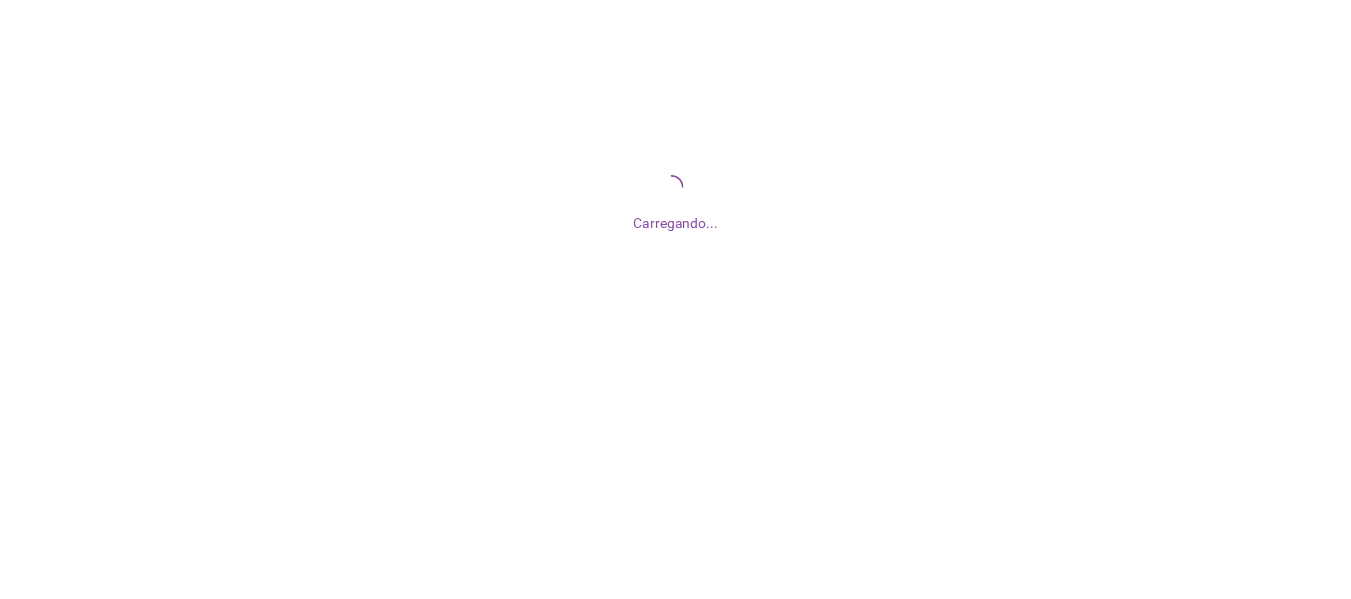 scroll, scrollTop: 0, scrollLeft: 0, axis: both 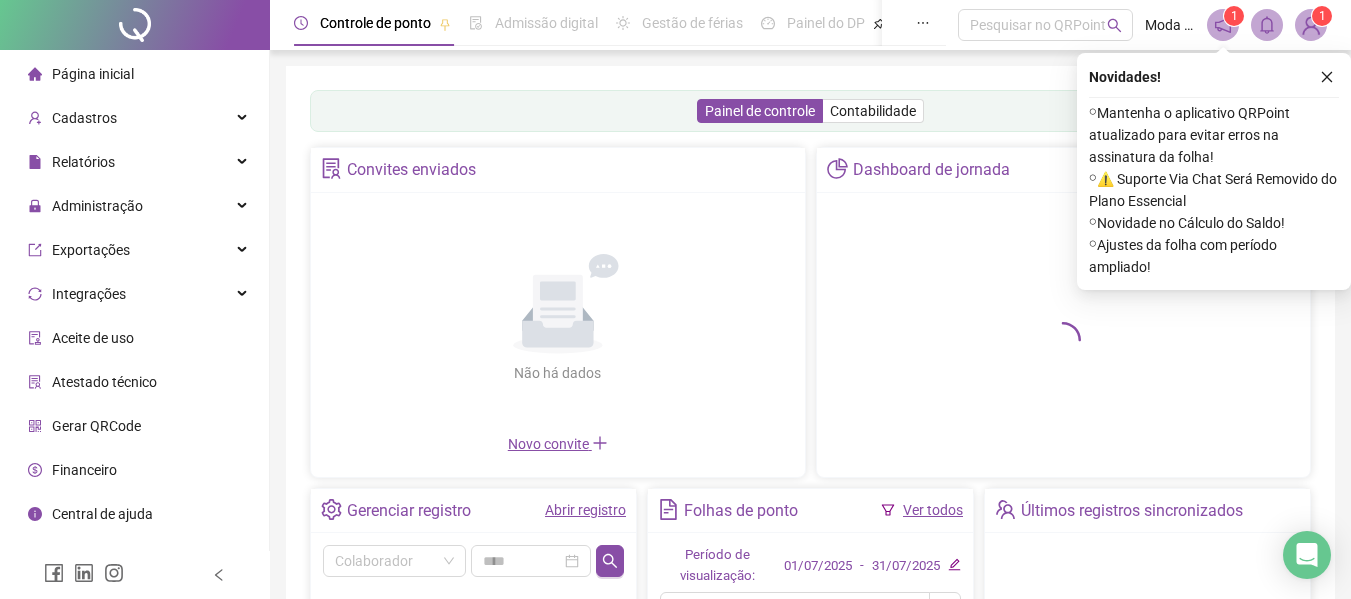 click on "Painel de controle Contabilidade" at bounding box center (810, 111) 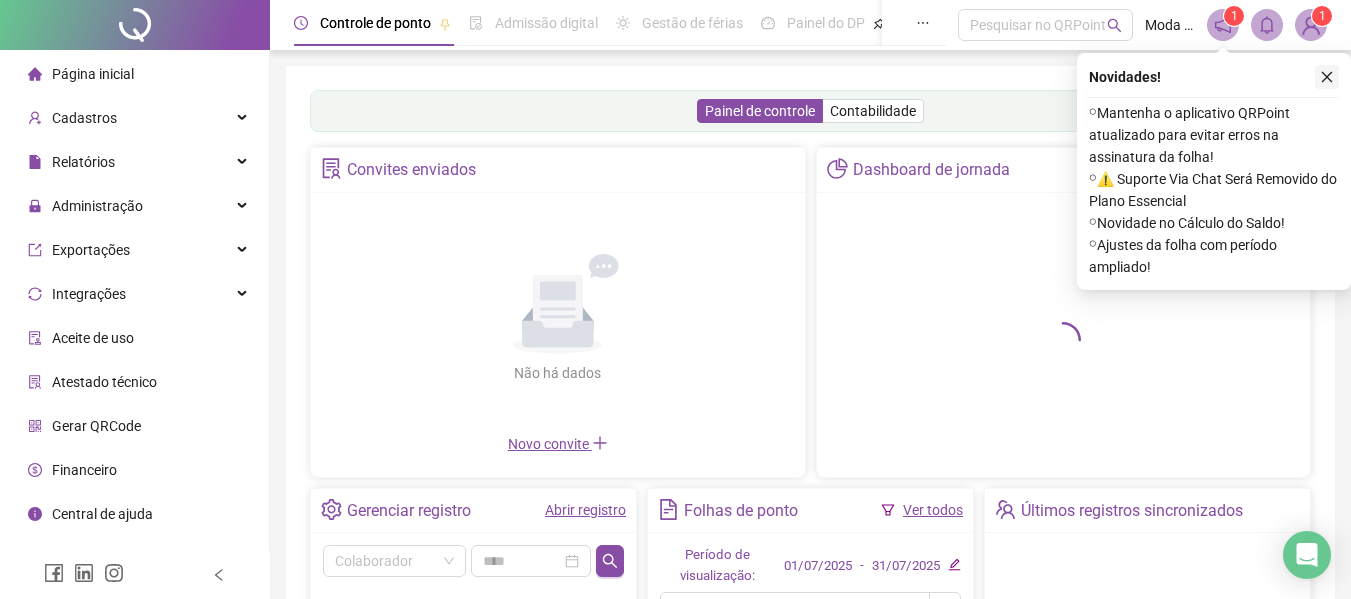 click 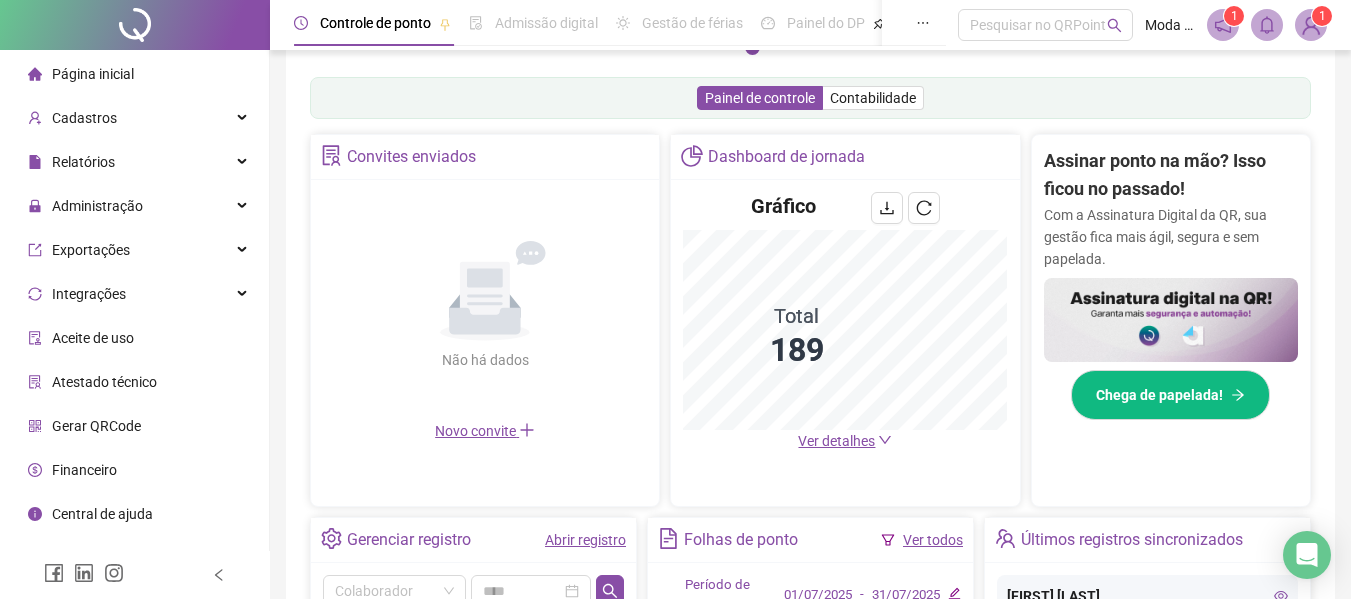 scroll, scrollTop: 500, scrollLeft: 0, axis: vertical 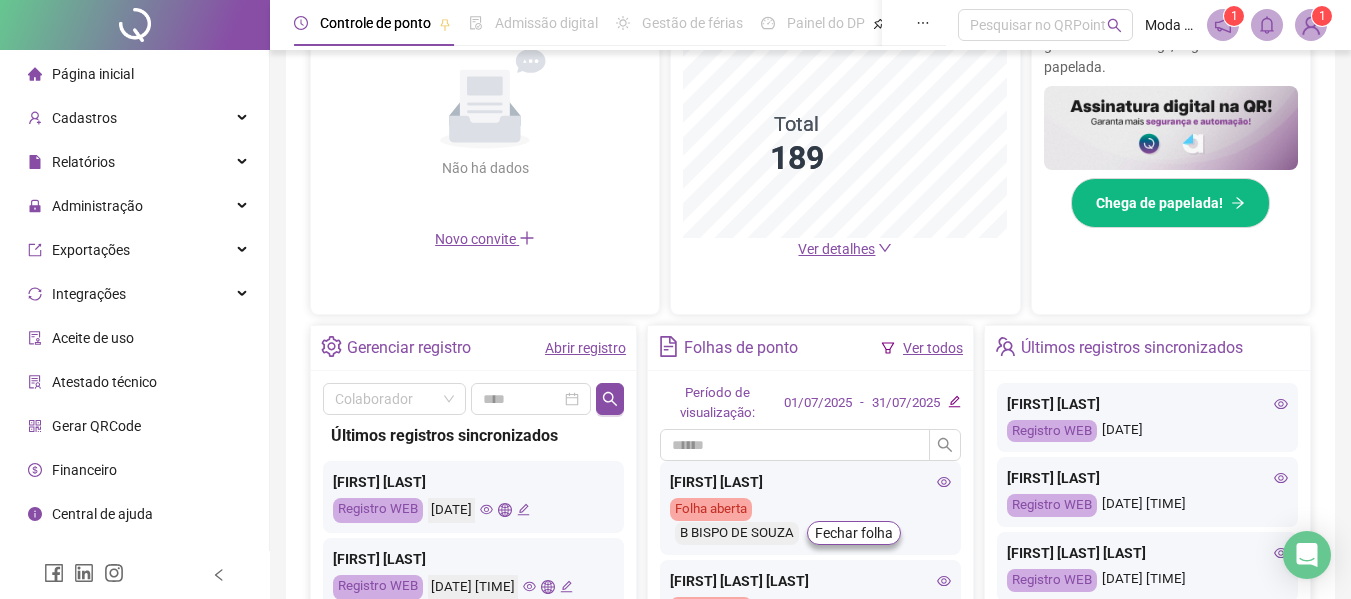 click on "Abrir registro" at bounding box center (585, 348) 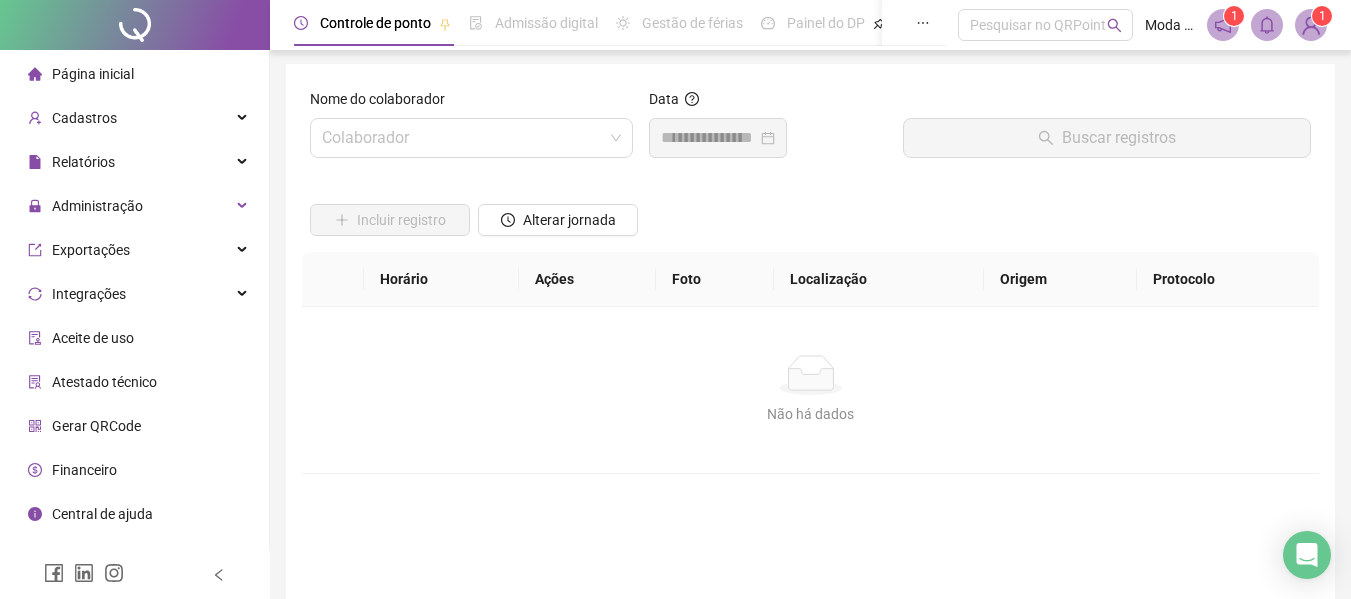 scroll, scrollTop: 0, scrollLeft: 0, axis: both 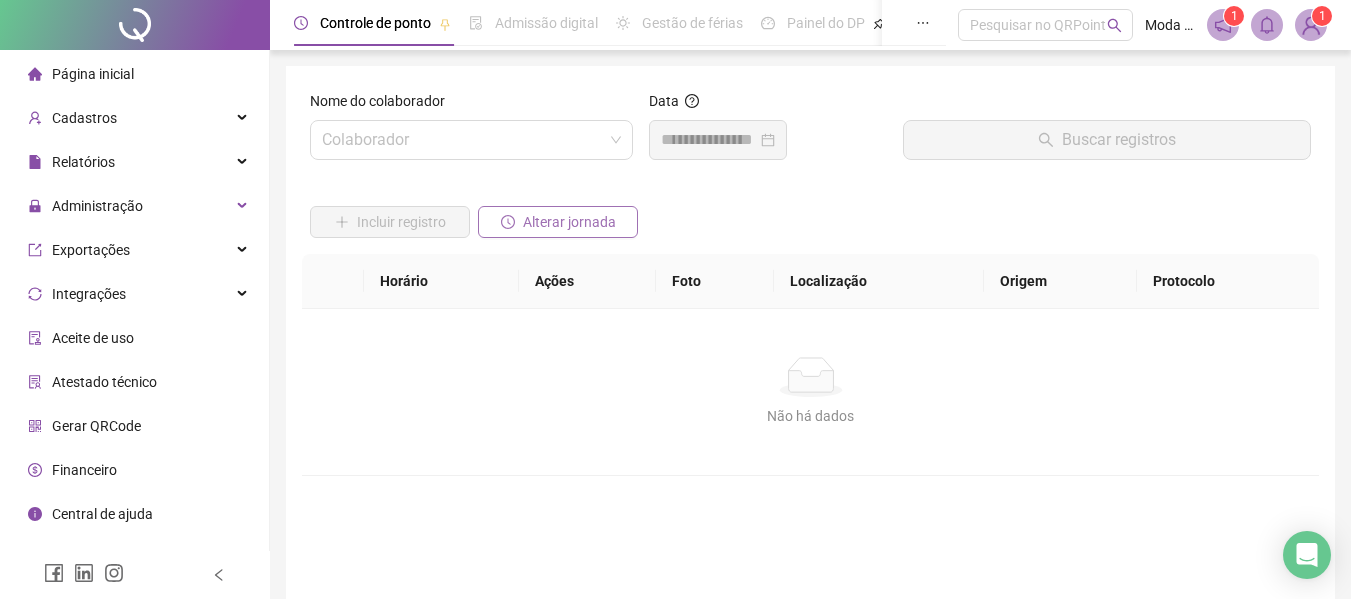 click on "Alterar jornada" at bounding box center [569, 222] 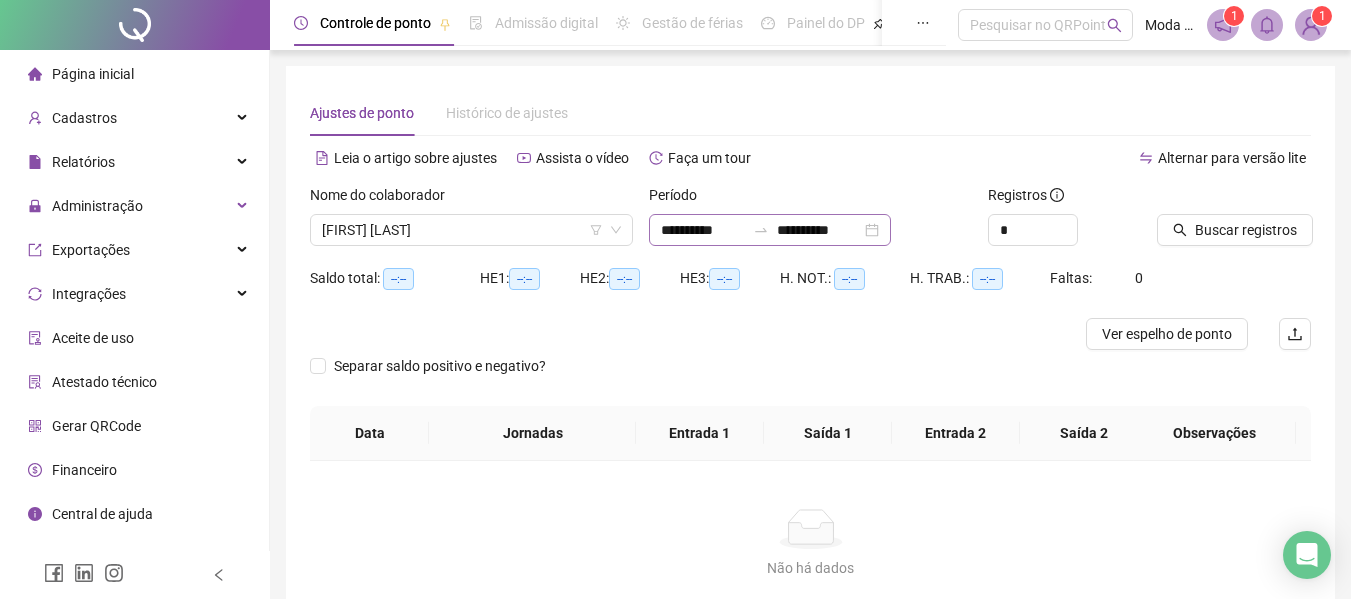 click on "**********" at bounding box center (770, 230) 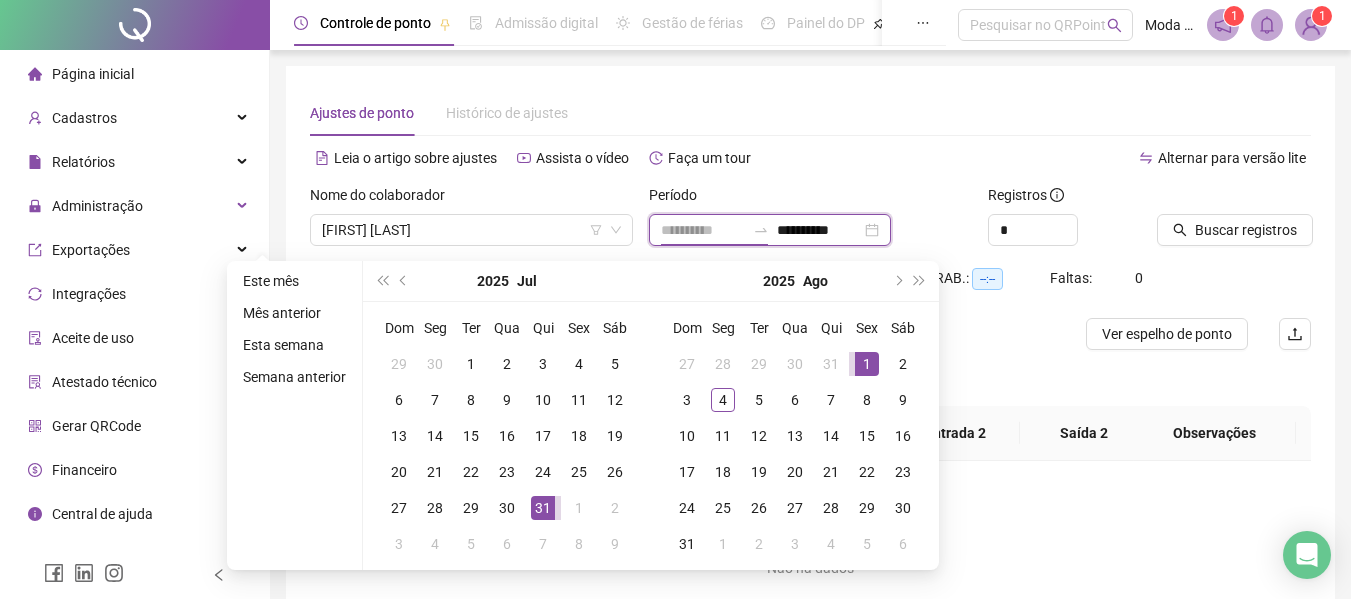 type on "**********" 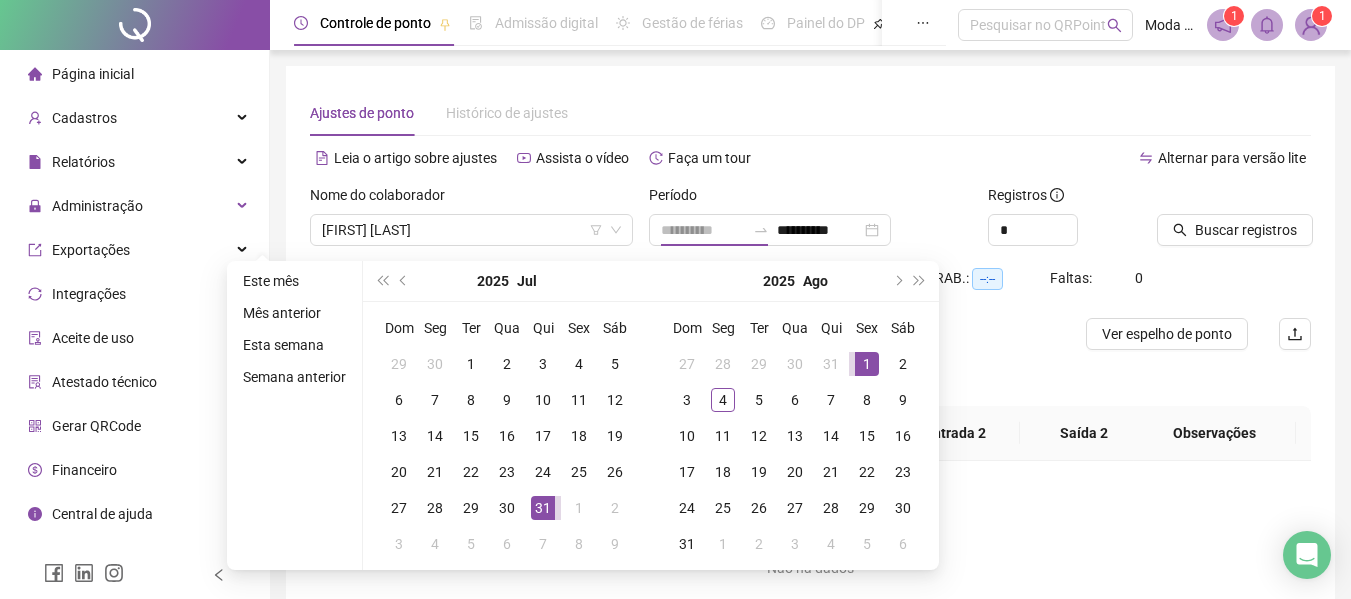 click on "1" at bounding box center [867, 364] 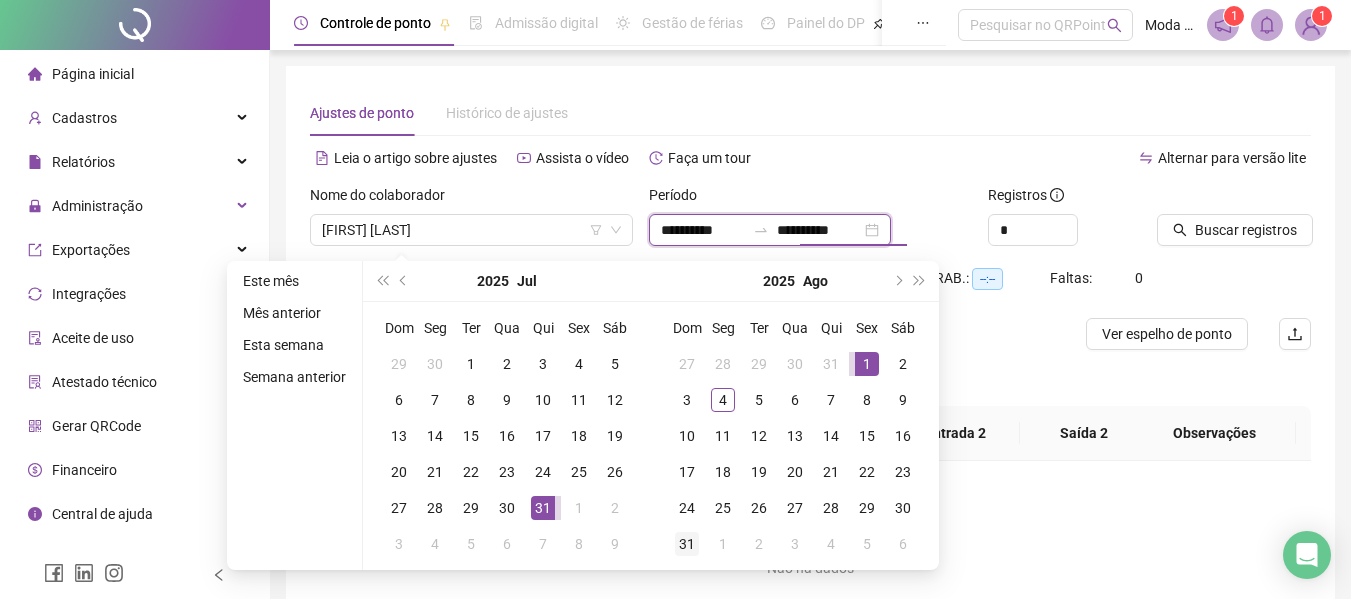 type on "**********" 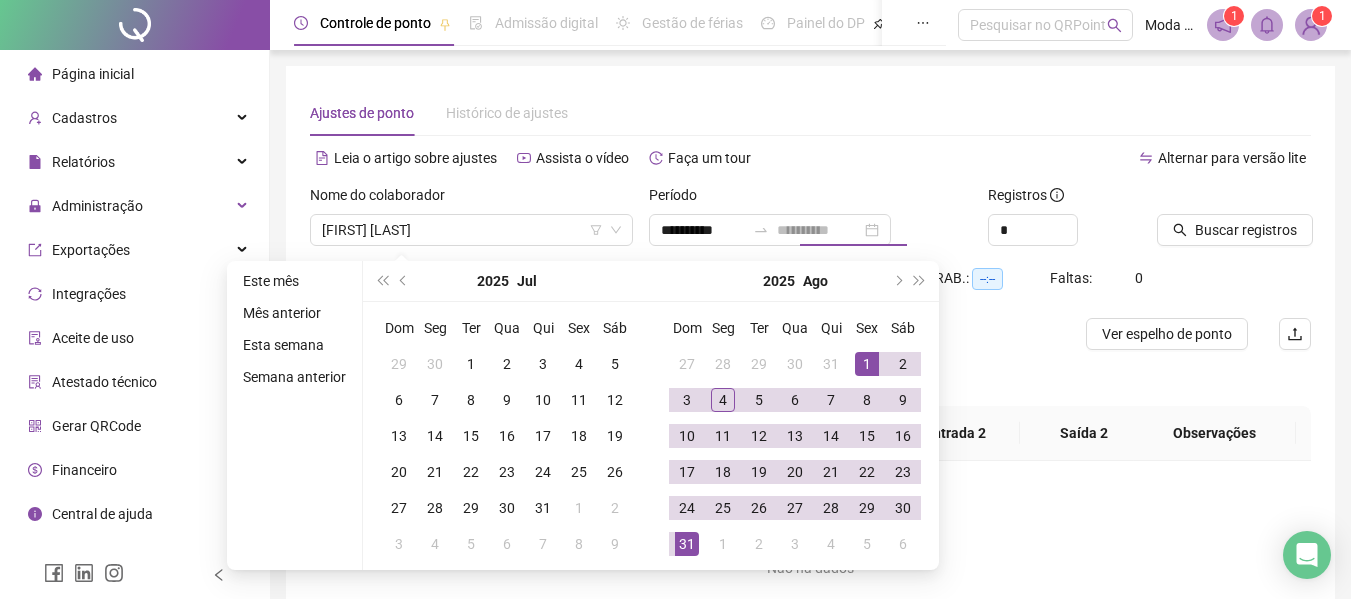 click on "31" at bounding box center [687, 544] 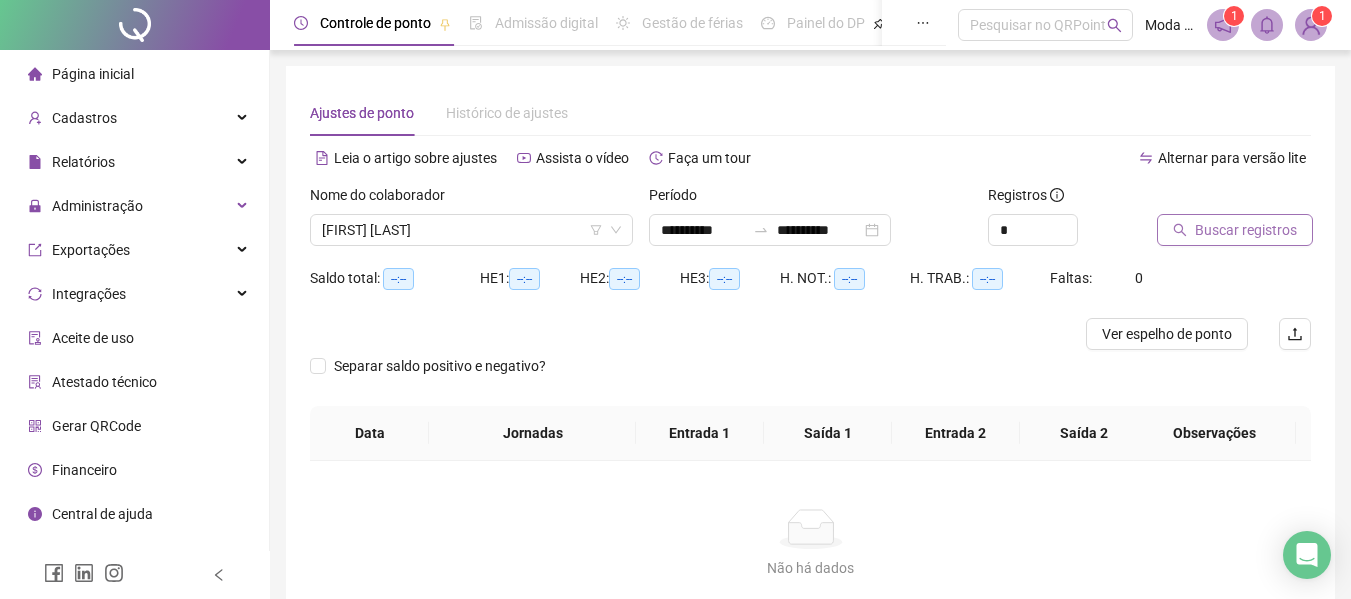 click on "Buscar registros" at bounding box center [1246, 230] 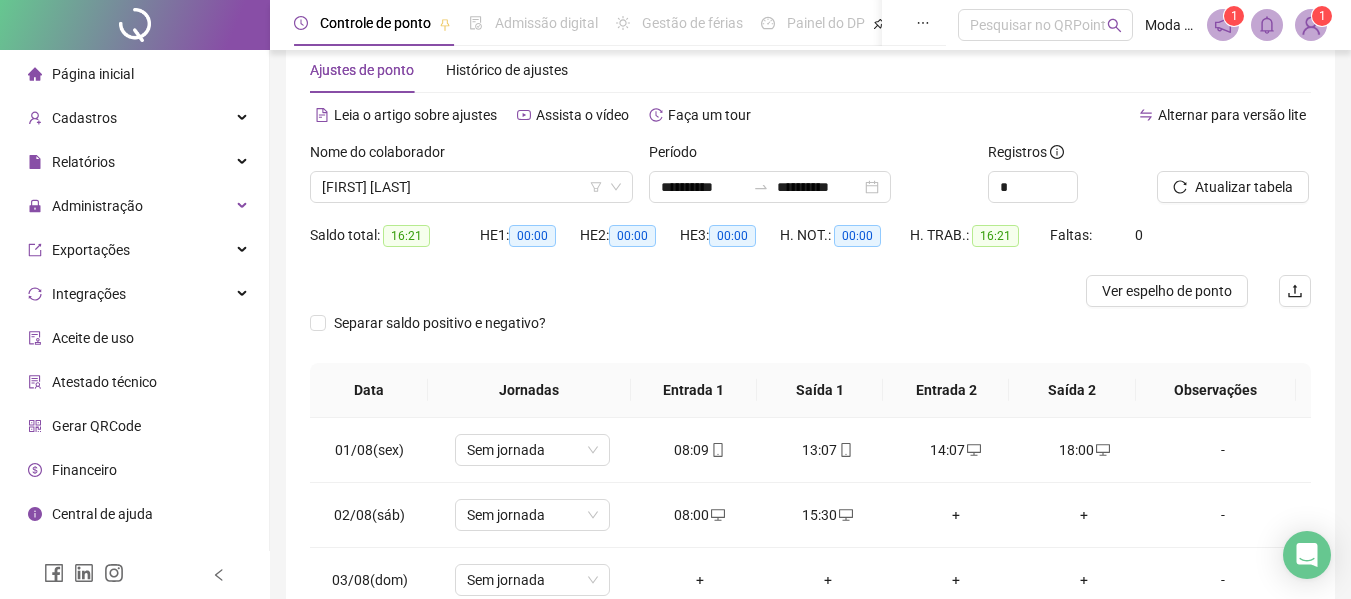 scroll, scrollTop: 0, scrollLeft: 0, axis: both 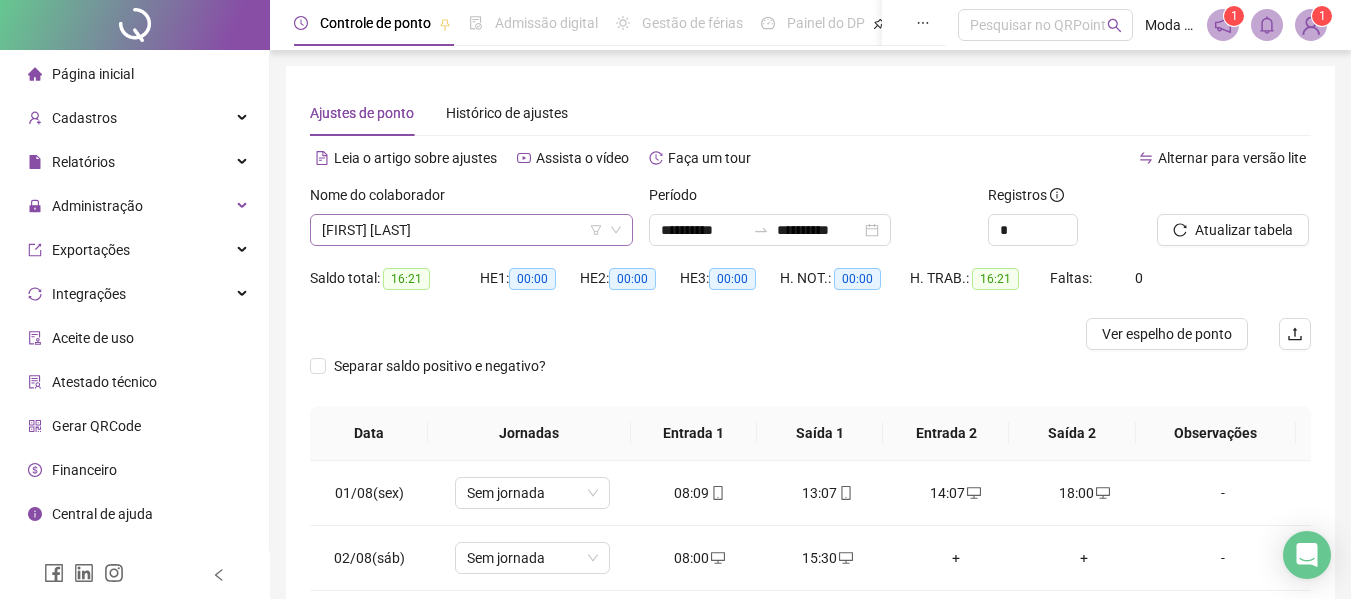 click on "[FIRST] [LAST]" at bounding box center [471, 230] 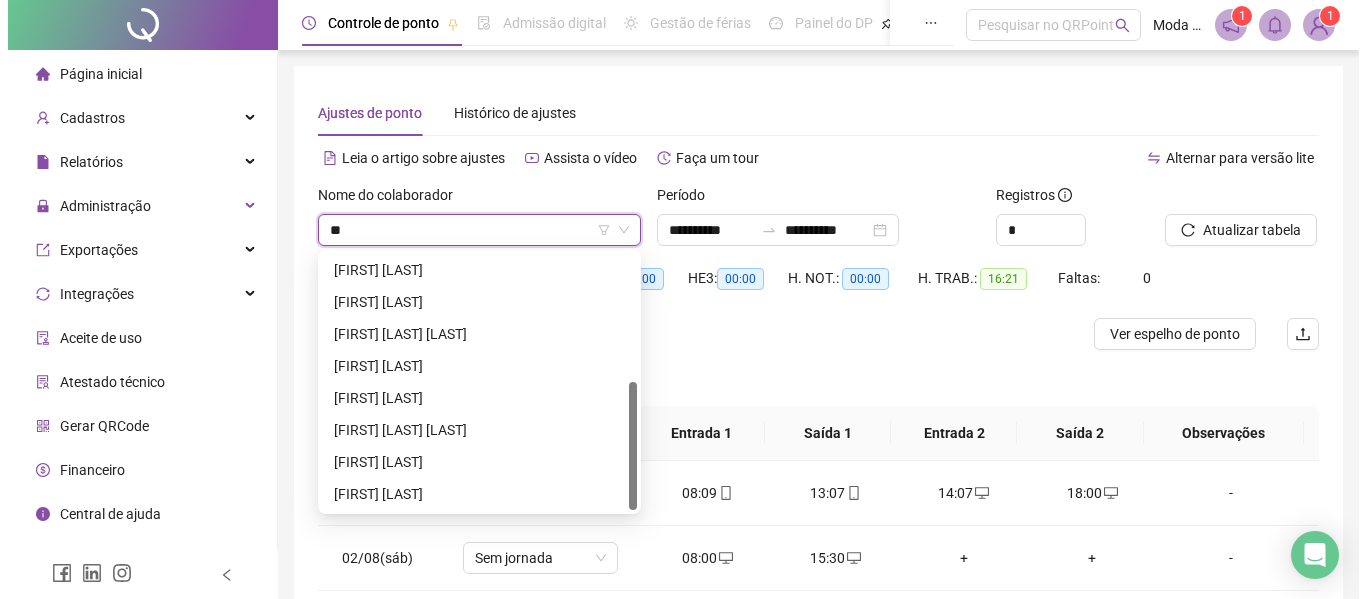 scroll, scrollTop: 0, scrollLeft: 0, axis: both 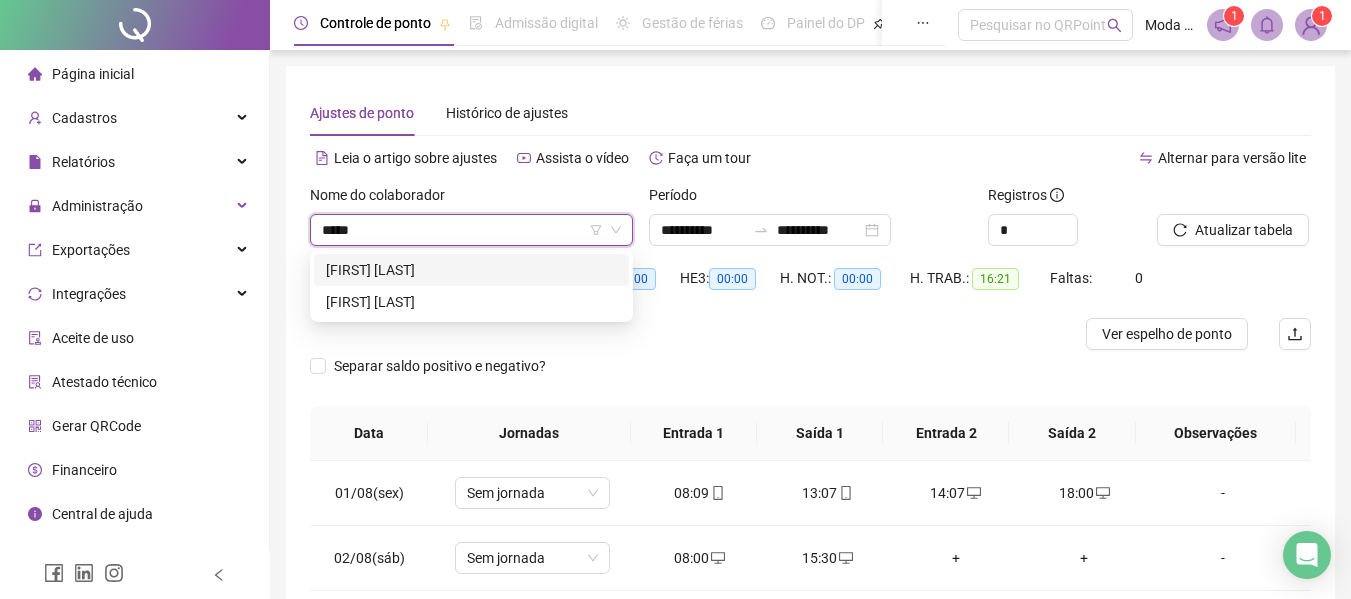 type on "******" 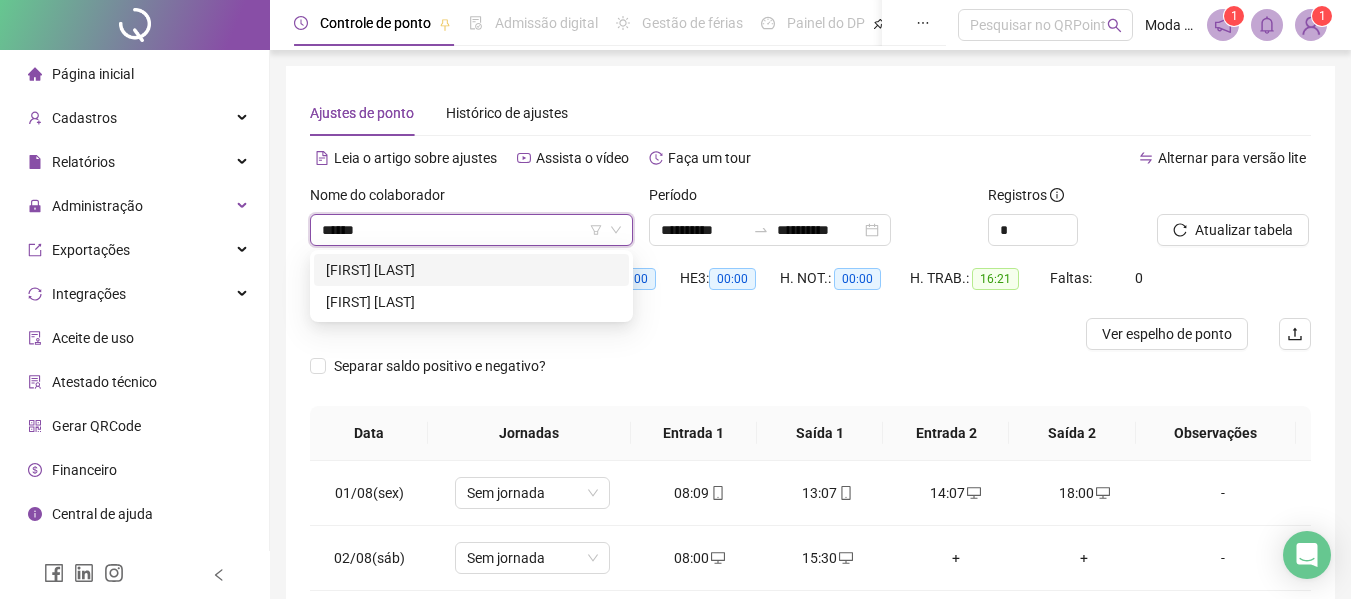 click on "[FIRST] [LAST]" at bounding box center (471, 270) 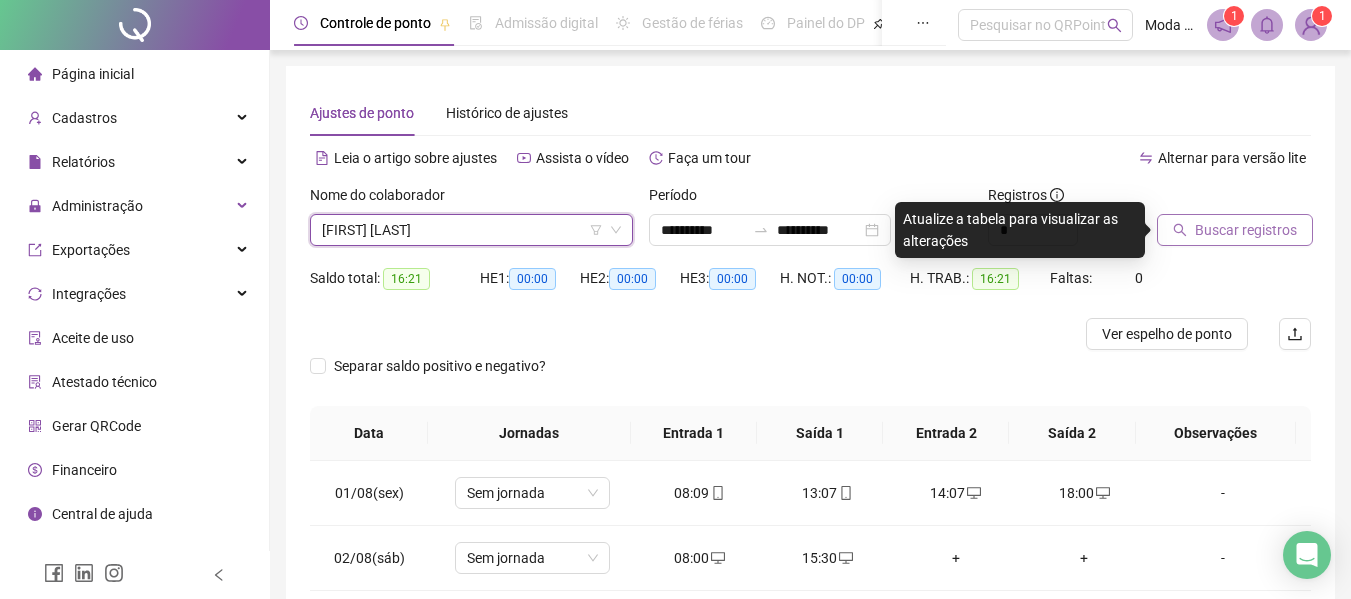 click on "Buscar registros" at bounding box center (1246, 230) 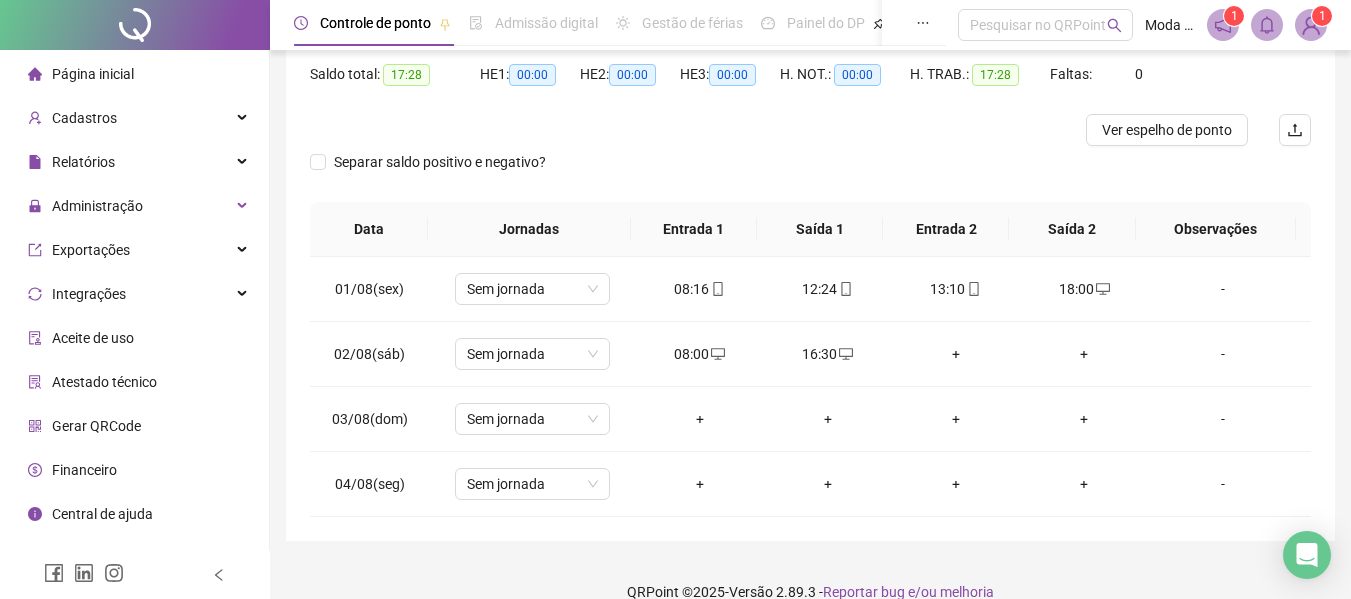 scroll, scrollTop: 232, scrollLeft: 0, axis: vertical 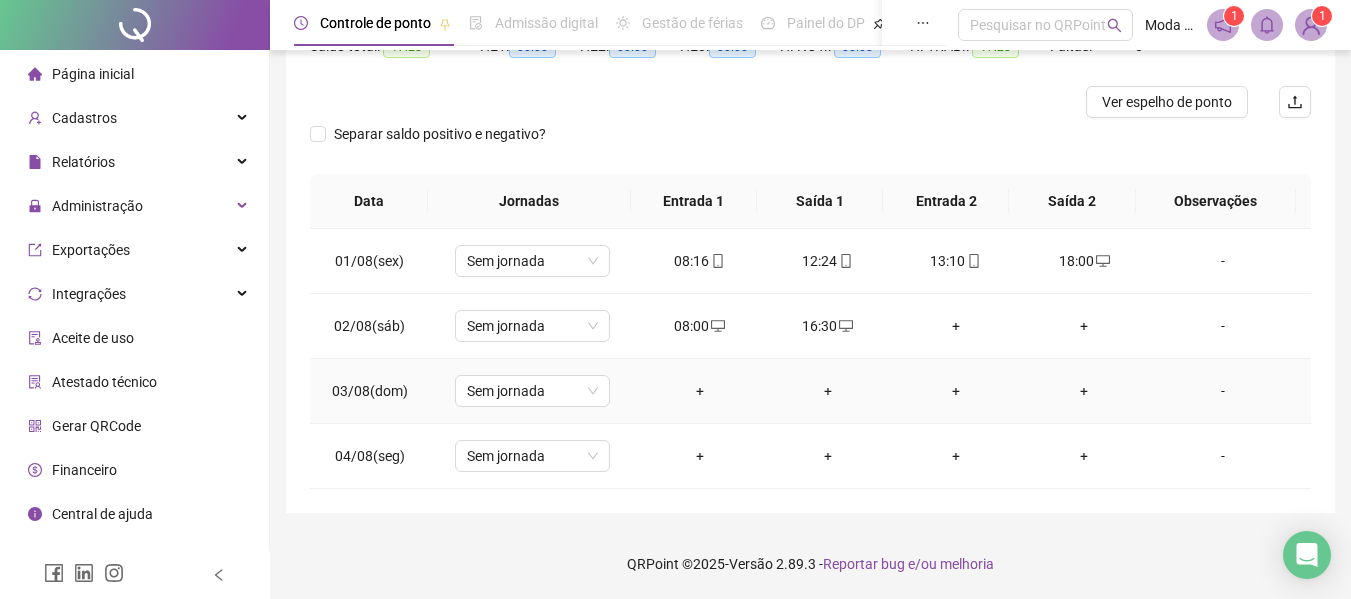 click on "+" at bounding box center (700, 391) 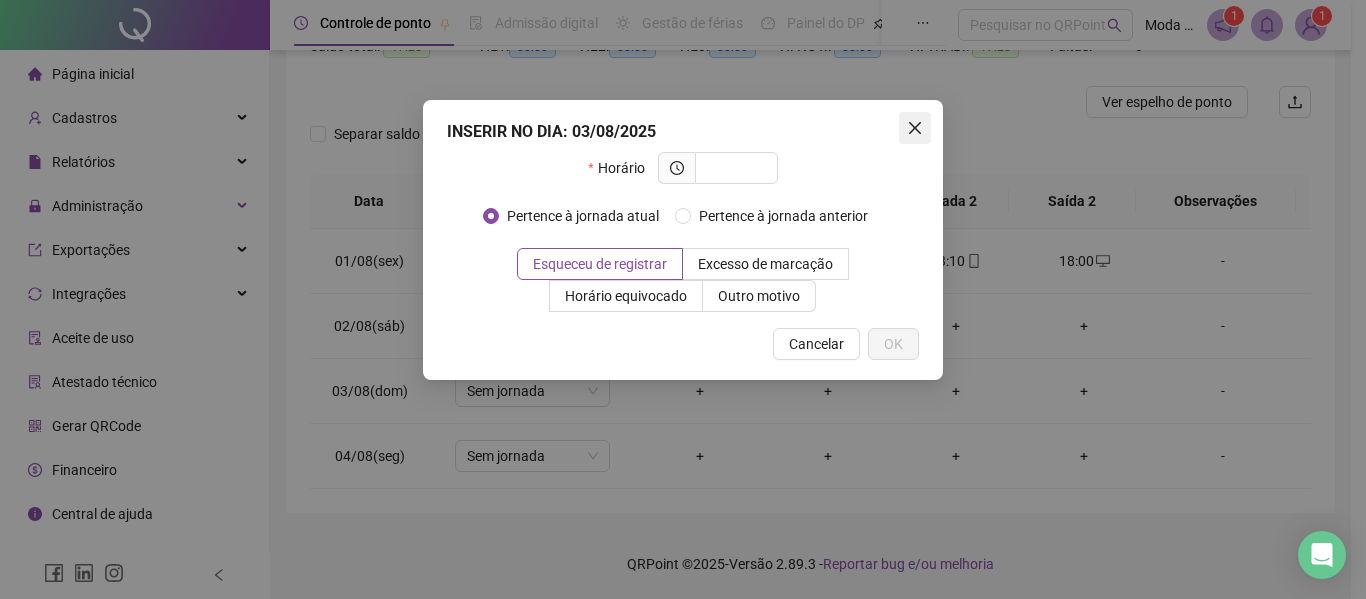 click 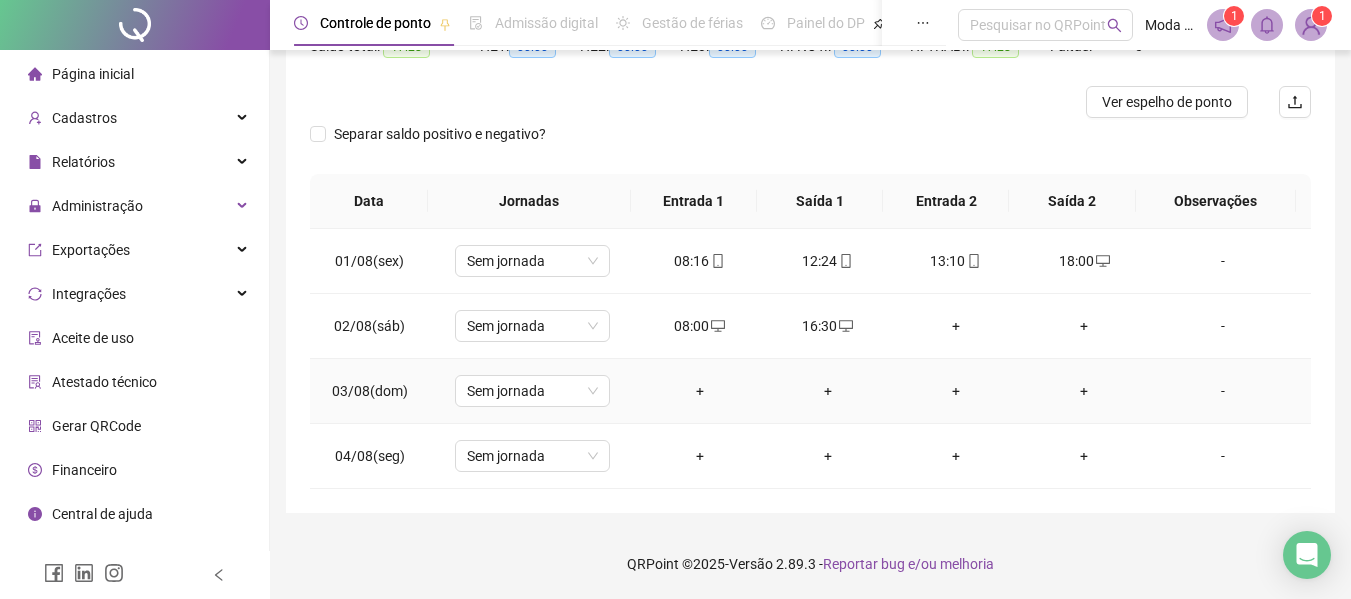 click on "+" at bounding box center [700, 391] 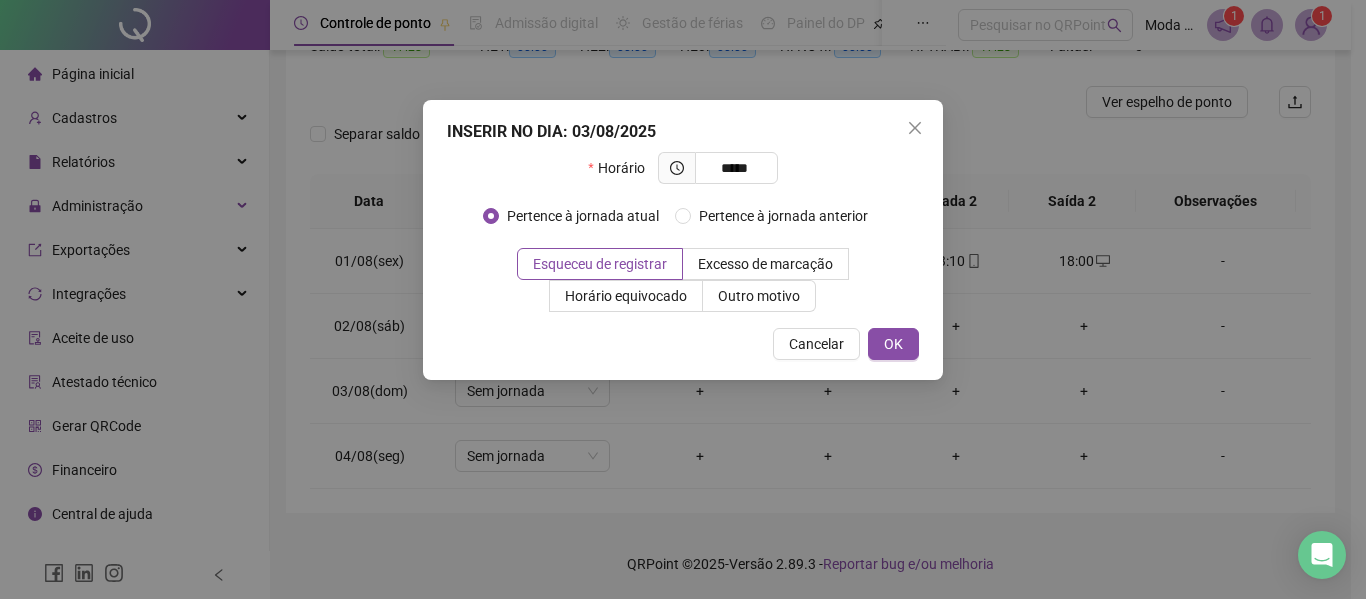 type on "*****" 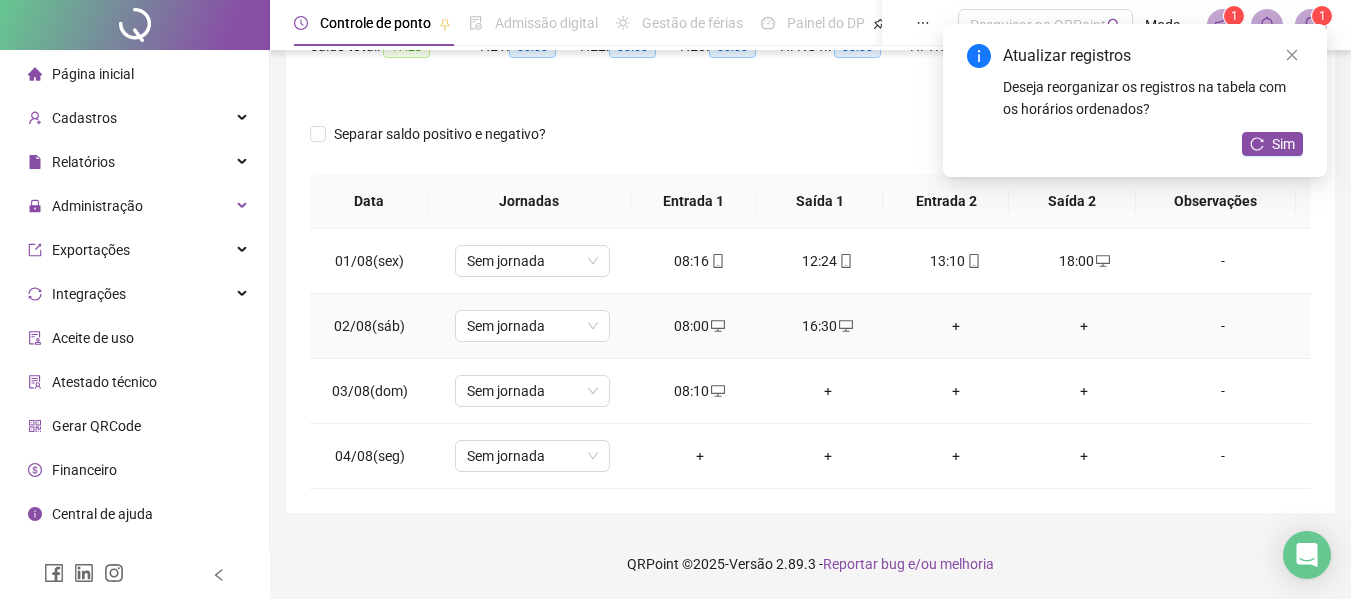 click on "16:30" at bounding box center (828, 326) 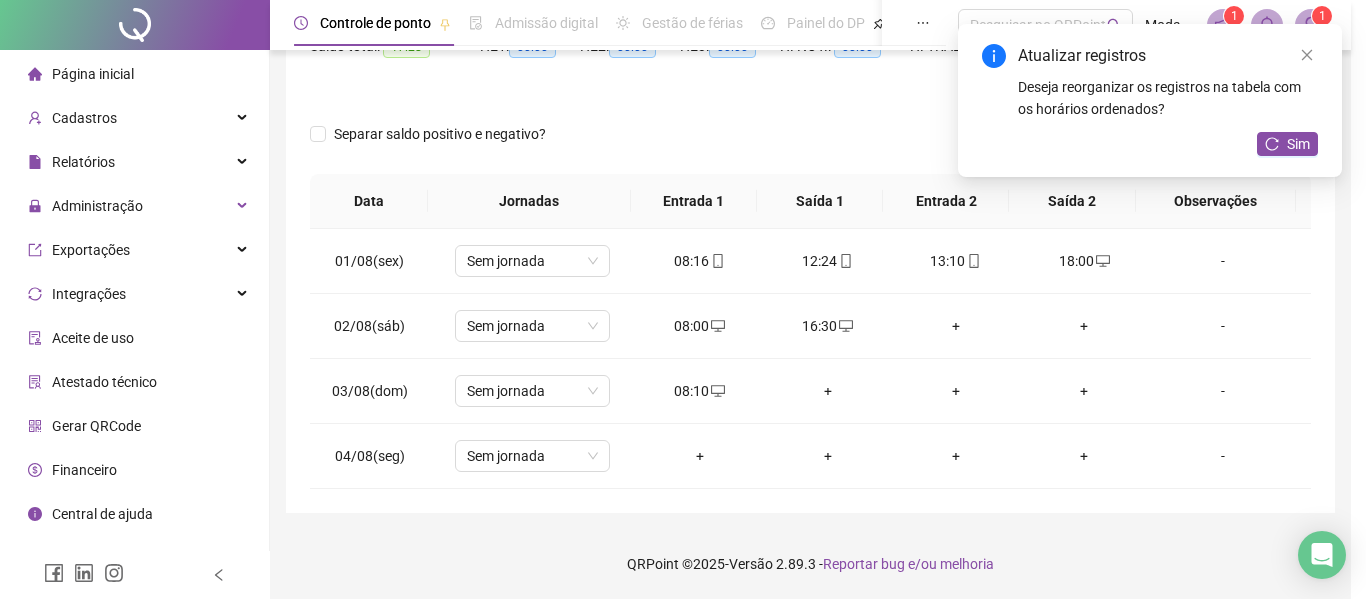 type on "**********" 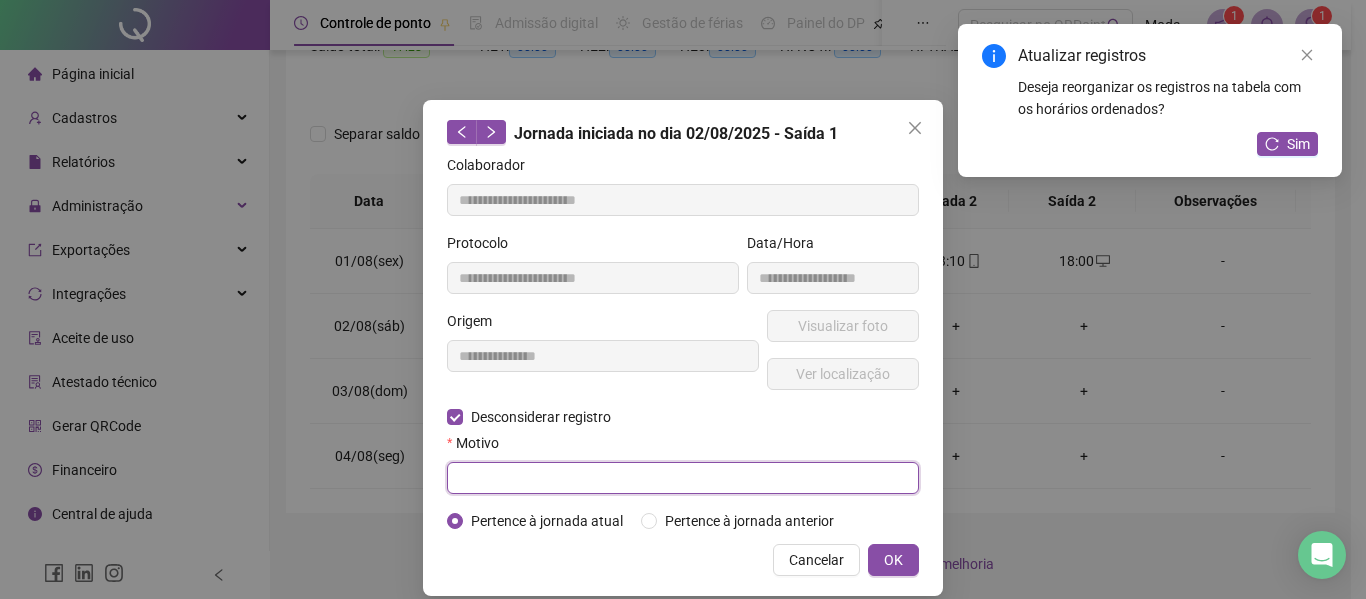 click at bounding box center [683, 478] 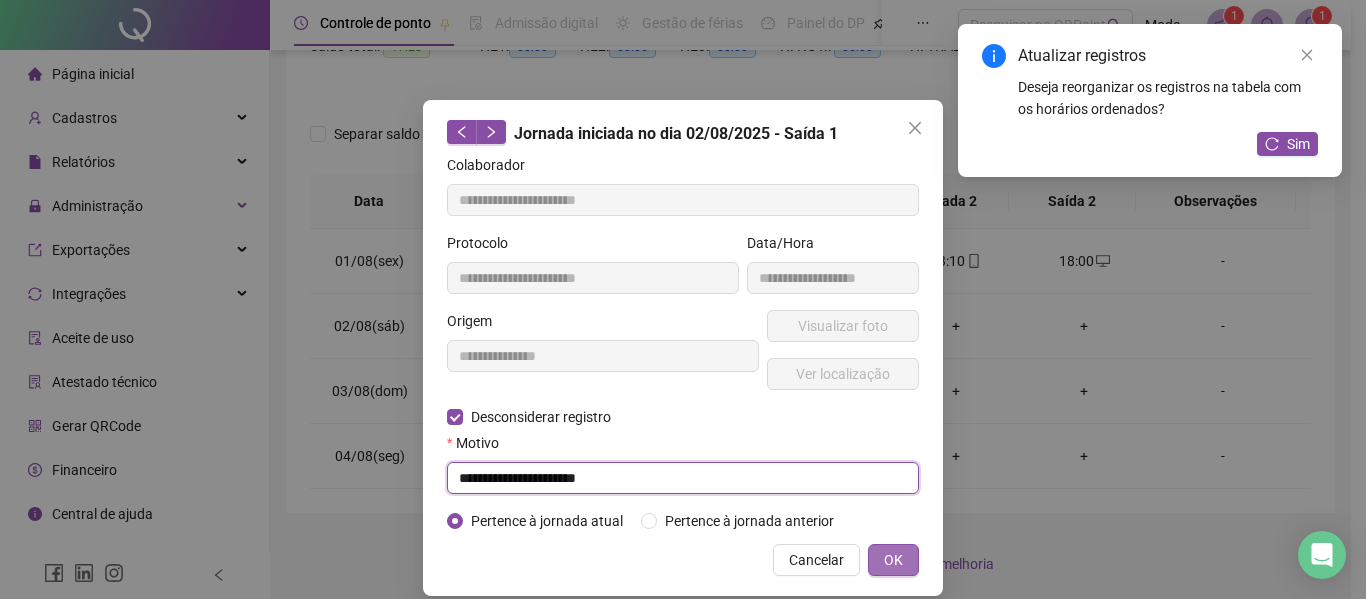 type on "**********" 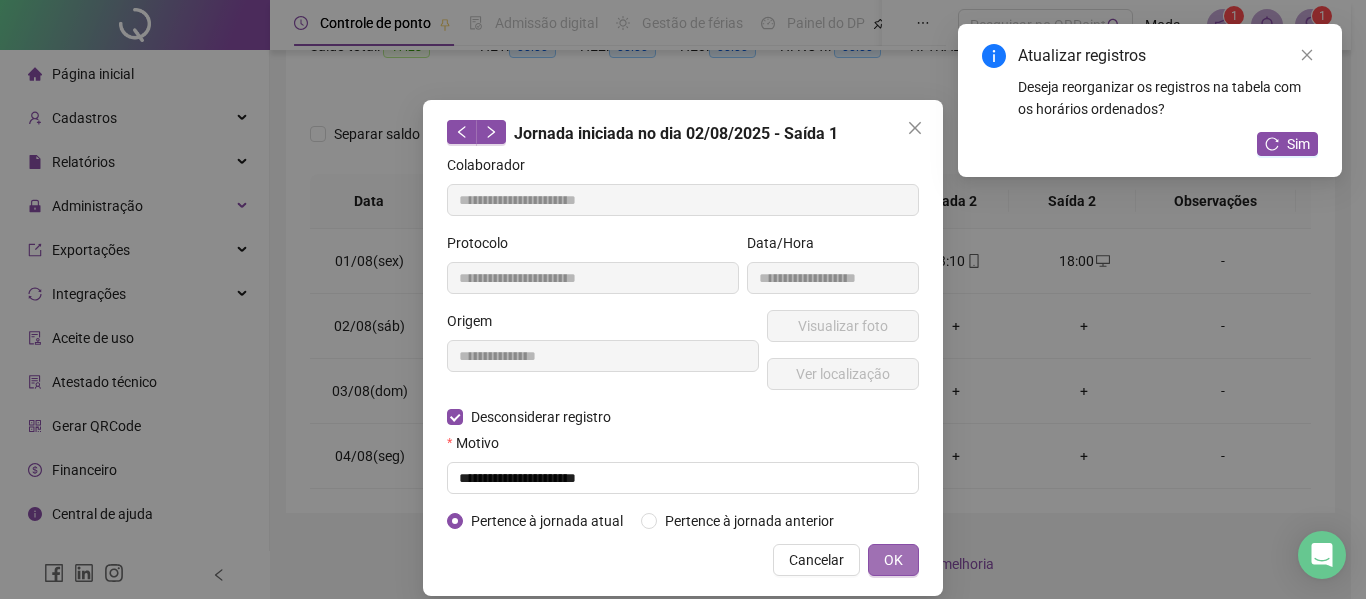 click on "OK" at bounding box center [893, 560] 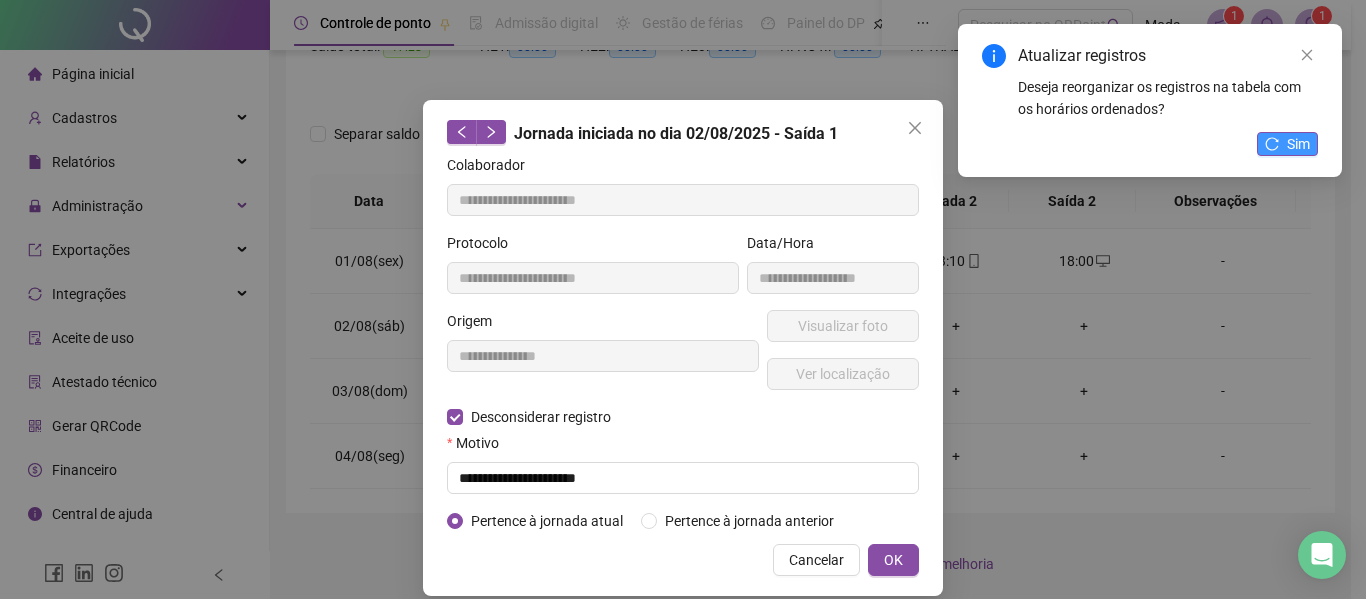 click on "Sim" at bounding box center [1298, 144] 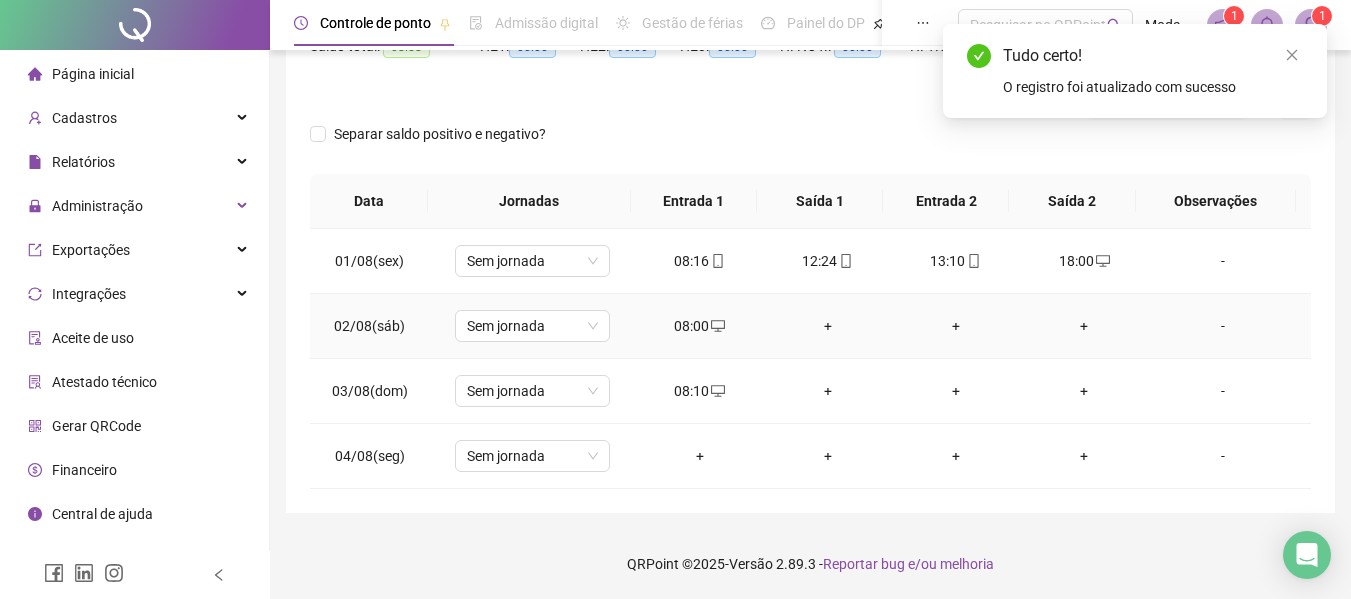 click on "+" at bounding box center (828, 326) 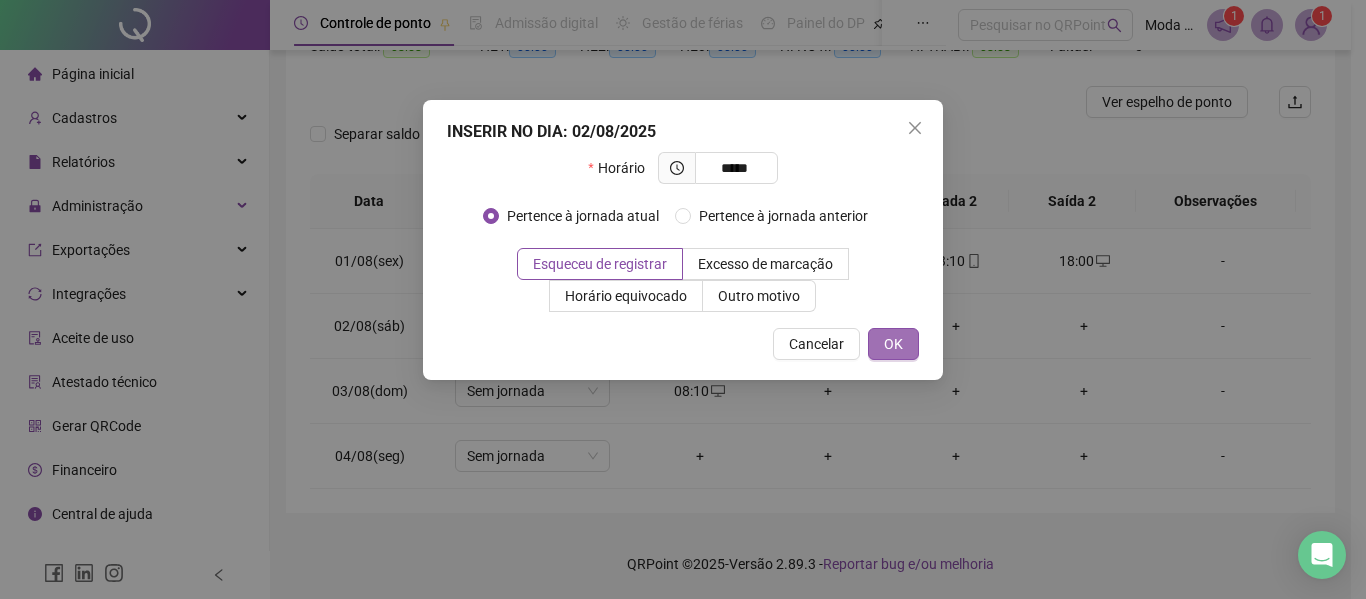 type on "*****" 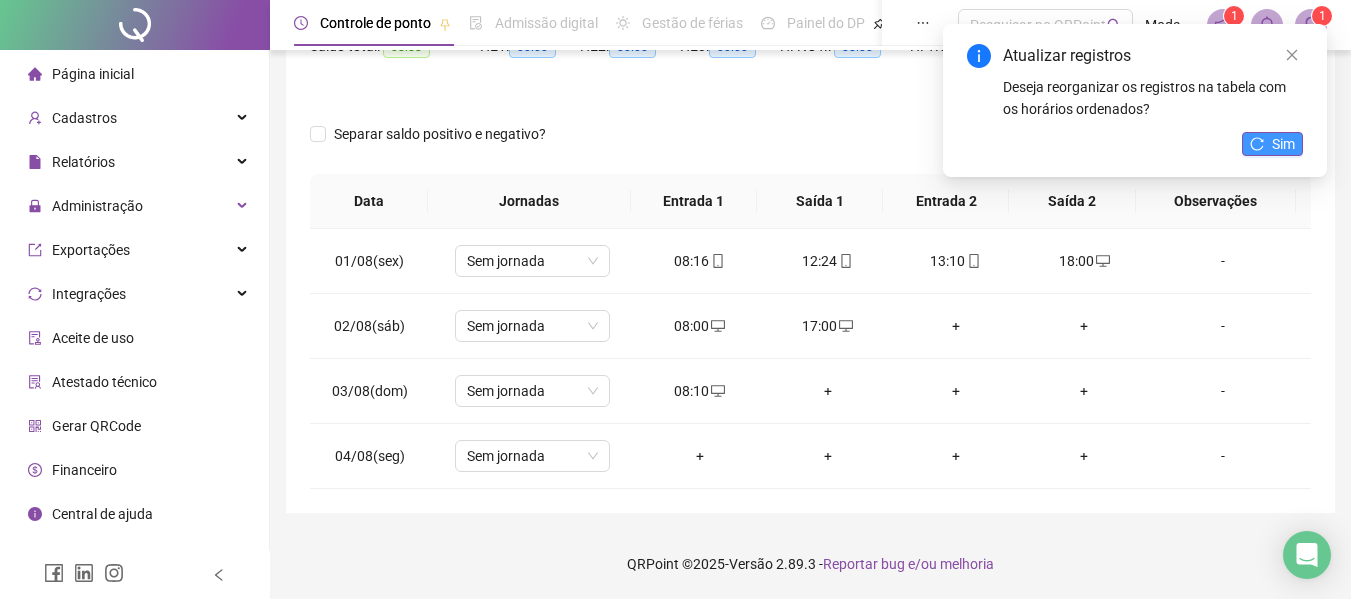 click on "Sim" at bounding box center (1283, 144) 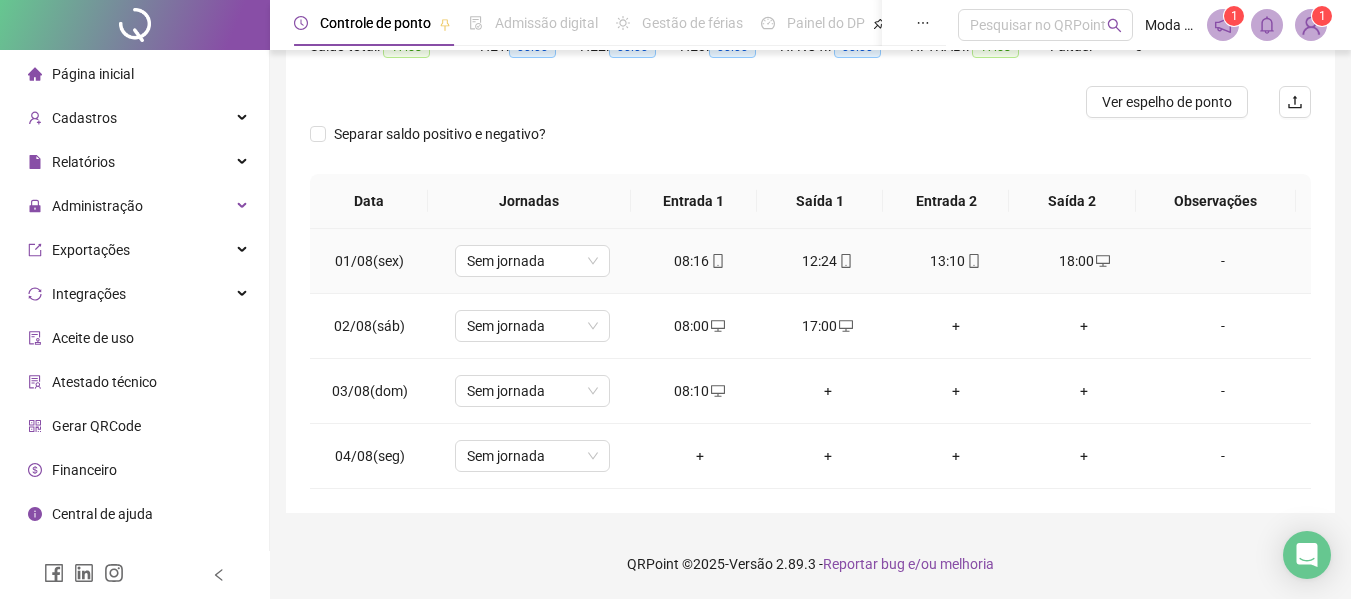click on "13:10" at bounding box center (956, 261) 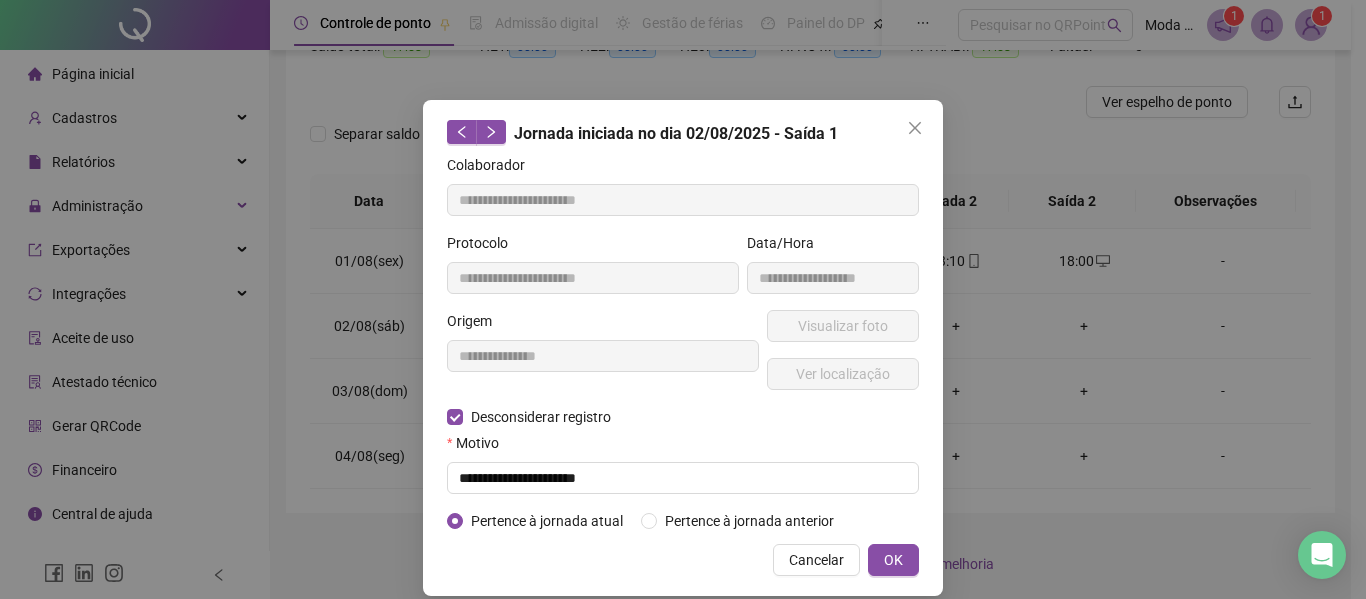 type on "**********" 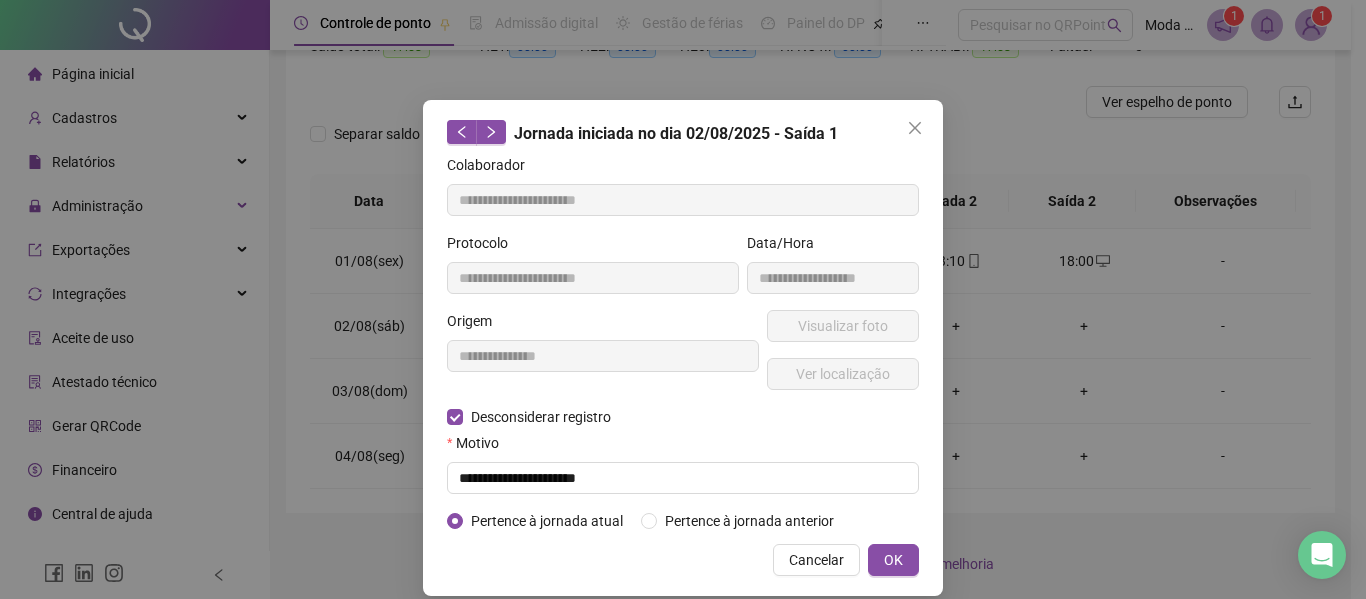 type on "**********" 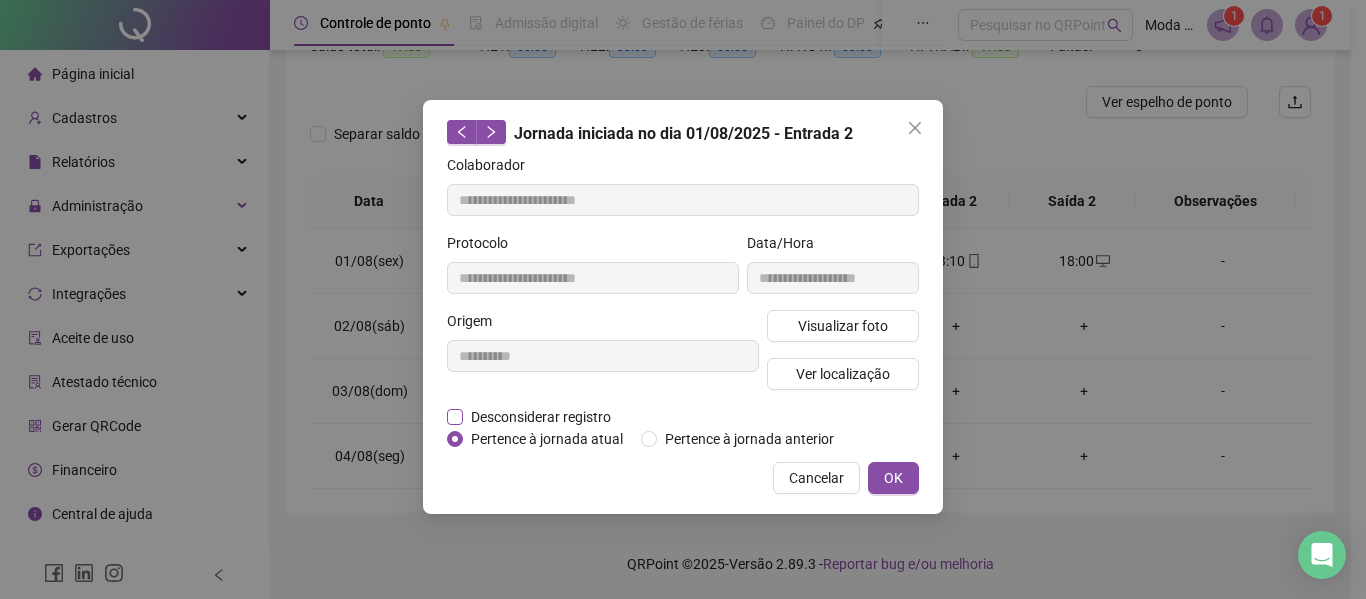 click on "Desconsiderar registro" at bounding box center (541, 417) 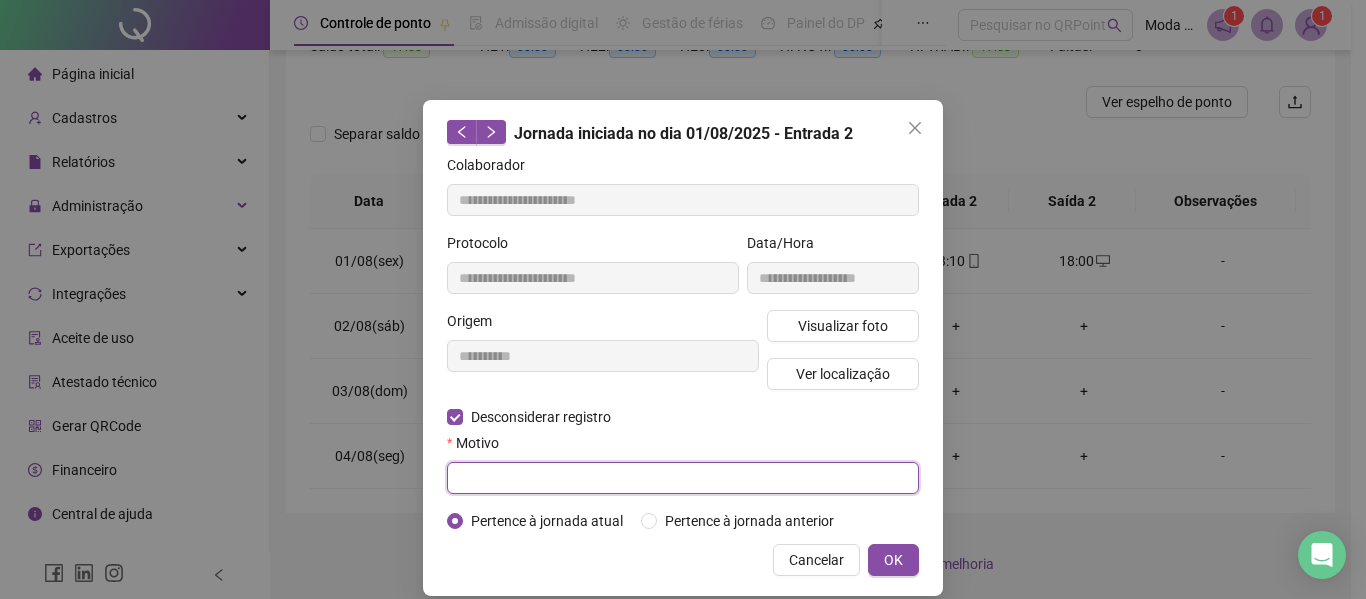 click at bounding box center [683, 478] 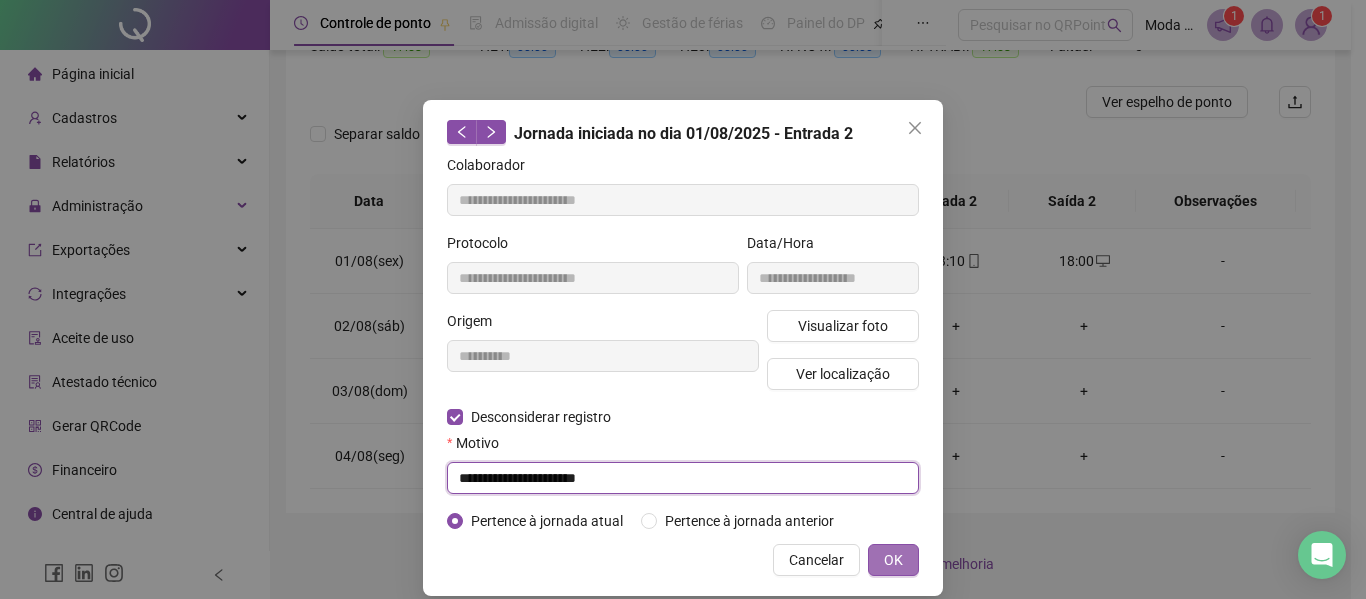type on "**********" 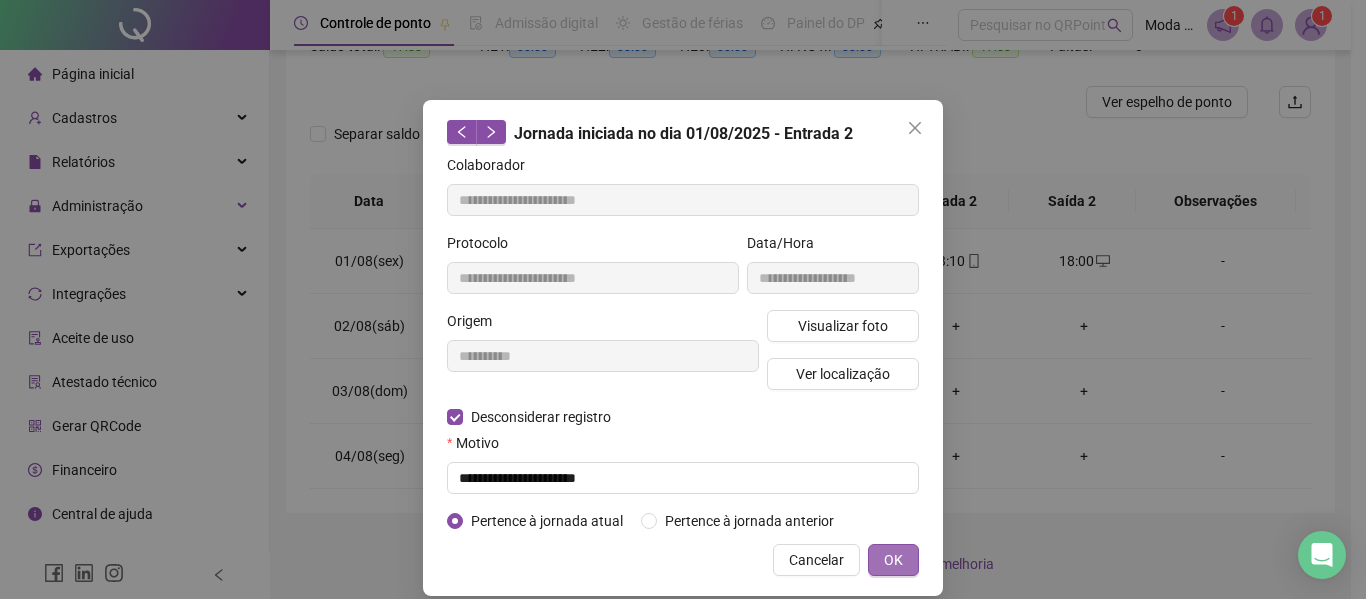 click on "OK" at bounding box center [893, 560] 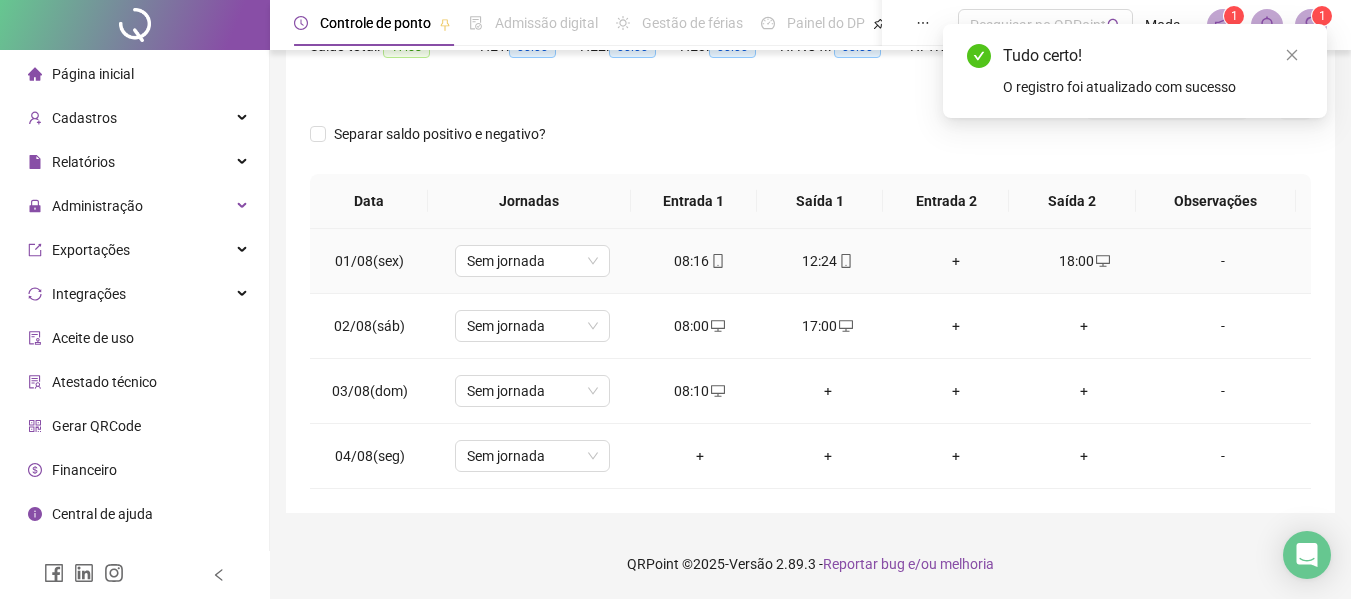 click on "+" at bounding box center (956, 261) 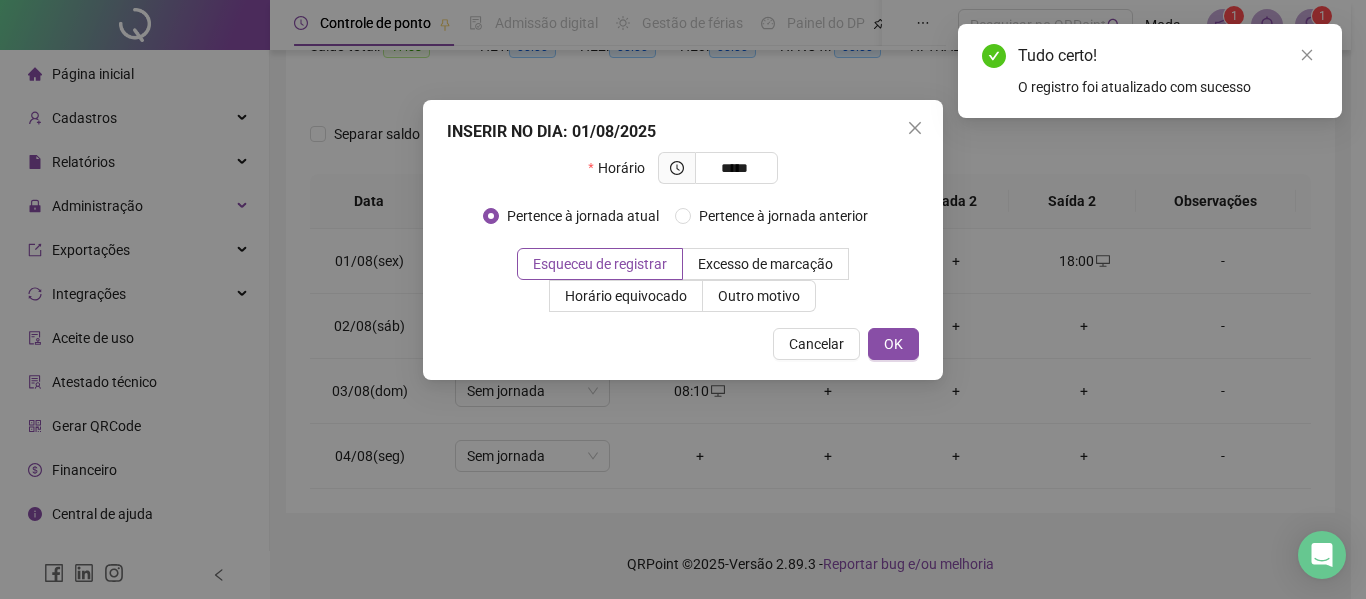 type on "*****" 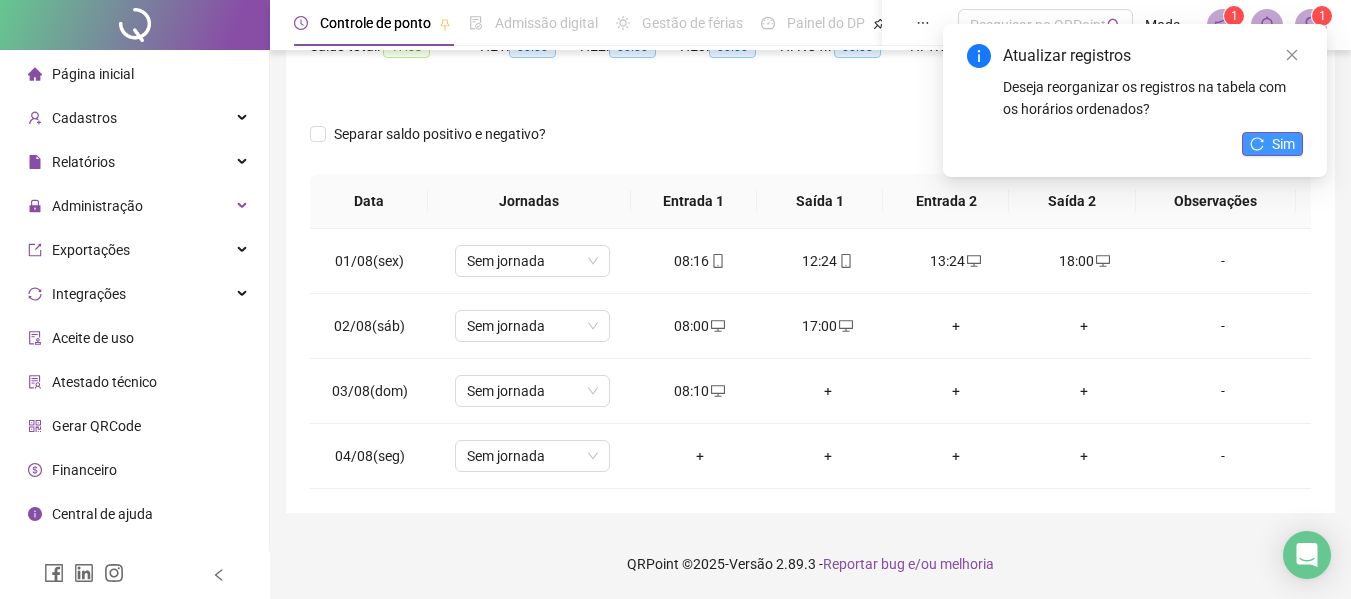click on "Sim" at bounding box center (1272, 144) 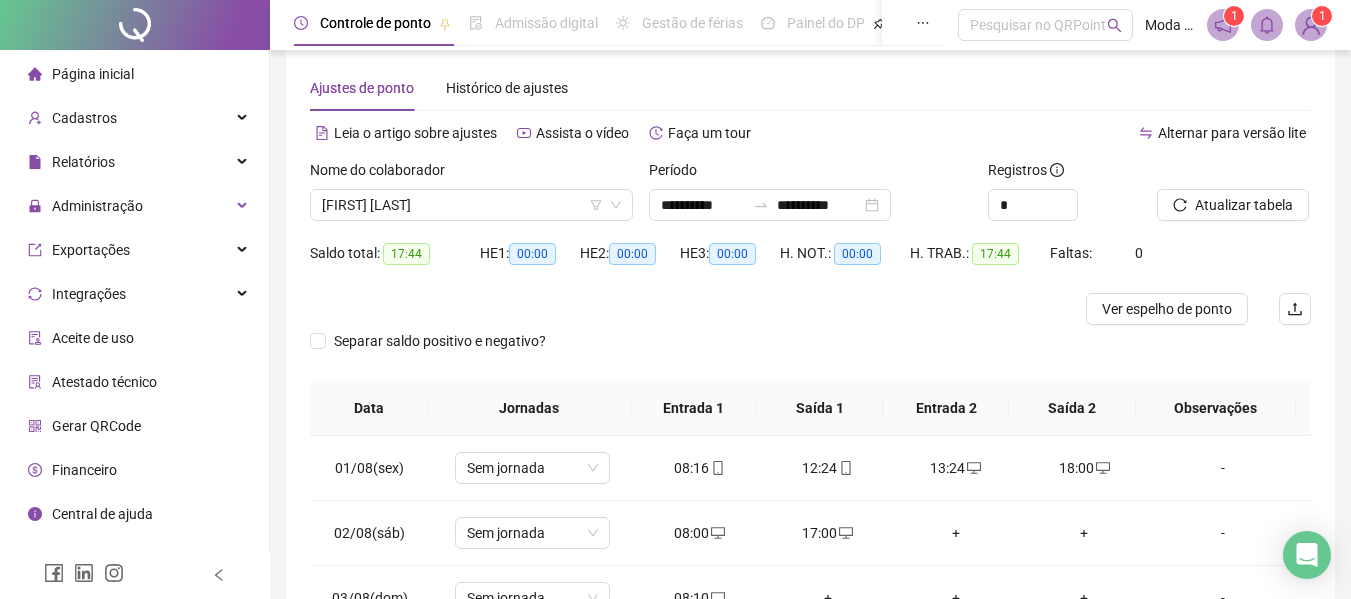 scroll, scrollTop: 0, scrollLeft: 0, axis: both 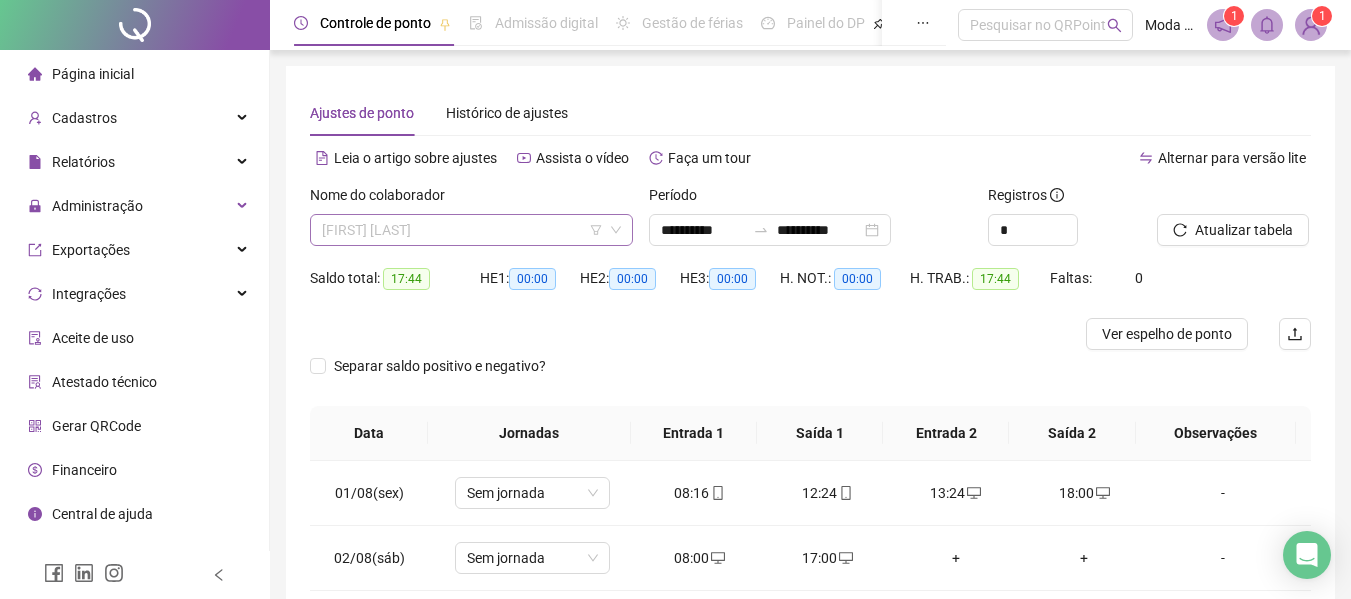 click on "[FIRST] [LAST]" at bounding box center [471, 230] 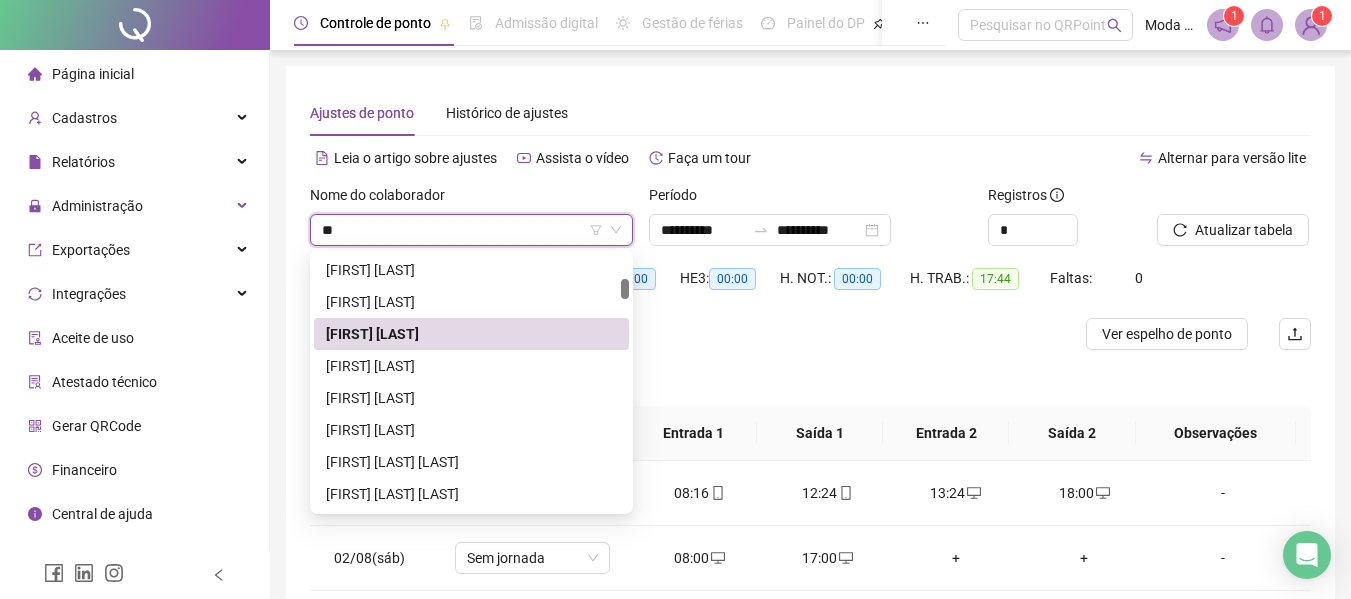 scroll, scrollTop: 0, scrollLeft: 0, axis: both 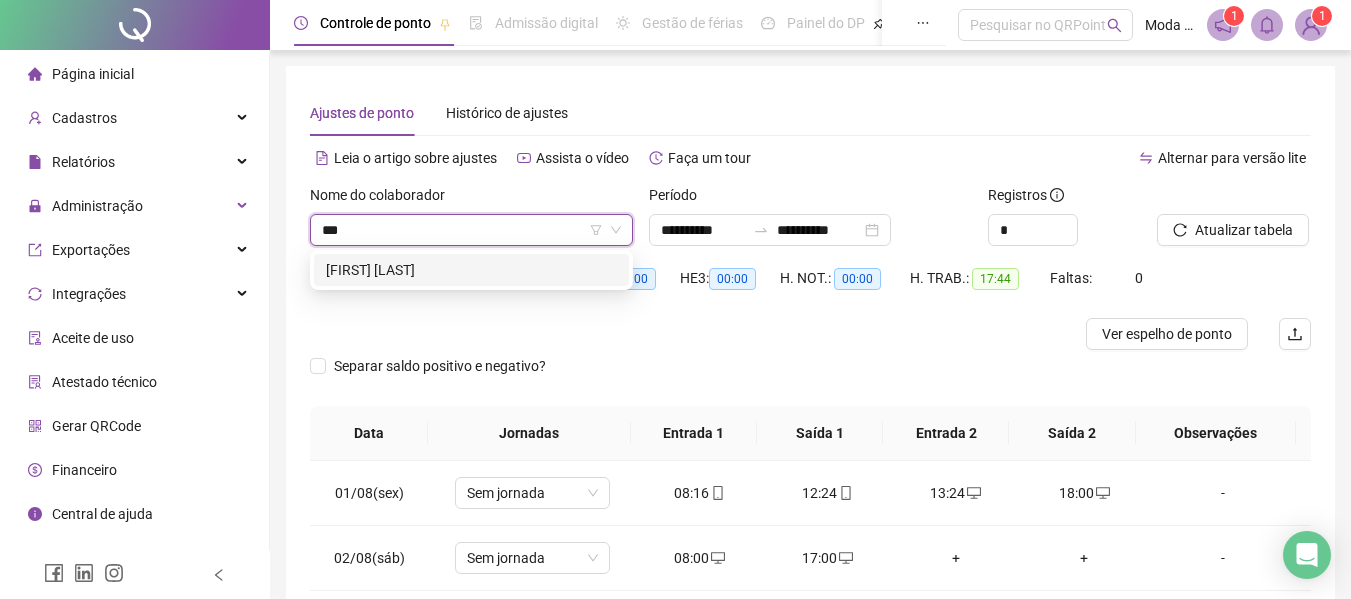 type on "****" 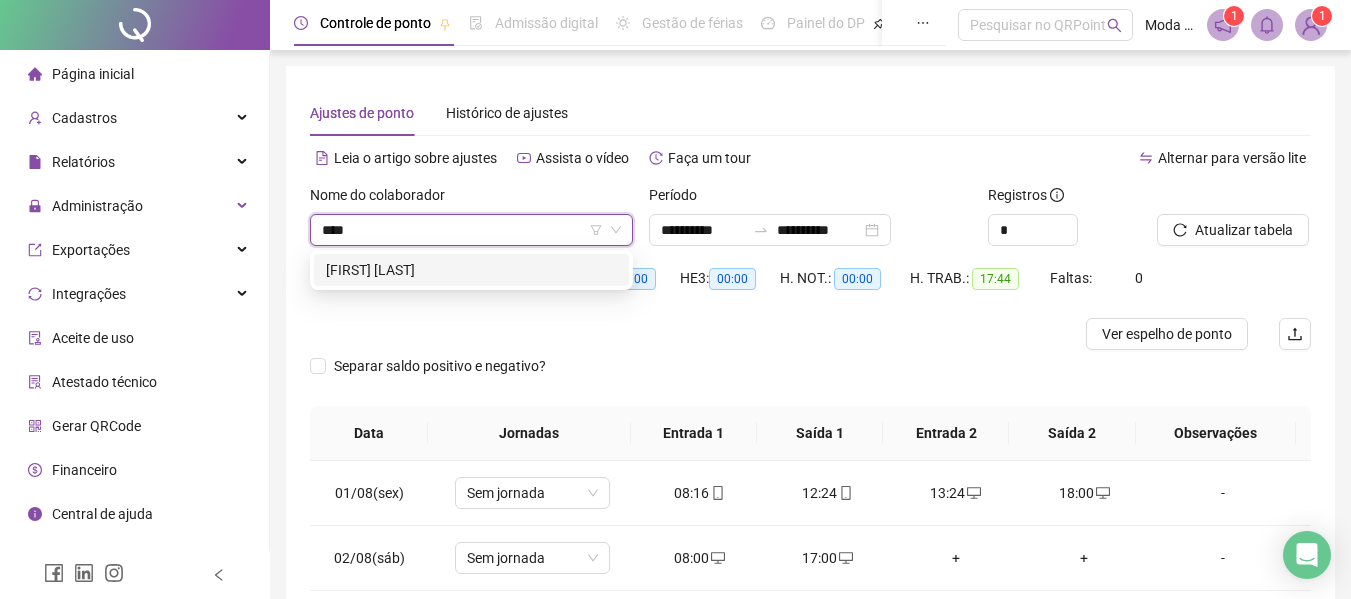 click on "[FIRST] [LAST]" at bounding box center [471, 270] 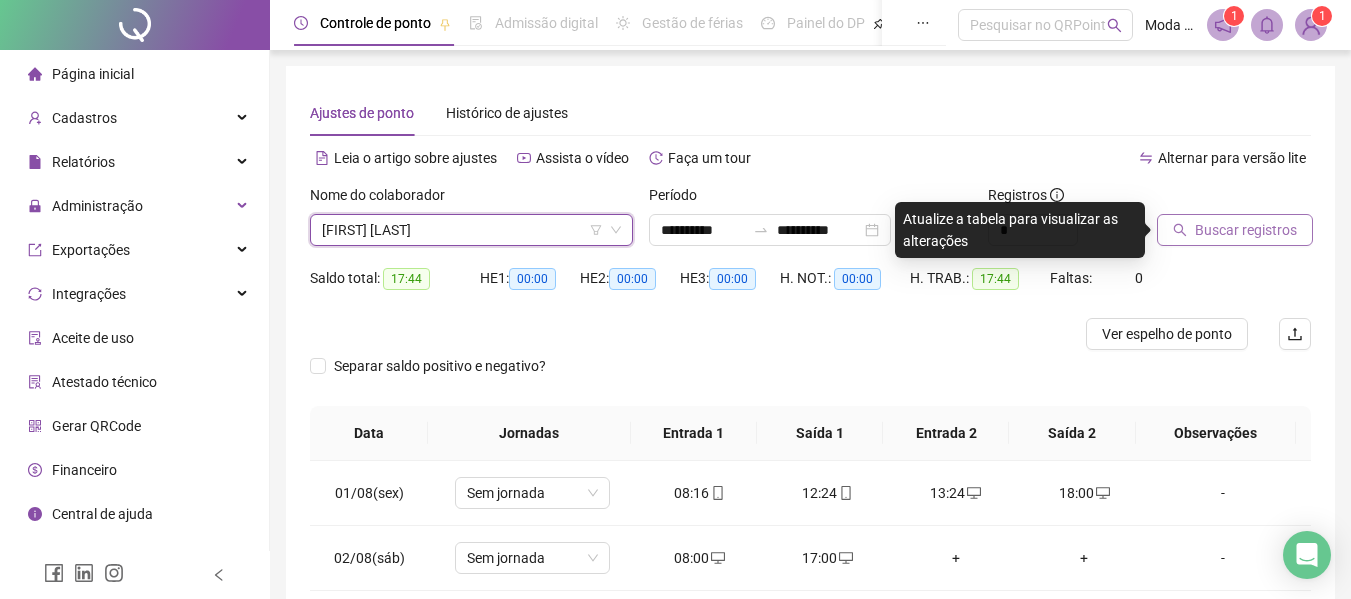 click on "Buscar registros" at bounding box center [1246, 230] 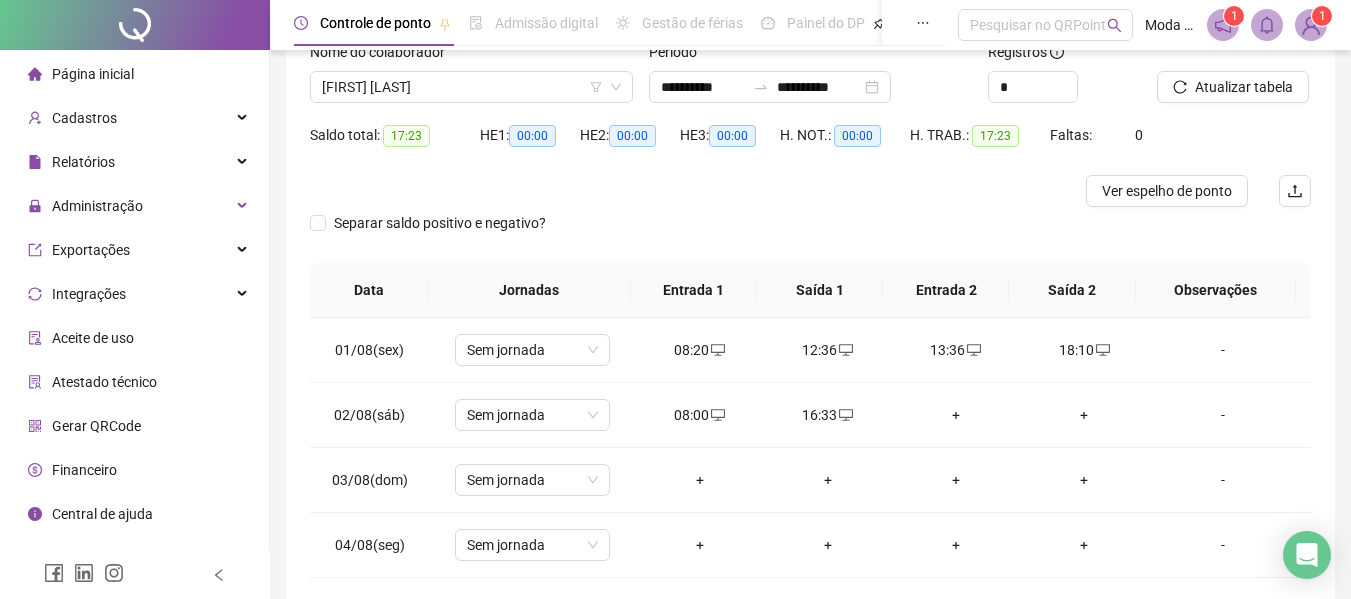 scroll, scrollTop: 200, scrollLeft: 0, axis: vertical 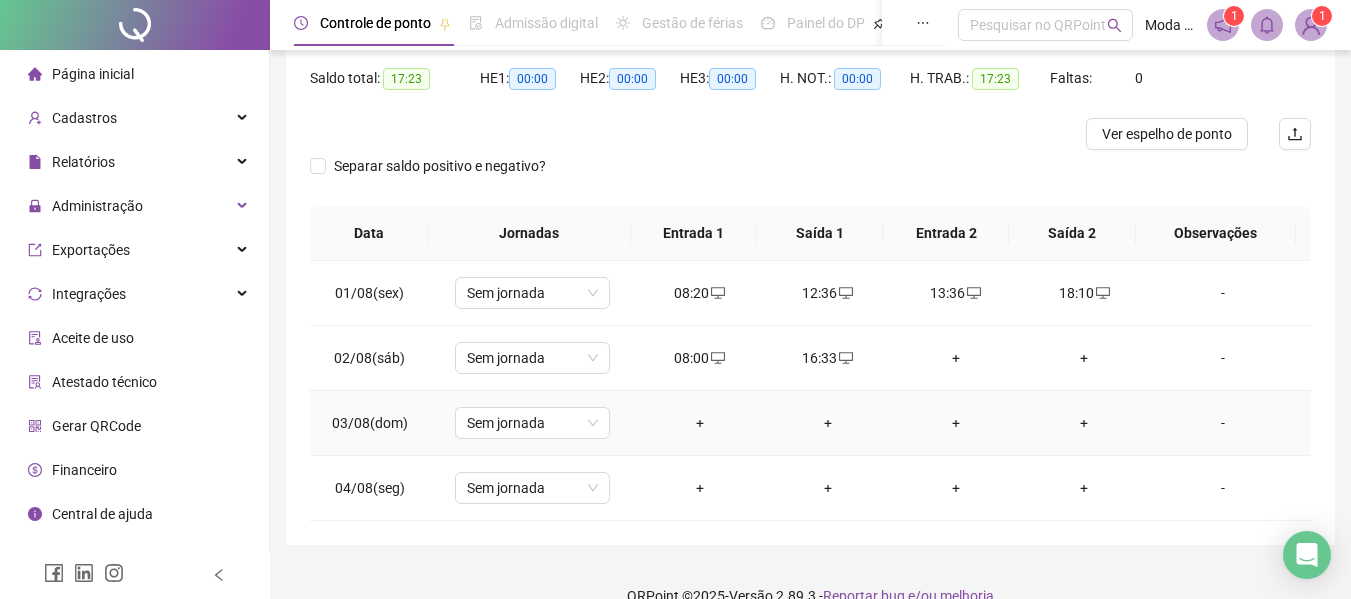 click on "+" at bounding box center [700, 423] 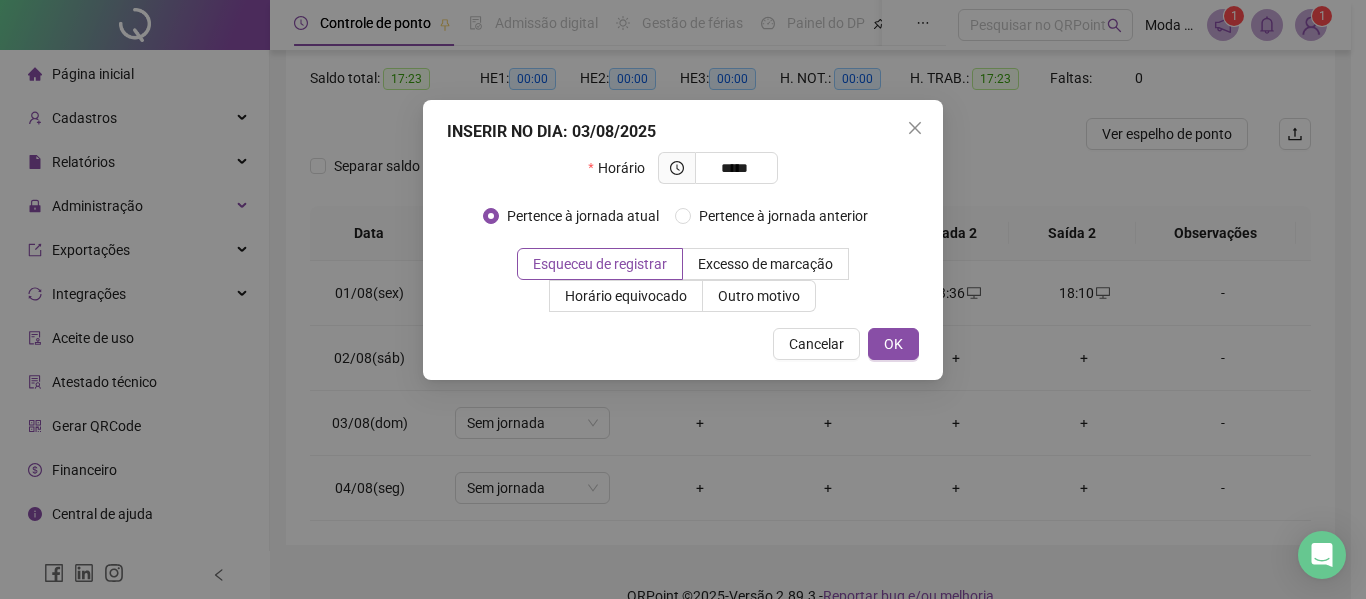 type on "*****" 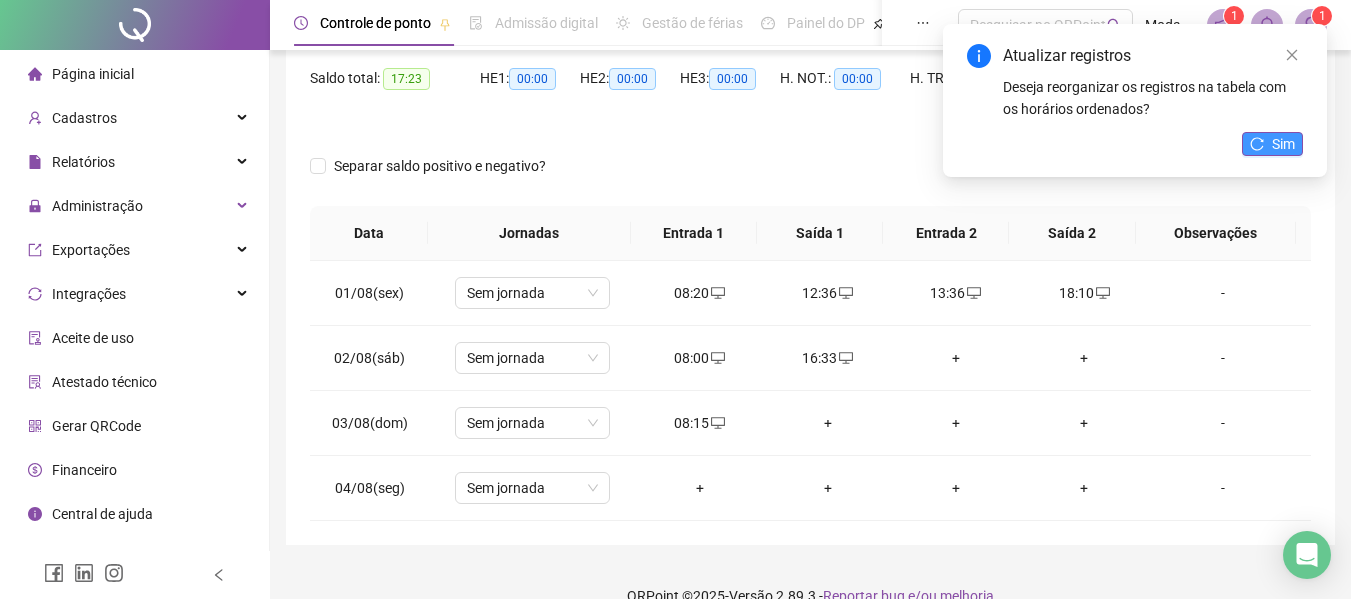 click on "Sim" at bounding box center [1283, 144] 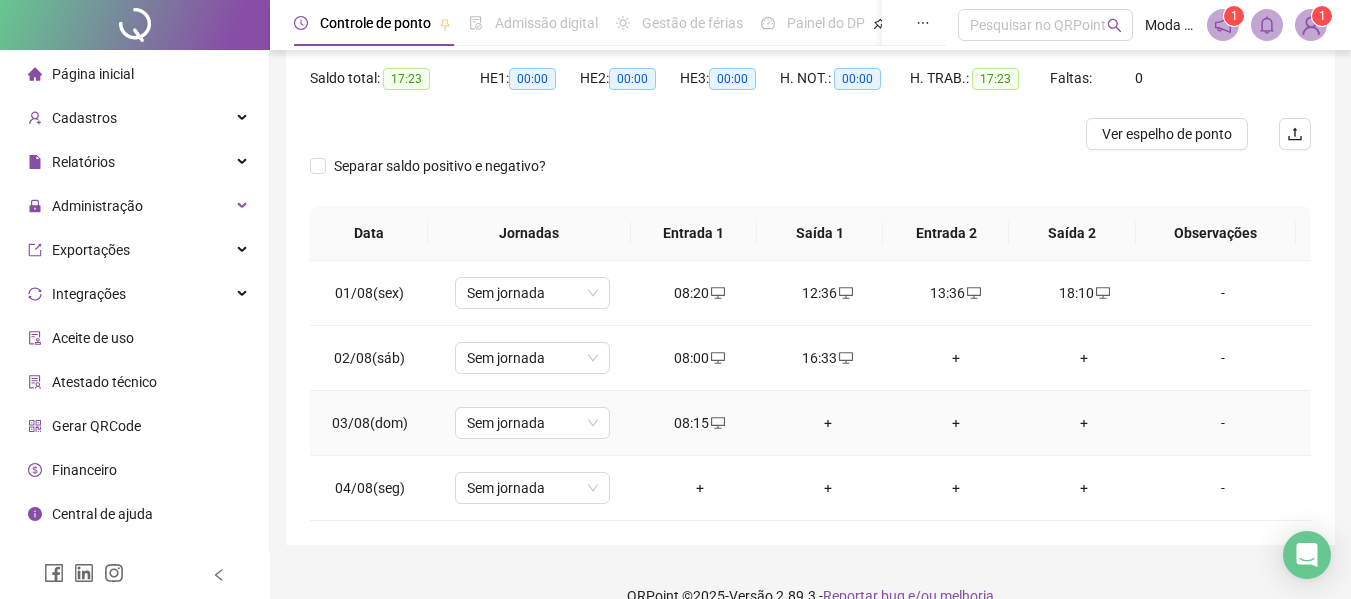 click on "08:15" at bounding box center [700, 423] 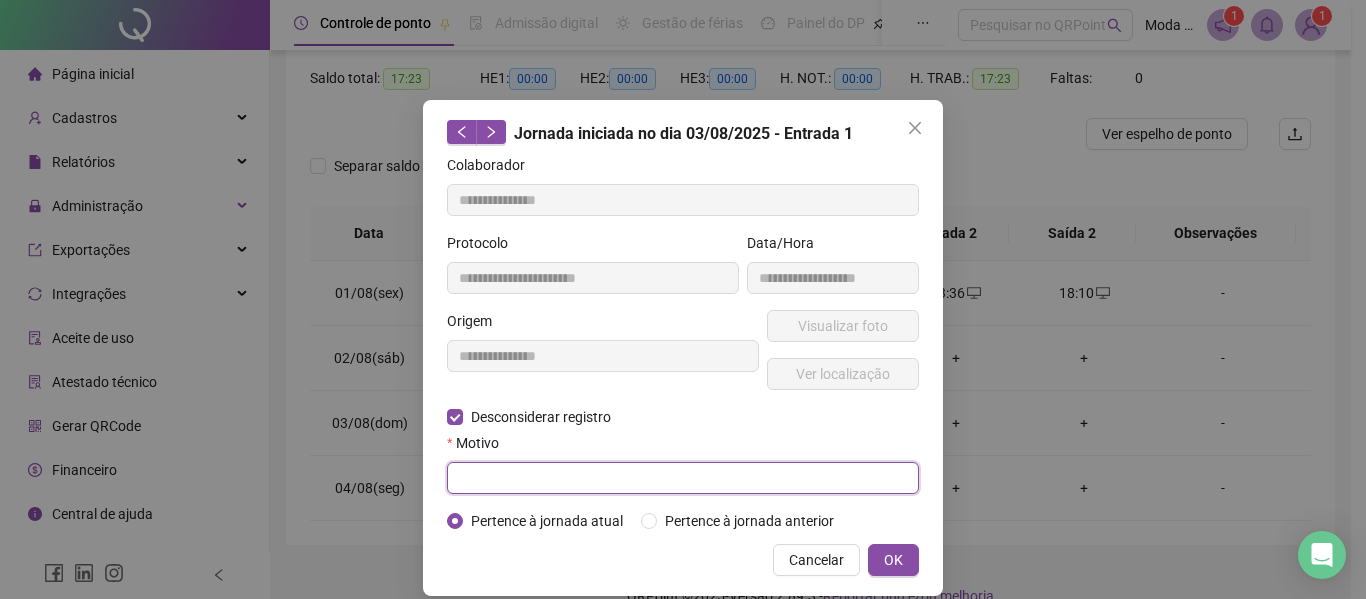 click at bounding box center [683, 478] 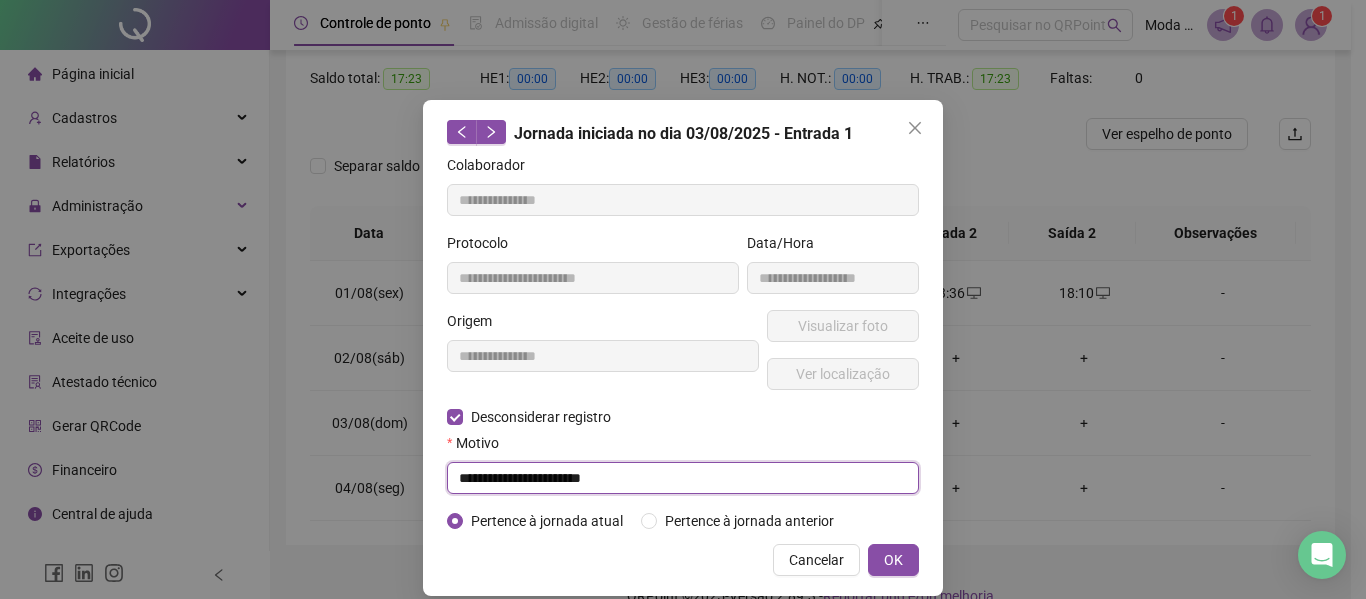 click on "**********" at bounding box center (683, 478) 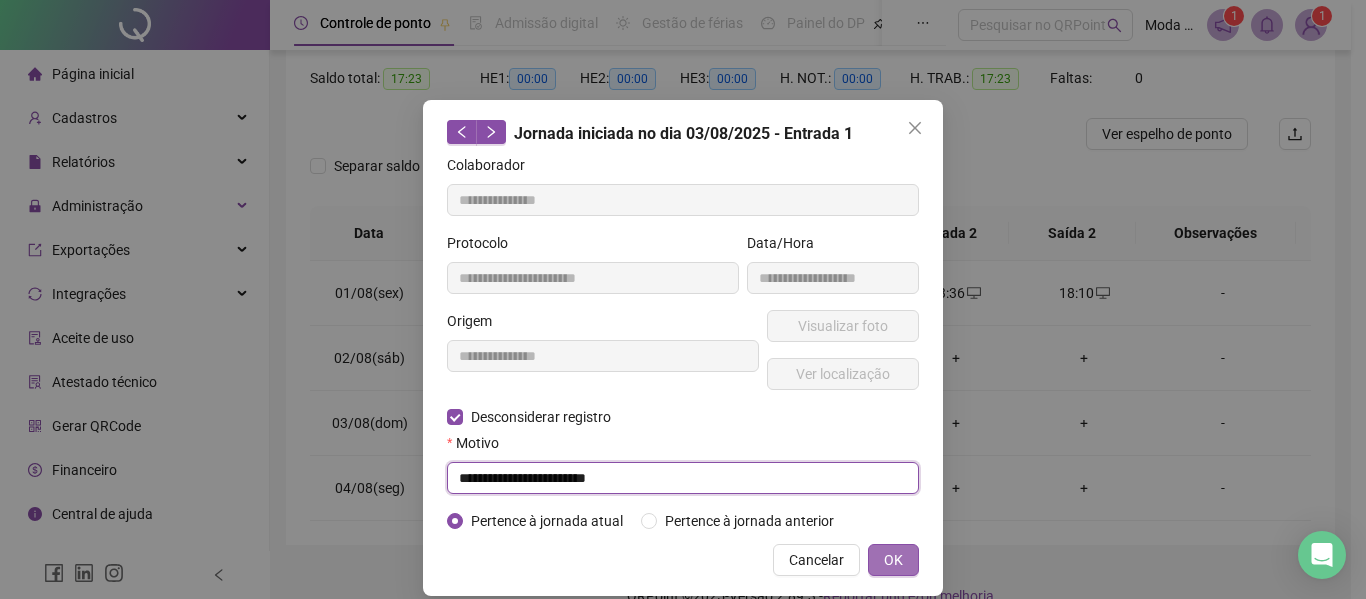 type on "**********" 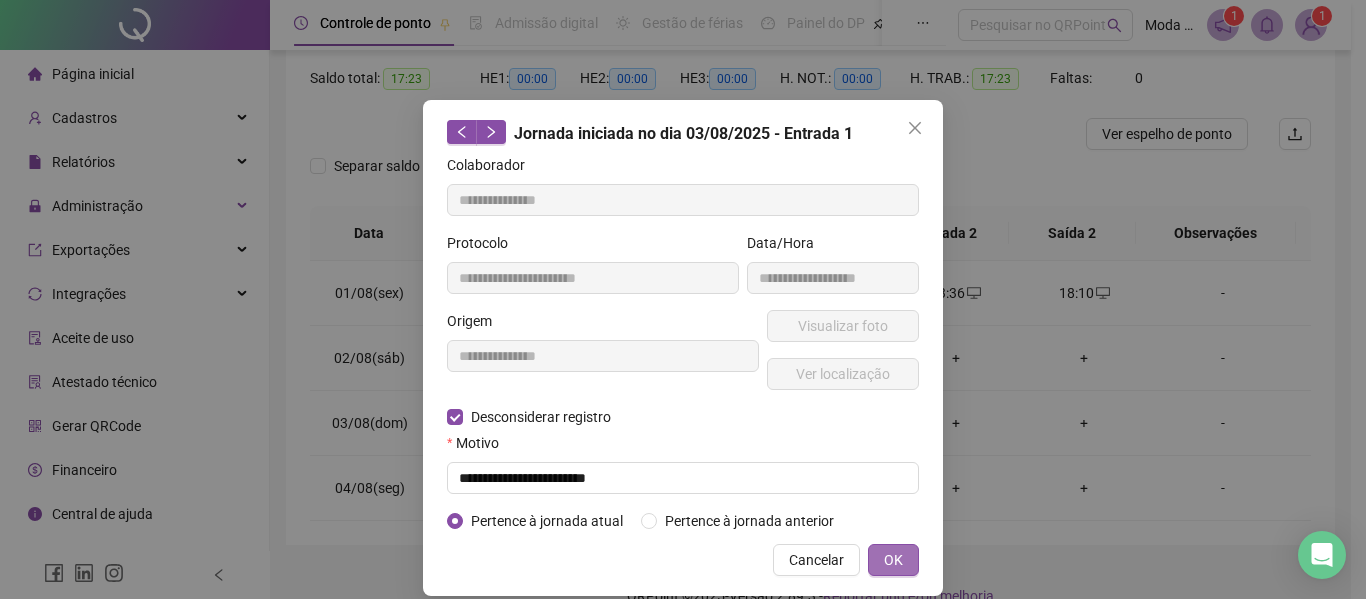 click on "OK" at bounding box center [893, 560] 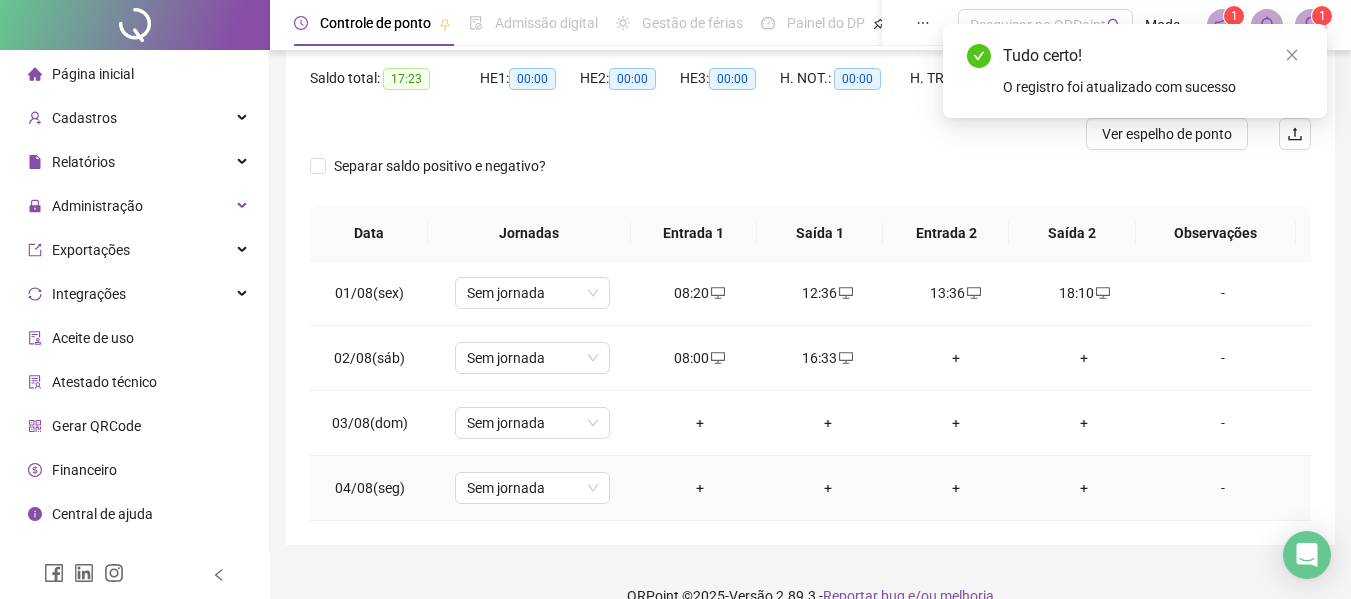 click on "+" at bounding box center [700, 488] 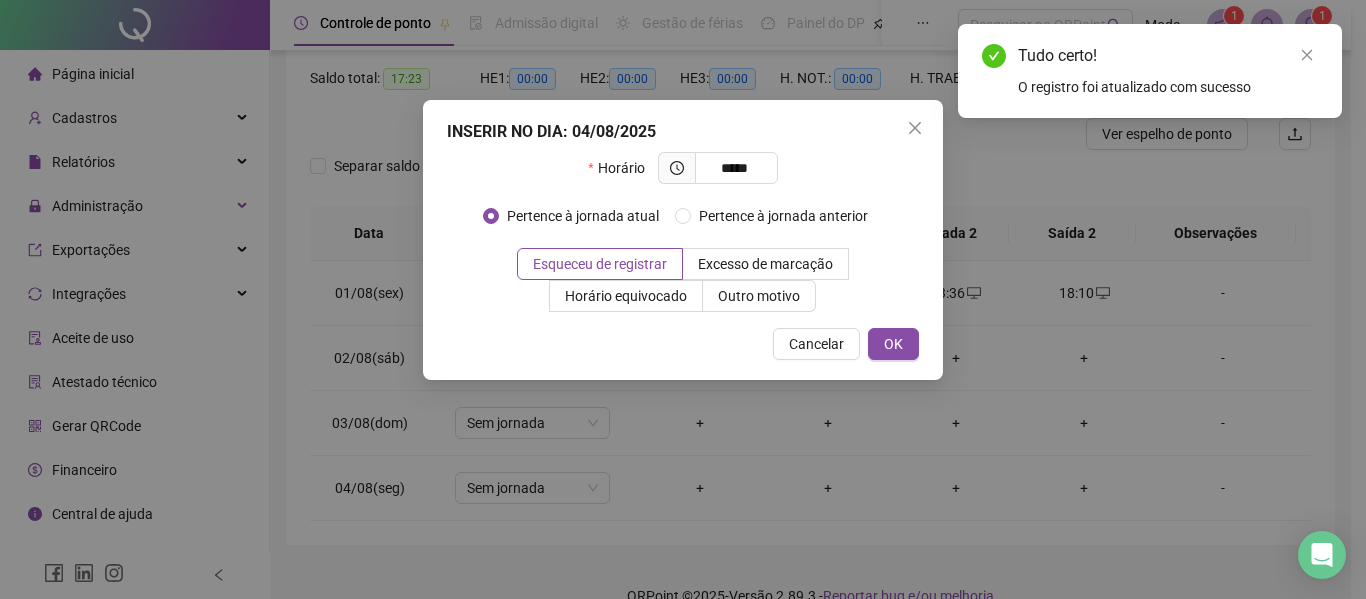 type on "*****" 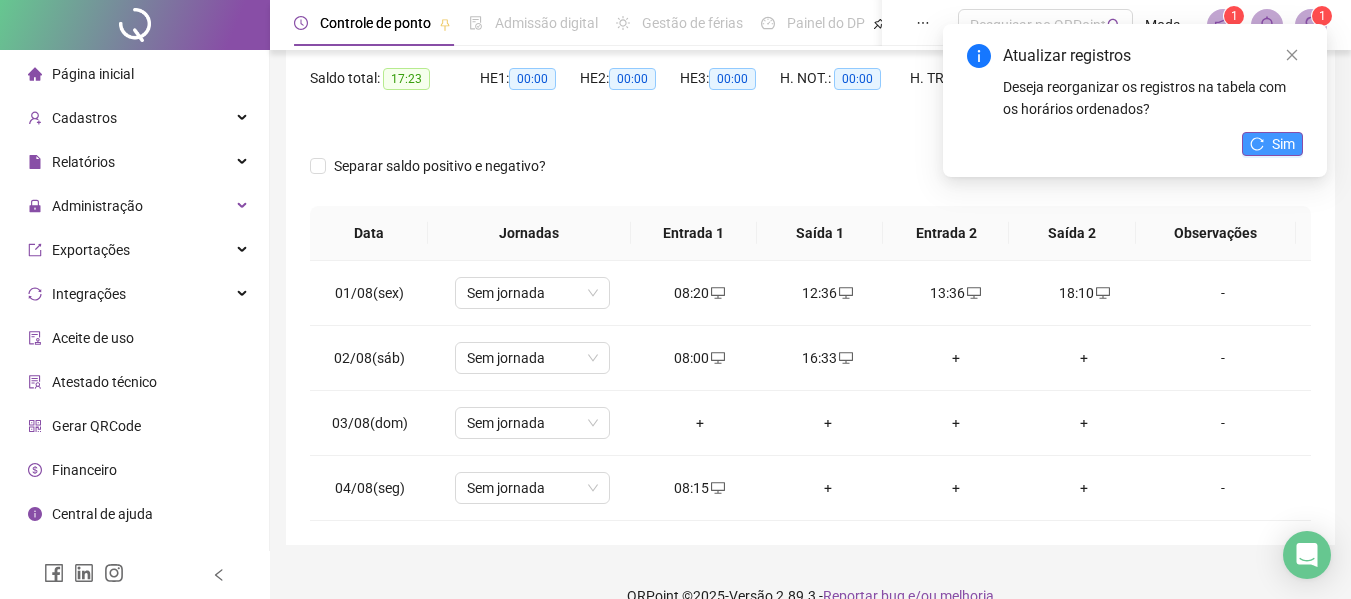 click on "Sim" at bounding box center (1283, 144) 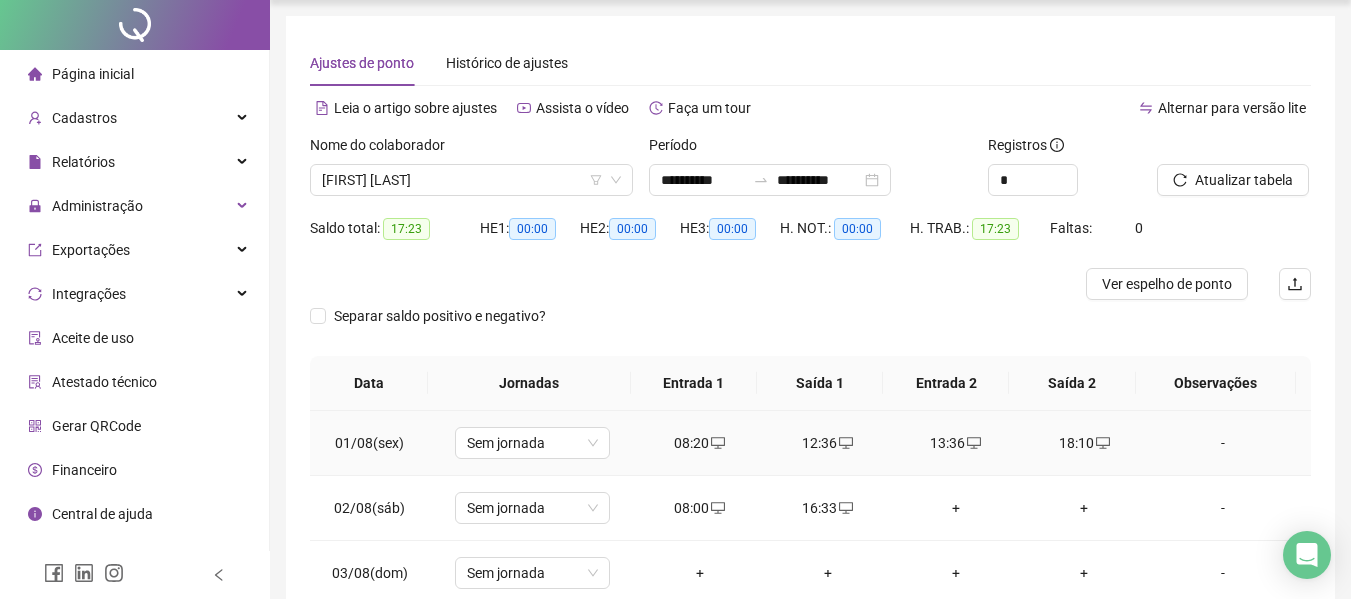 scroll, scrollTop: 0, scrollLeft: 0, axis: both 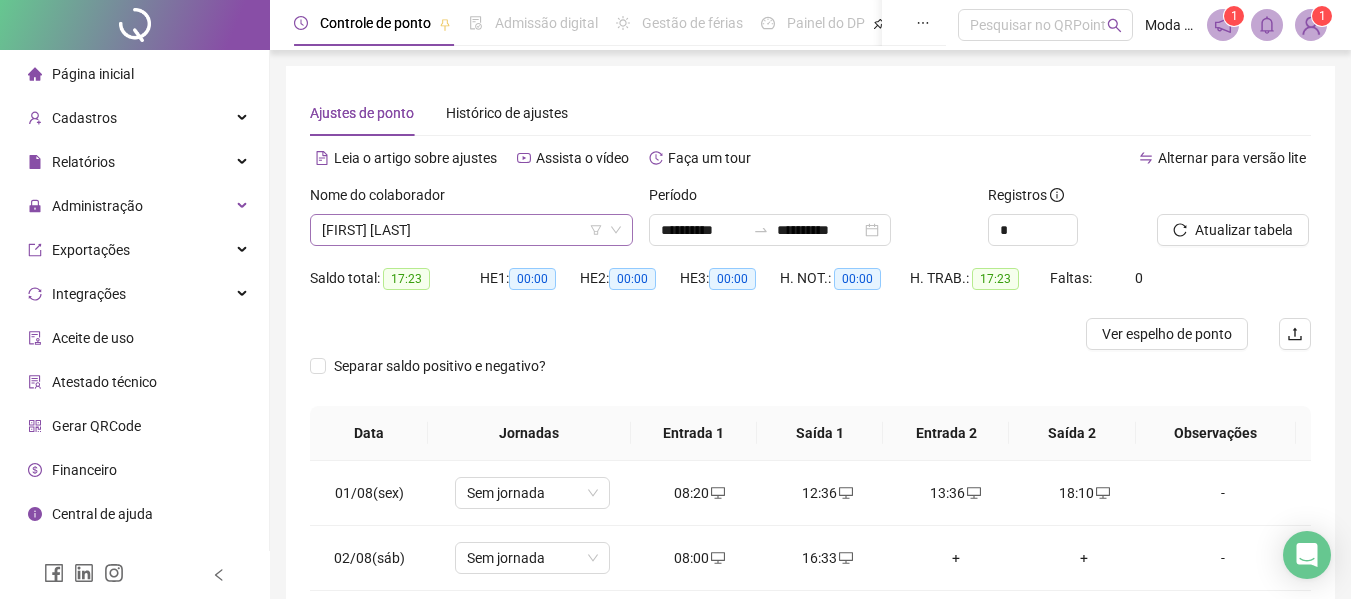 click on "[FIRST] [LAST]" at bounding box center (471, 230) 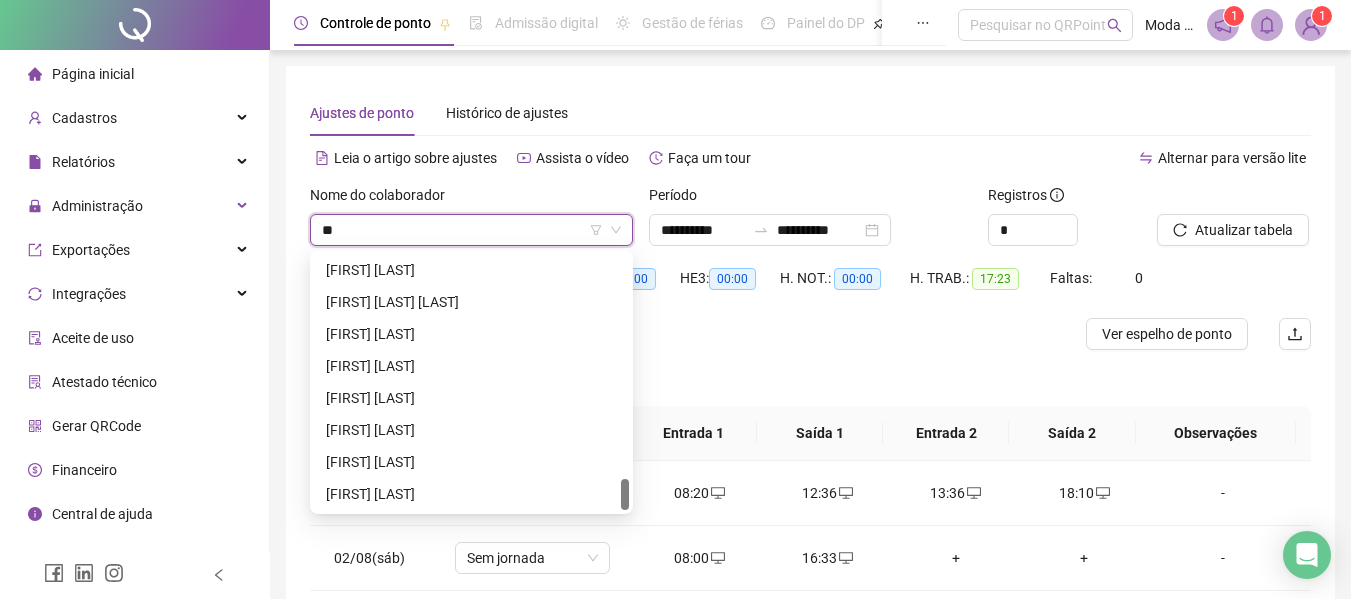 scroll, scrollTop: 0, scrollLeft: 0, axis: both 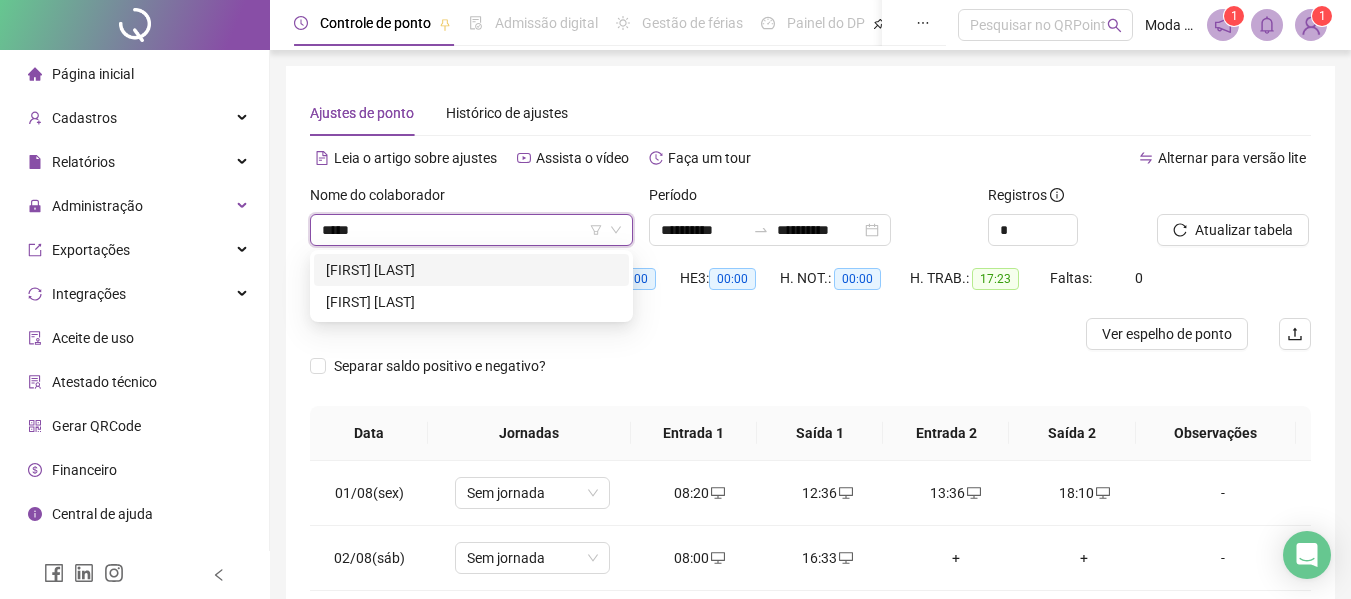 type on "******" 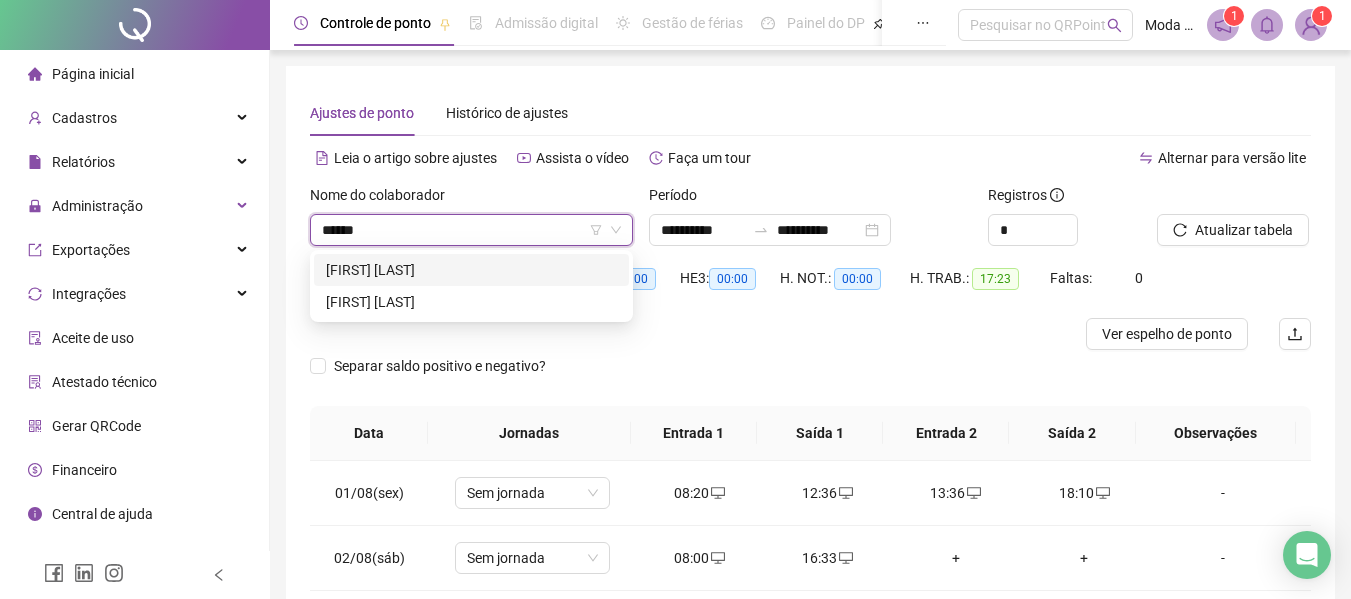 drag, startPoint x: 471, startPoint y: 276, endPoint x: 755, endPoint y: 271, distance: 284.044 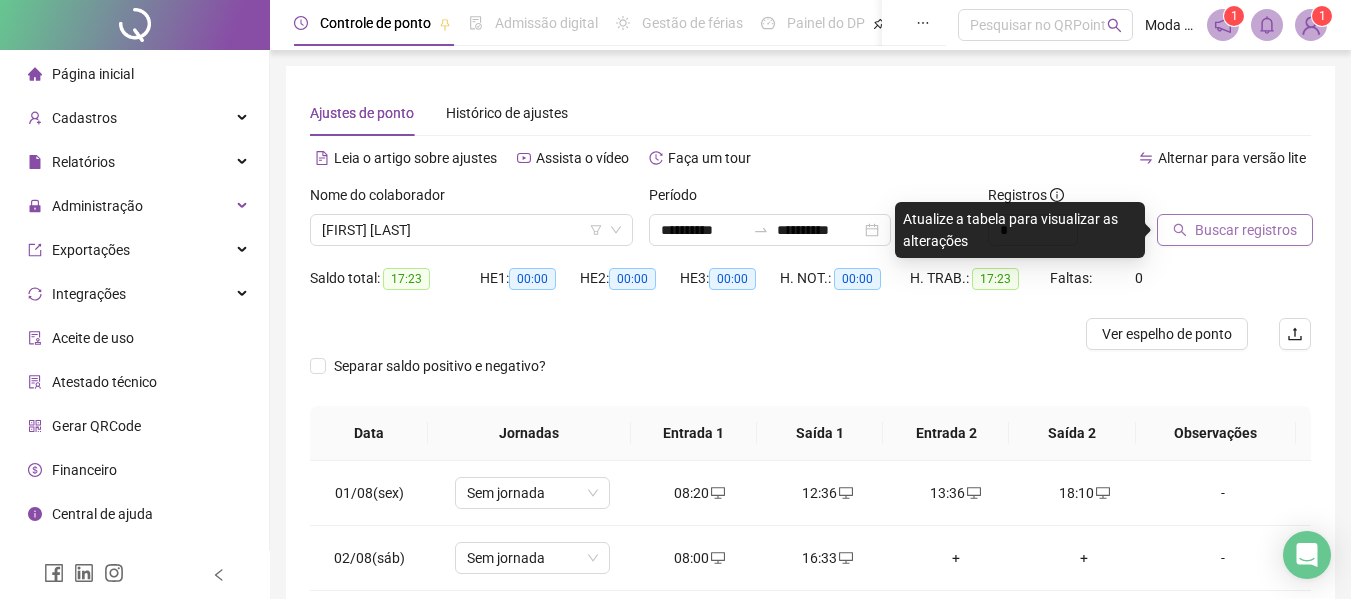 click on "Buscar registros" at bounding box center (1246, 230) 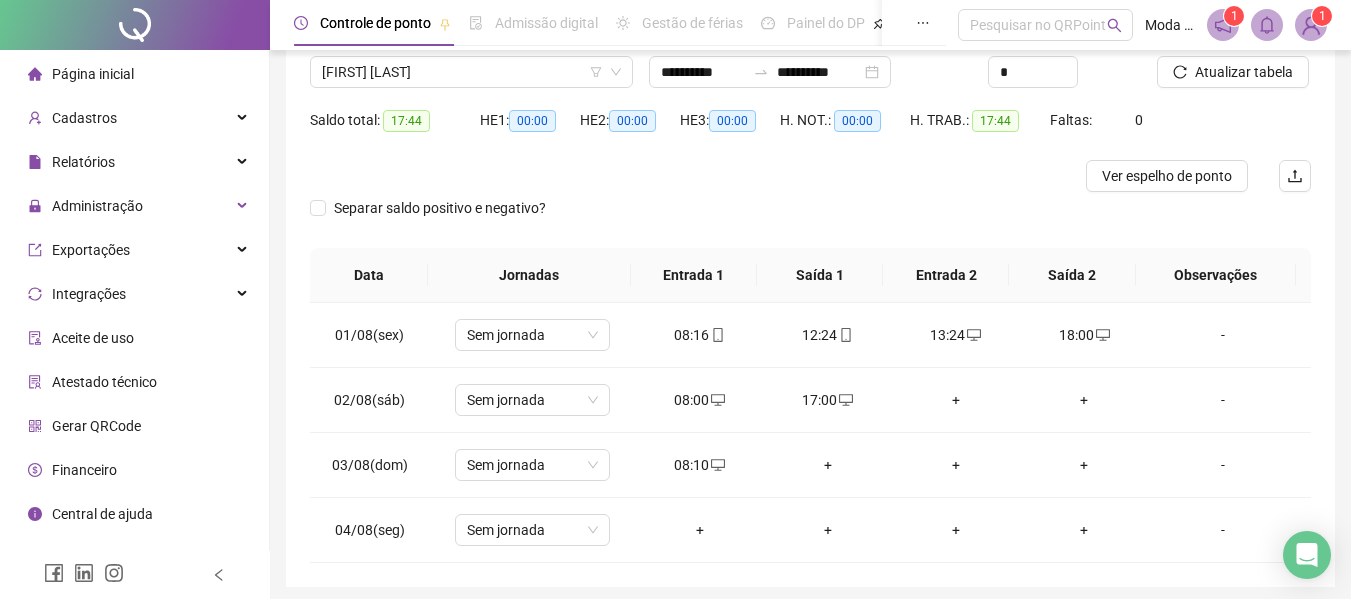 scroll, scrollTop: 200, scrollLeft: 0, axis: vertical 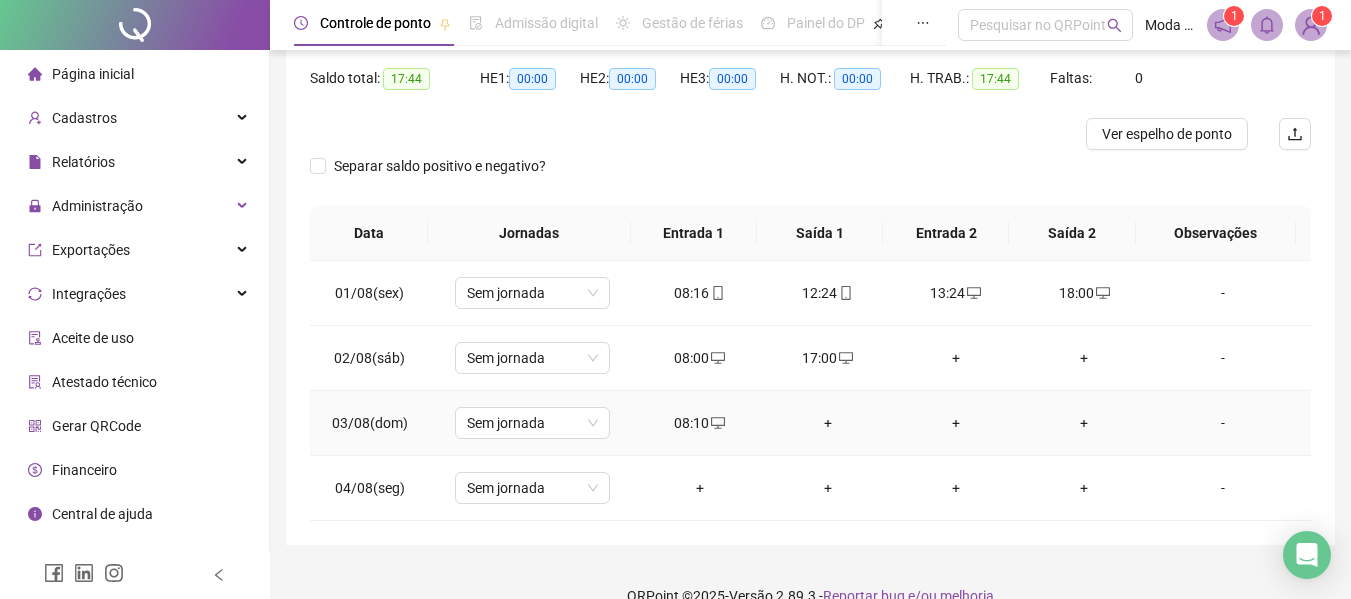 click at bounding box center [717, 423] 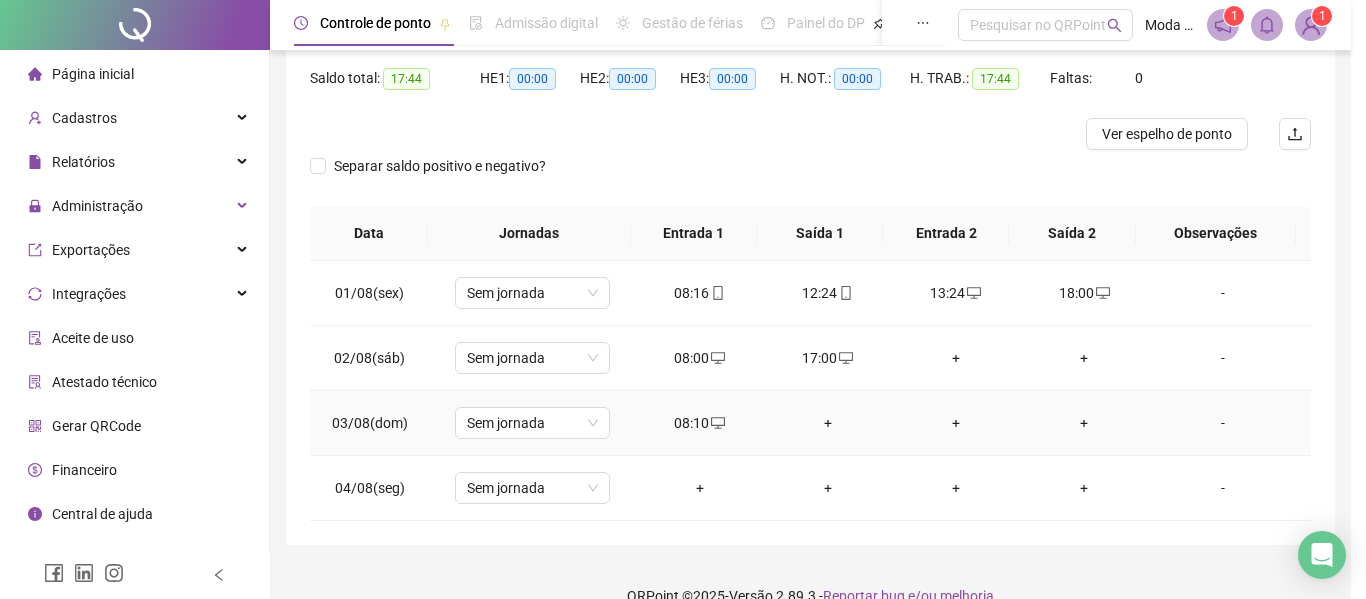 type on "**********" 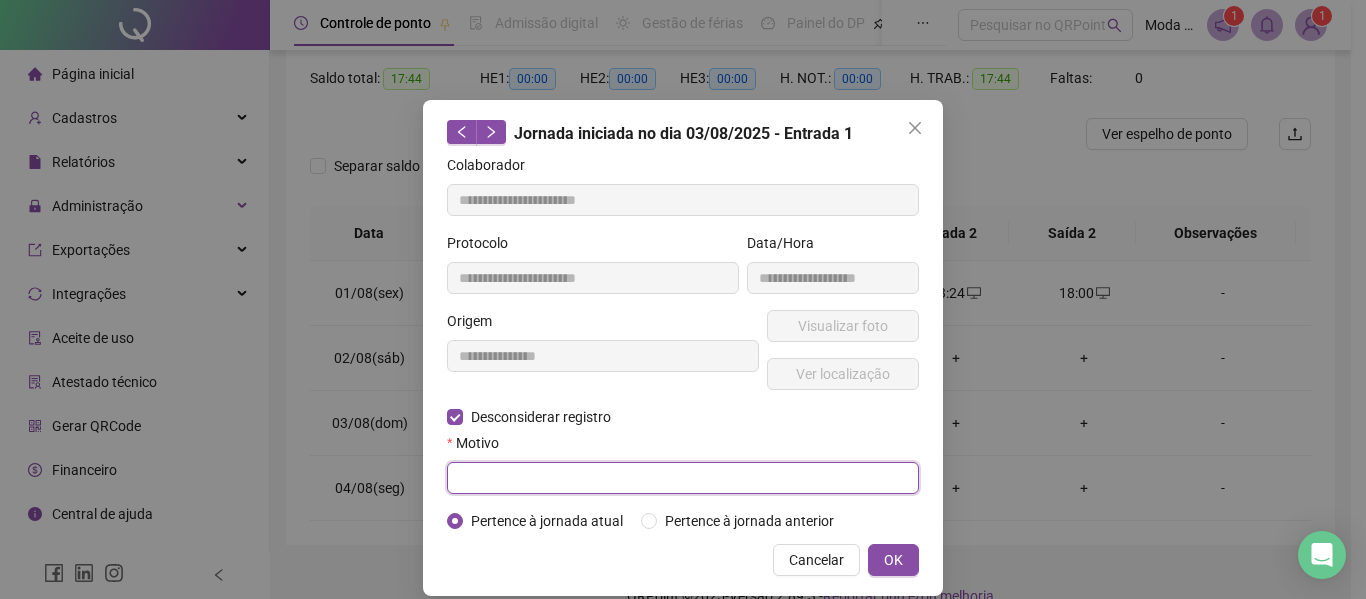 click at bounding box center [683, 478] 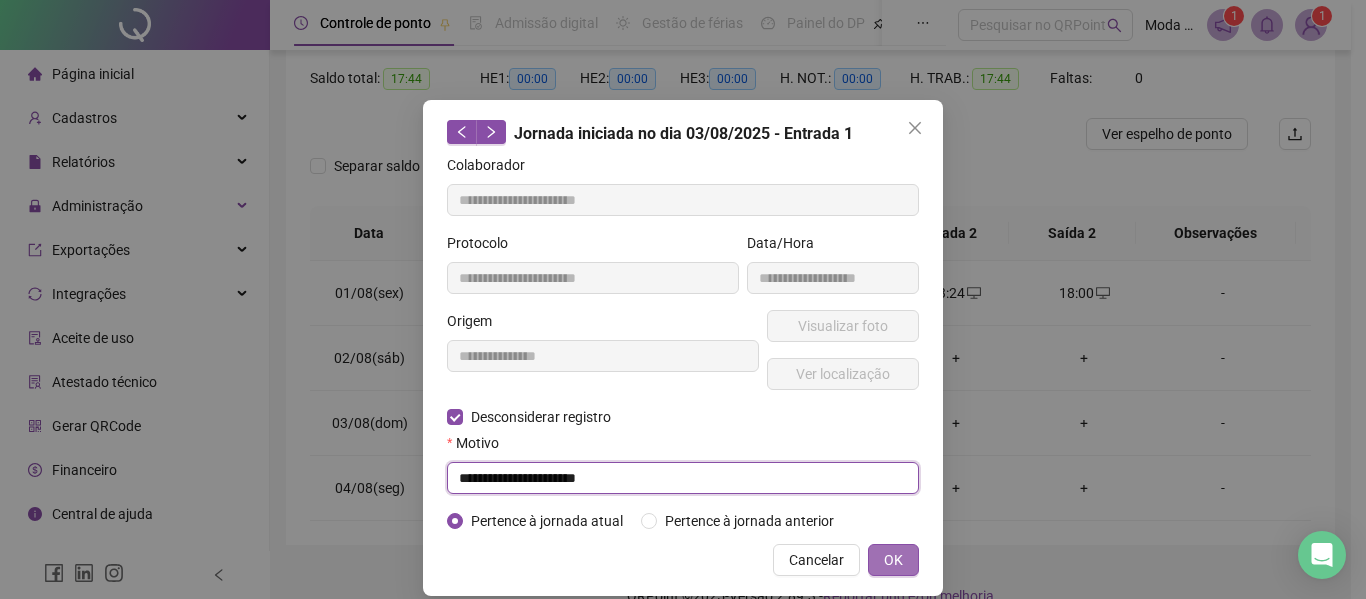 type on "**********" 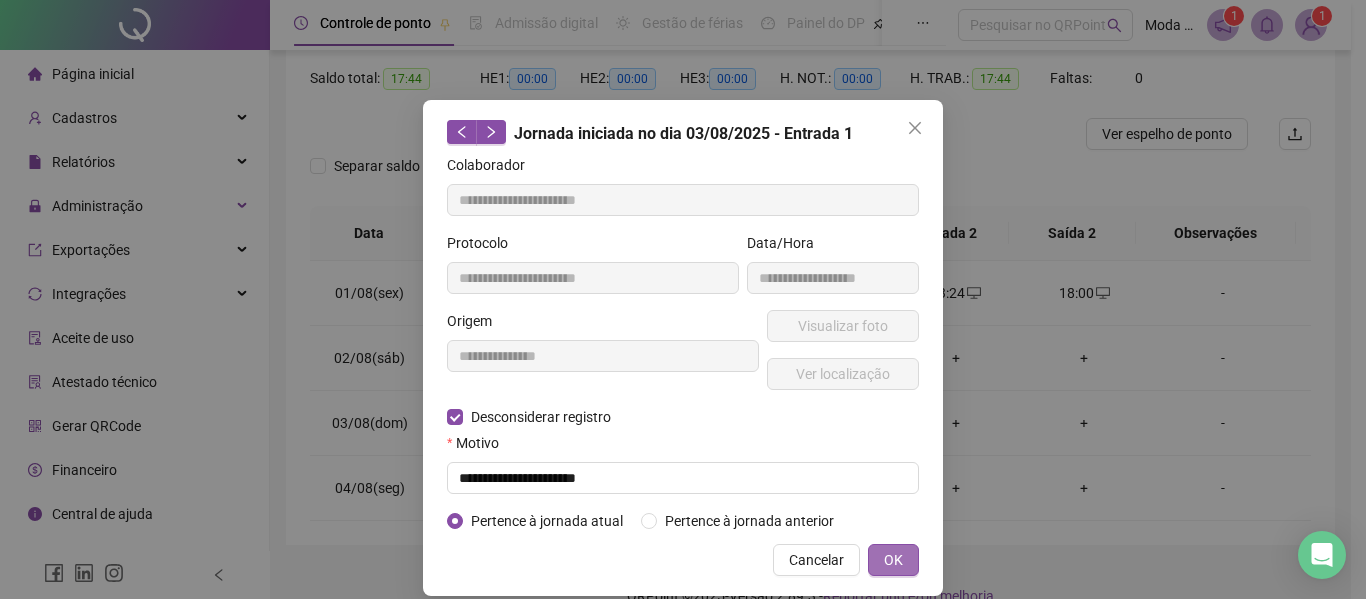 click on "OK" at bounding box center (893, 560) 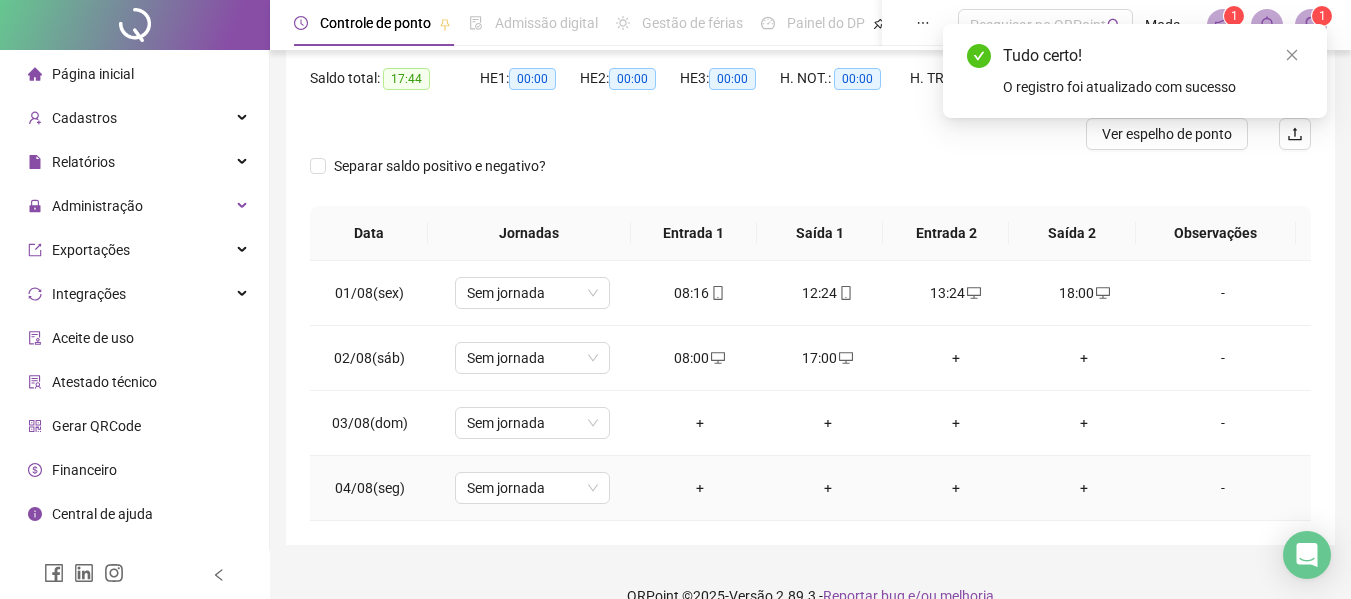 click on "+" at bounding box center [700, 488] 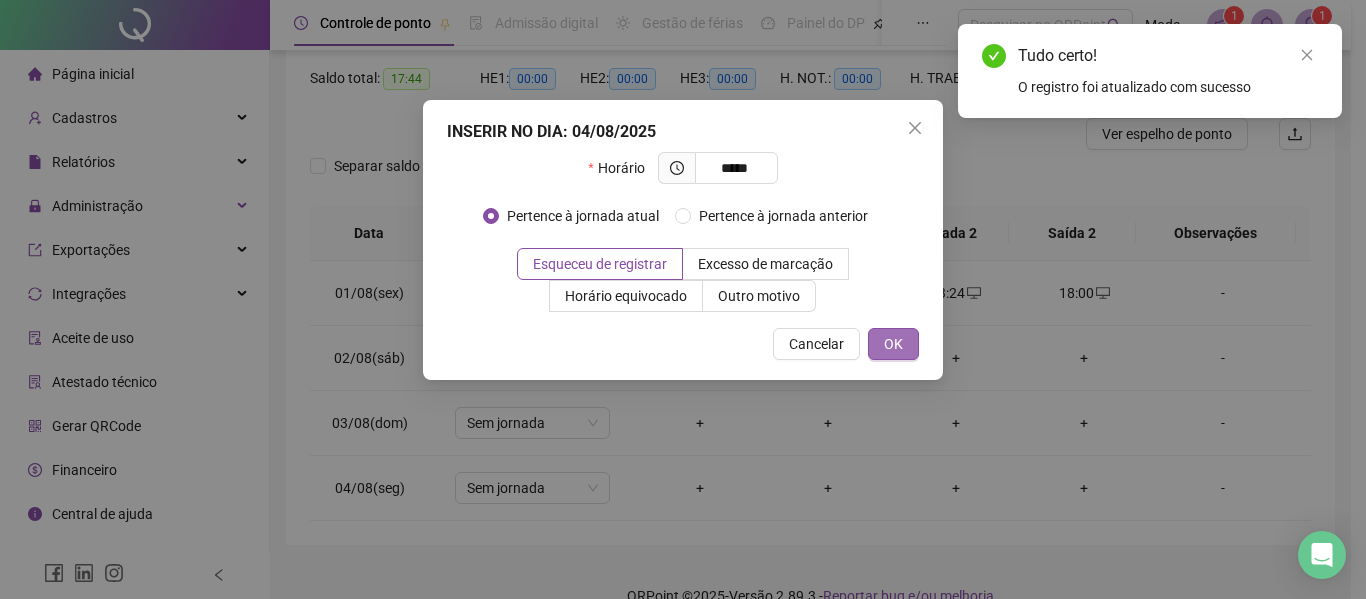 type on "*****" 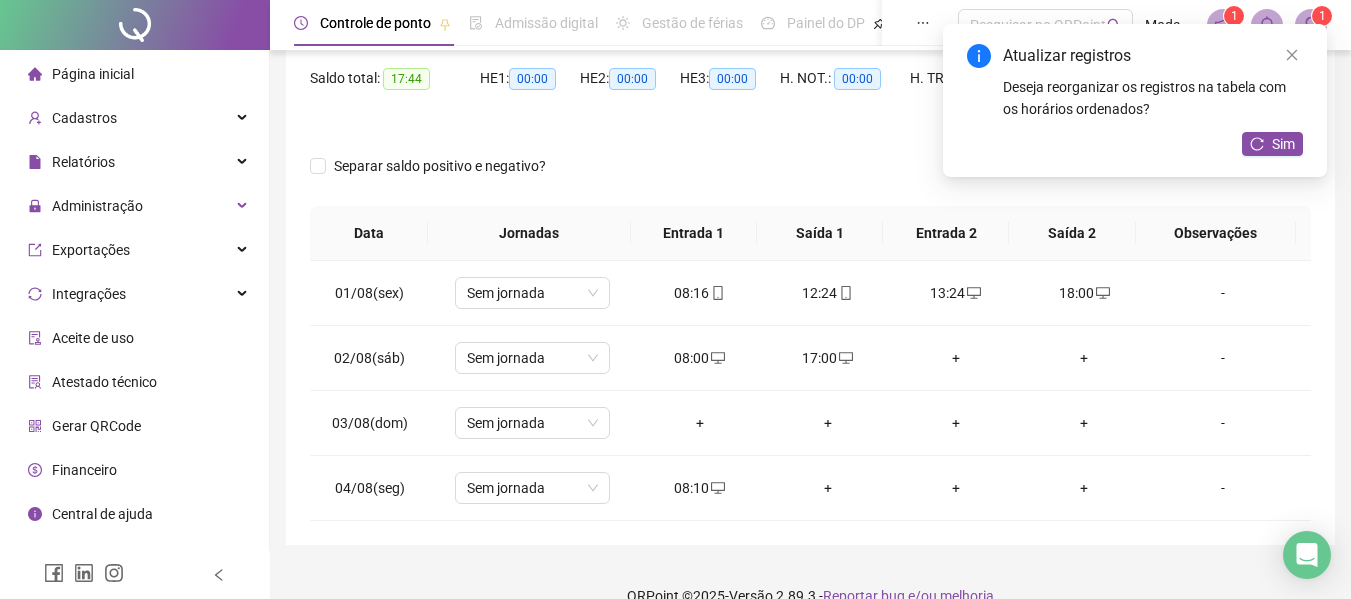 click on "Sim" at bounding box center [1272, 144] 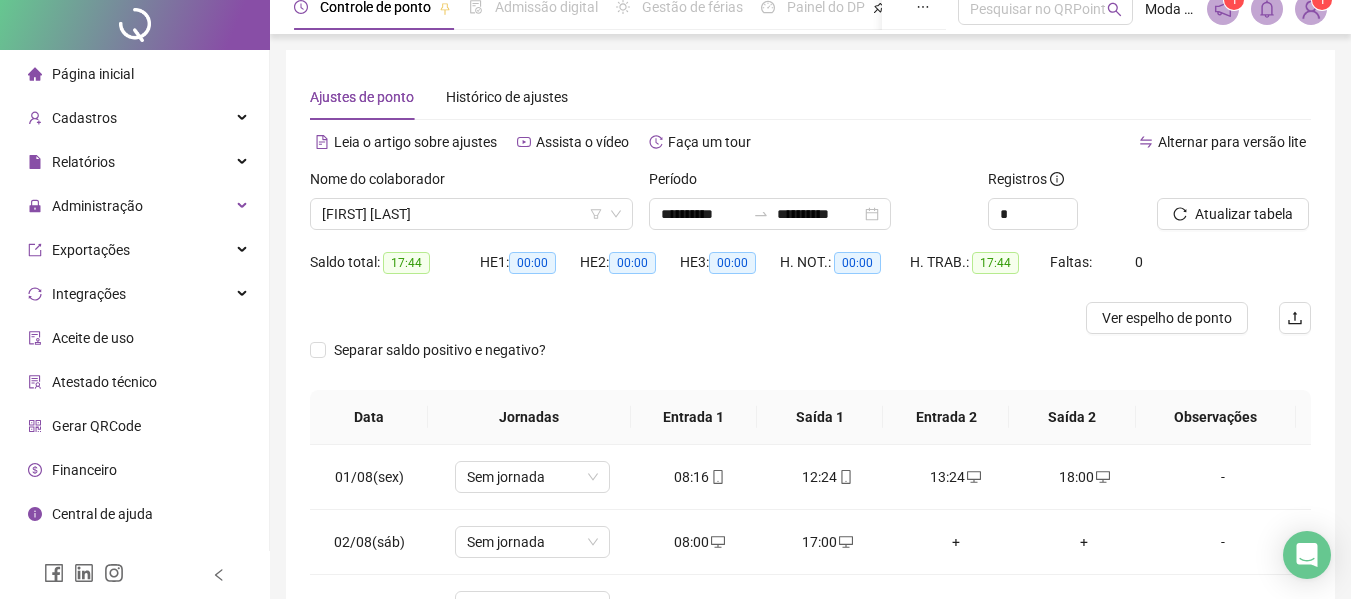 scroll, scrollTop: 0, scrollLeft: 0, axis: both 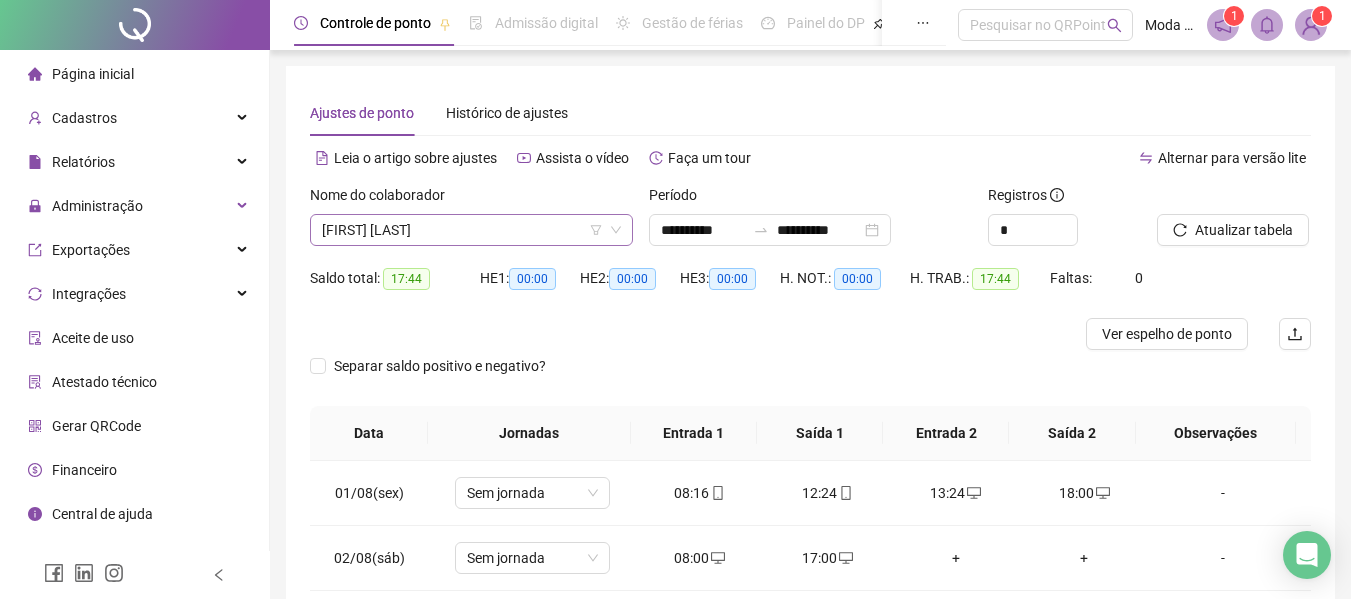 click on "[FIRST] [LAST]" at bounding box center [471, 230] 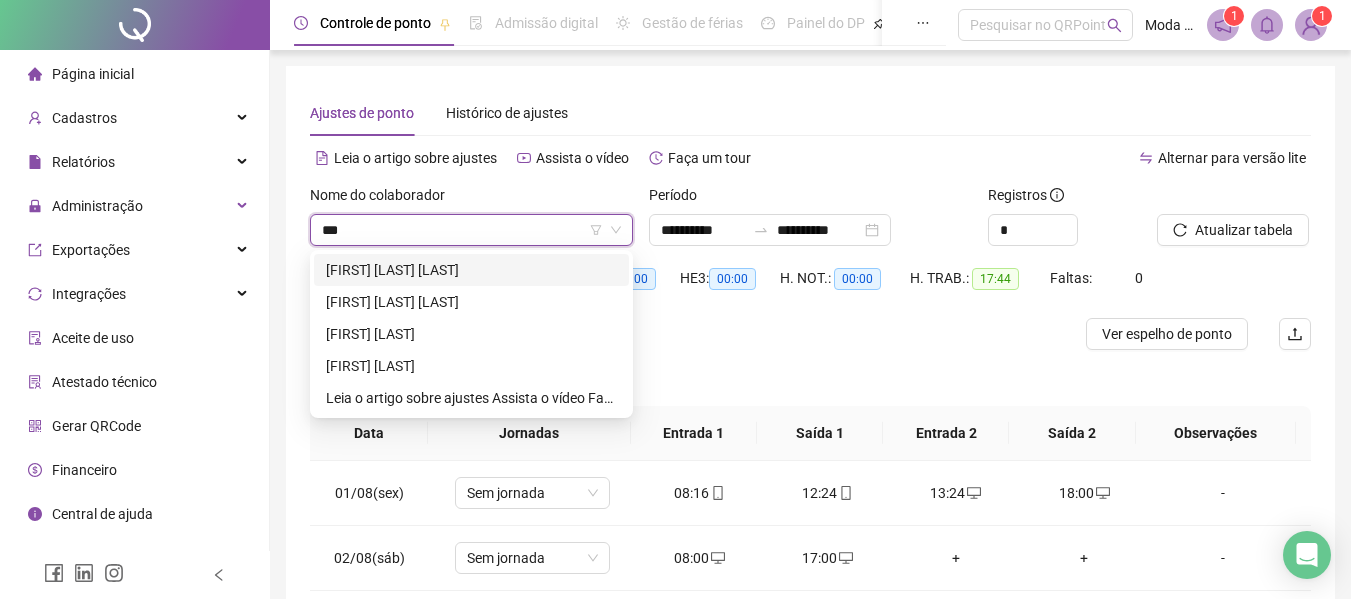 scroll, scrollTop: 0, scrollLeft: 0, axis: both 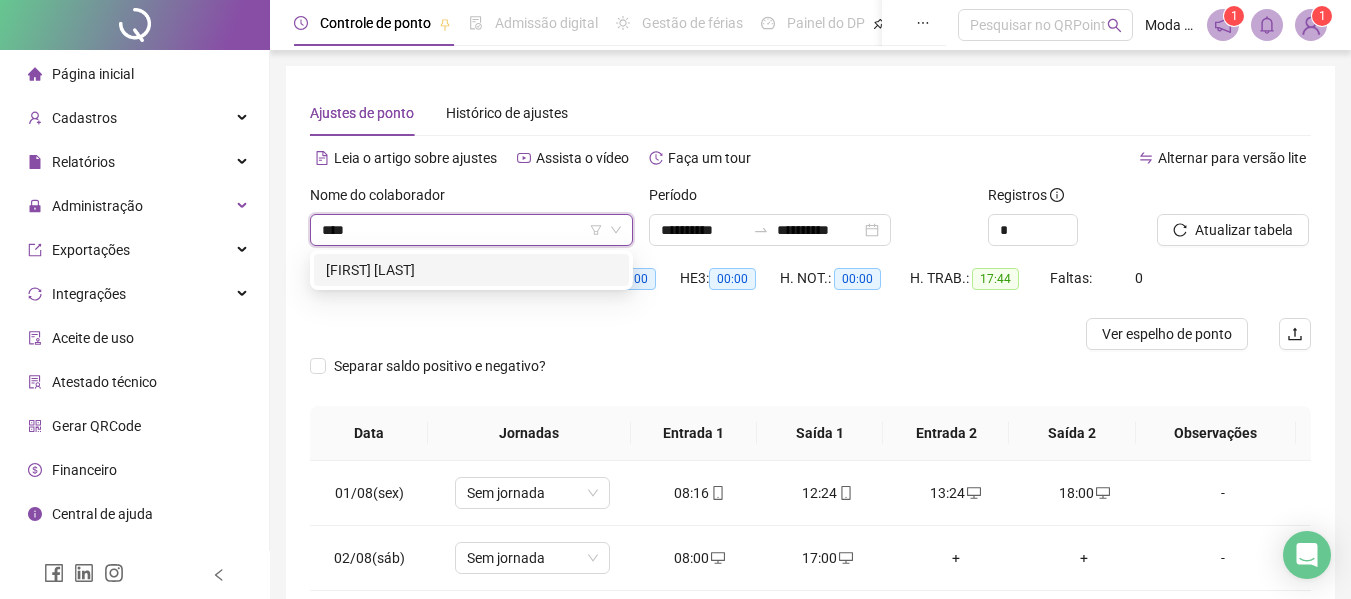 click on "[FIRST] [LAST]" at bounding box center (471, 270) 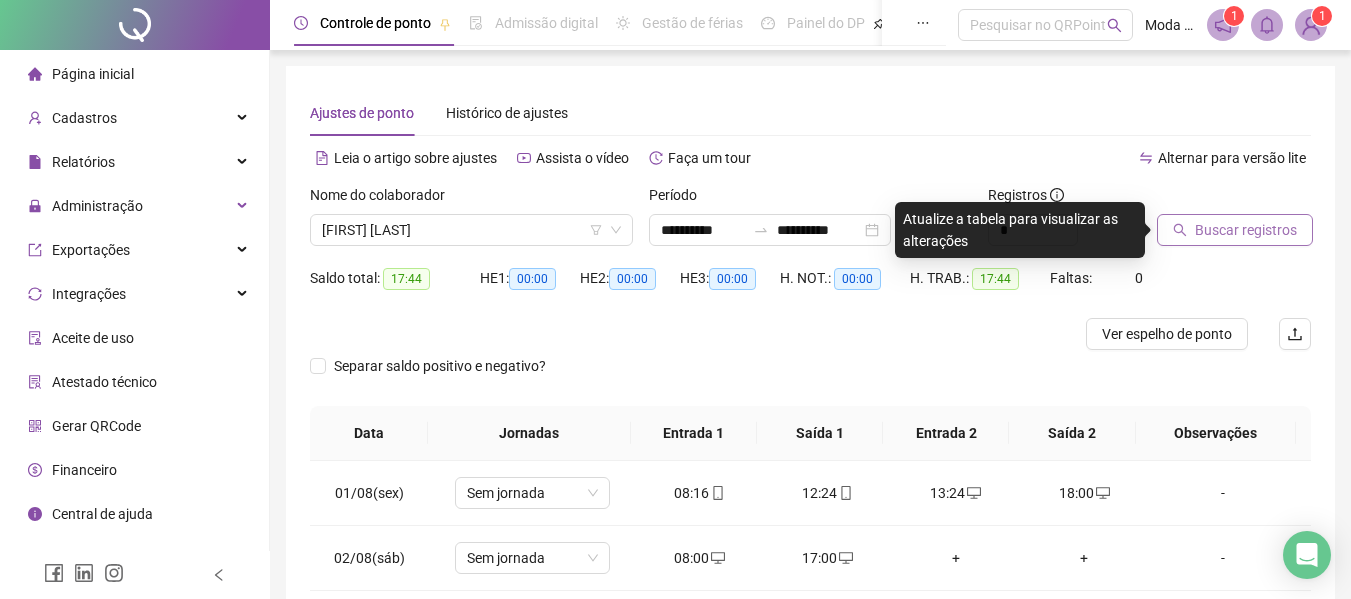 click on "Buscar registros" at bounding box center [1246, 230] 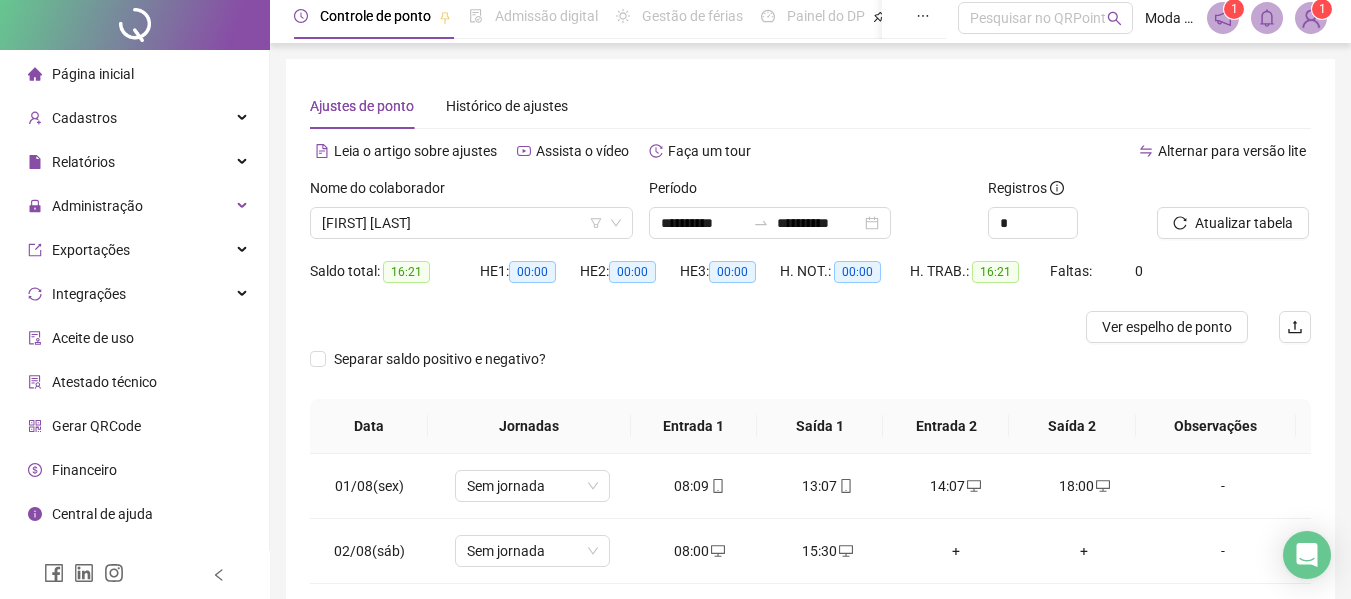 scroll, scrollTop: 0, scrollLeft: 0, axis: both 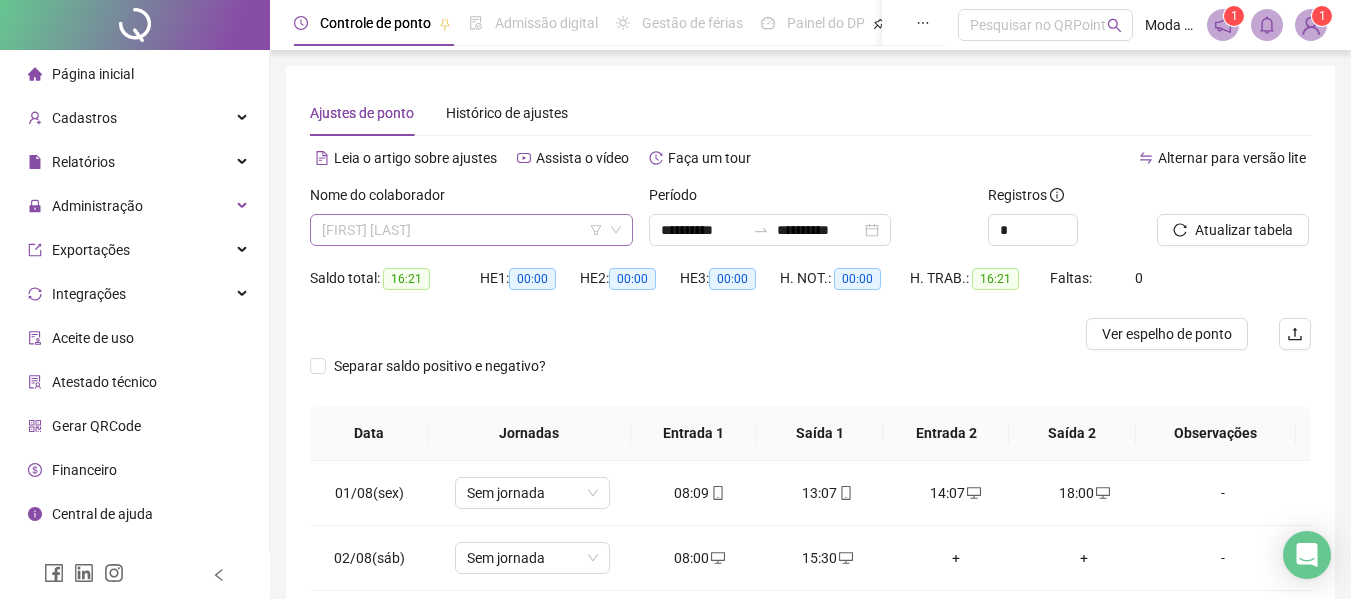 click on "[FIRST] [LAST]" at bounding box center [471, 230] 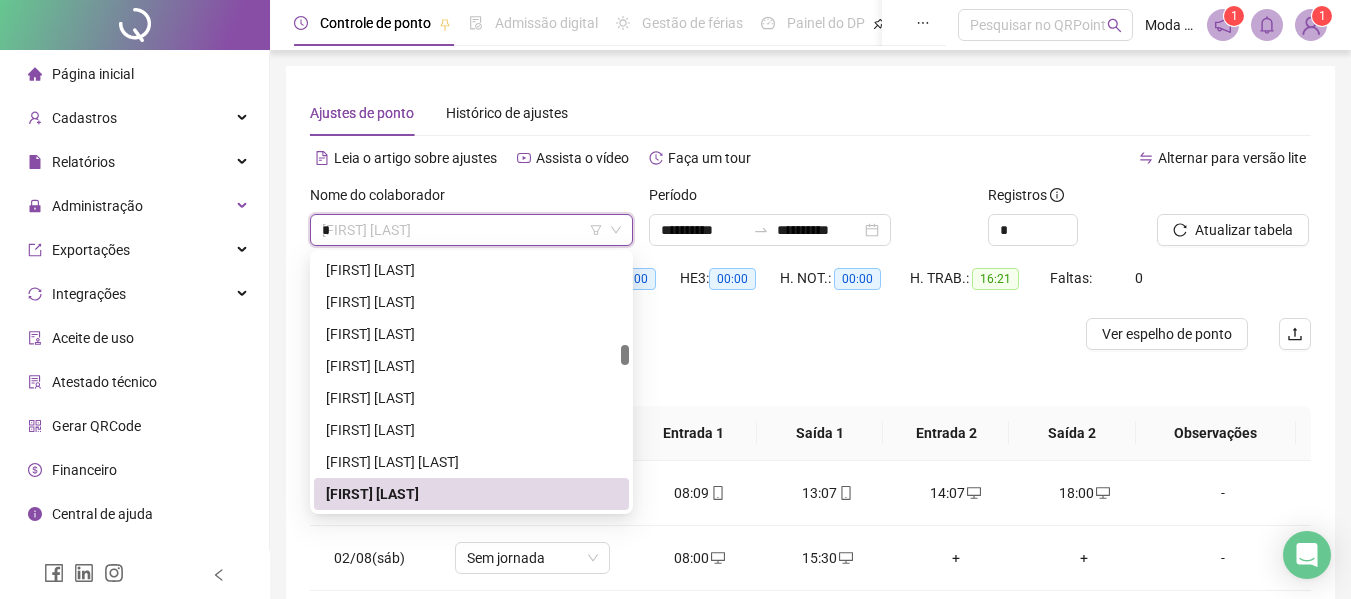 scroll, scrollTop: 1920, scrollLeft: 0, axis: vertical 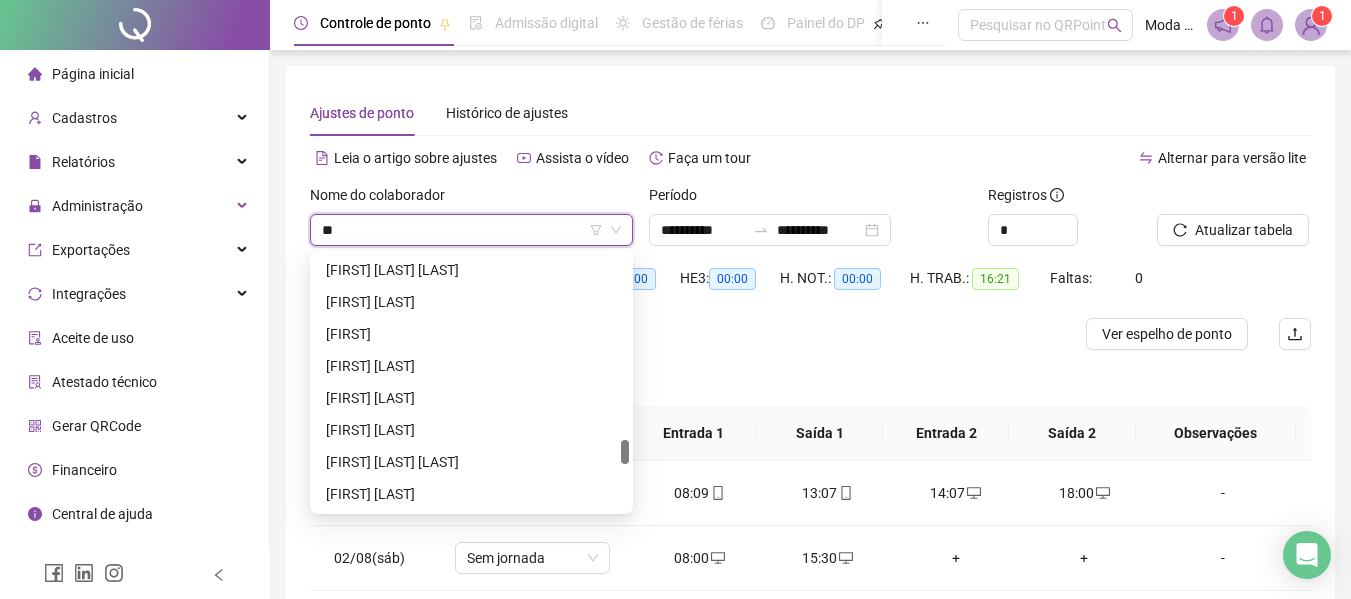 type on "***" 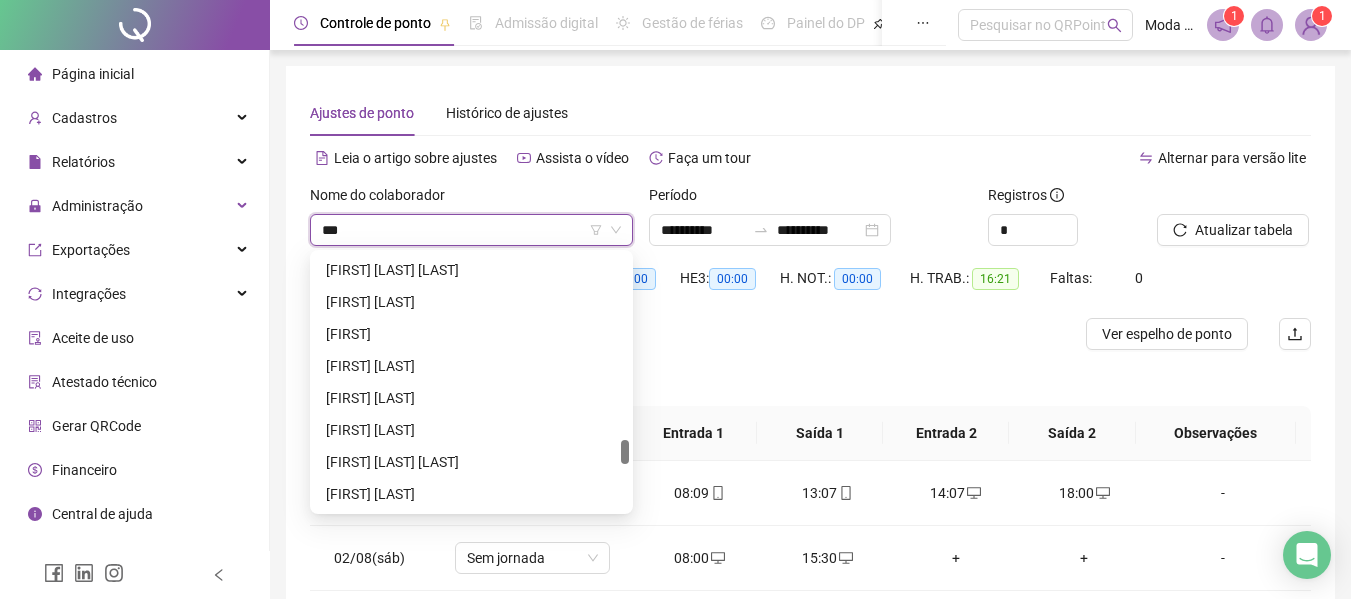 scroll, scrollTop: 0, scrollLeft: 0, axis: both 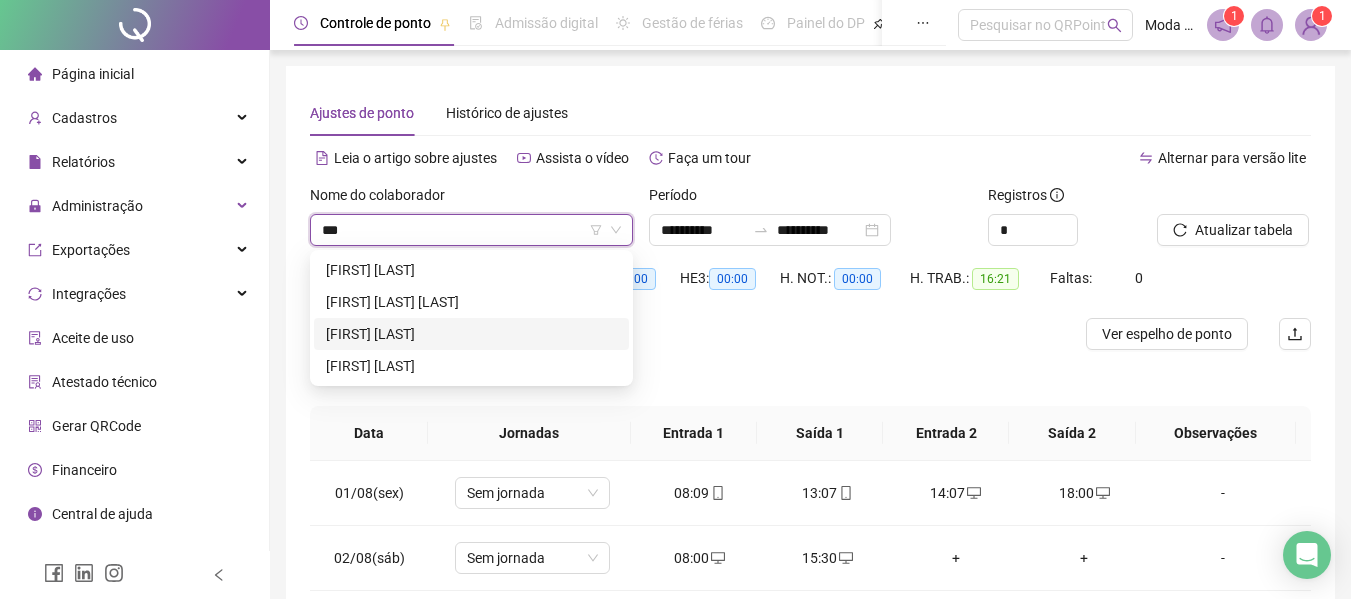 click on "[FIRST] [LAST]" at bounding box center (471, 334) 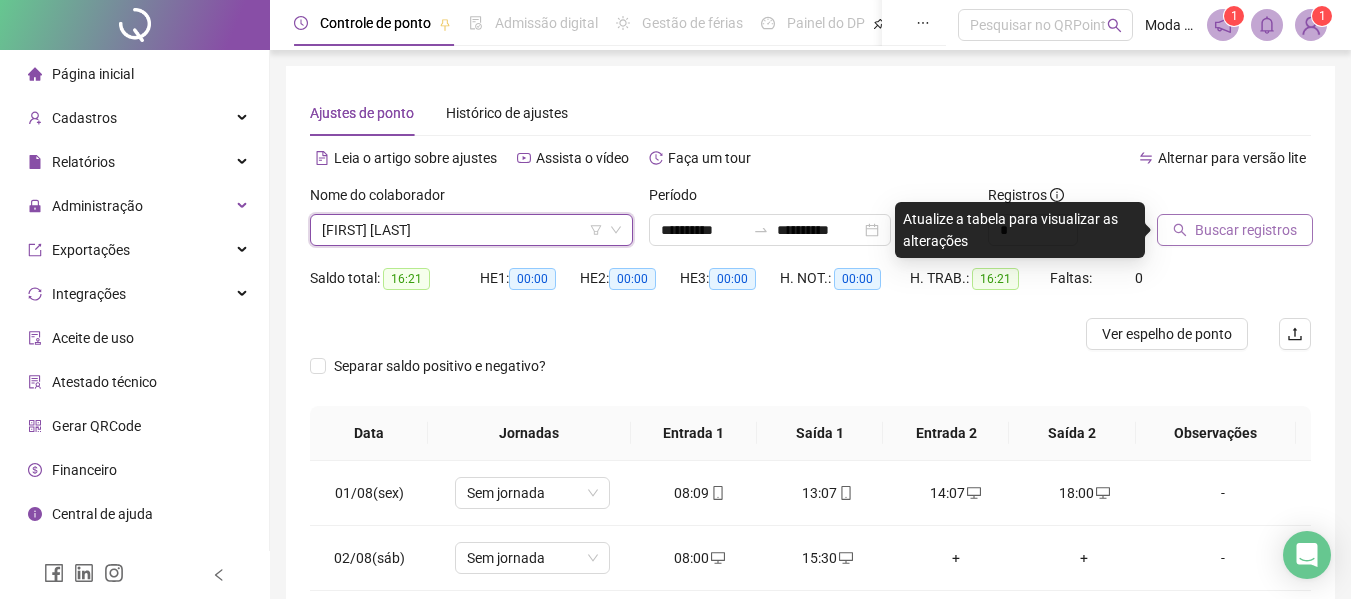 click on "Buscar registros" at bounding box center (1246, 230) 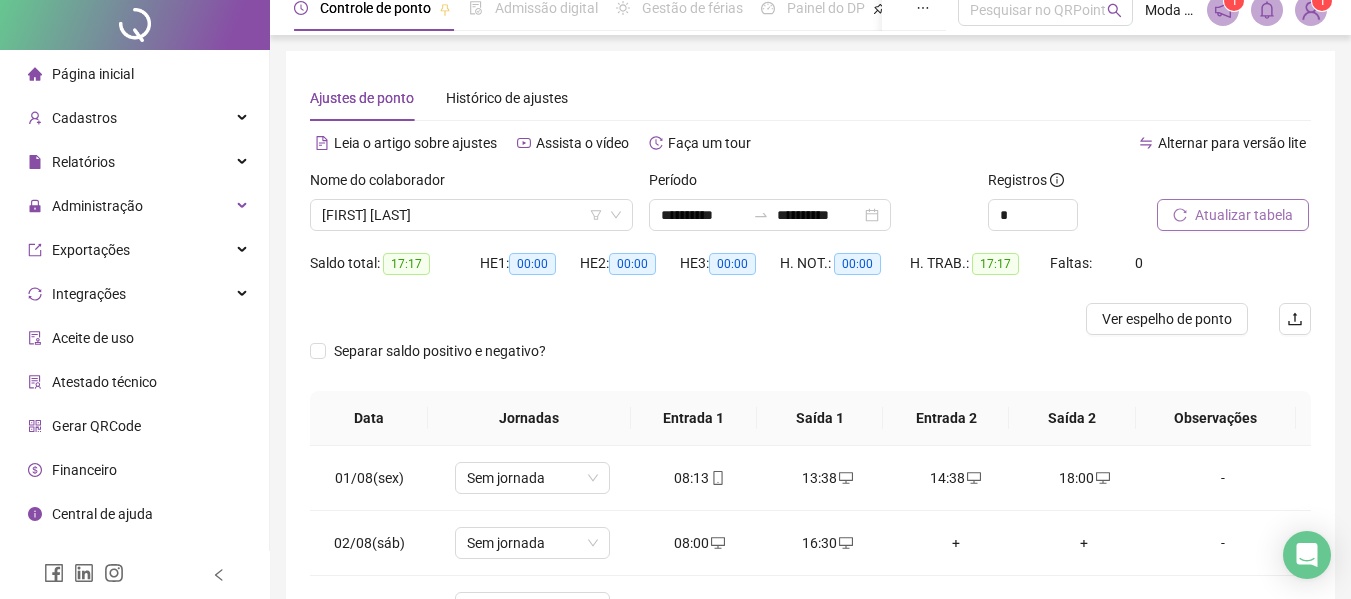 scroll, scrollTop: 0, scrollLeft: 0, axis: both 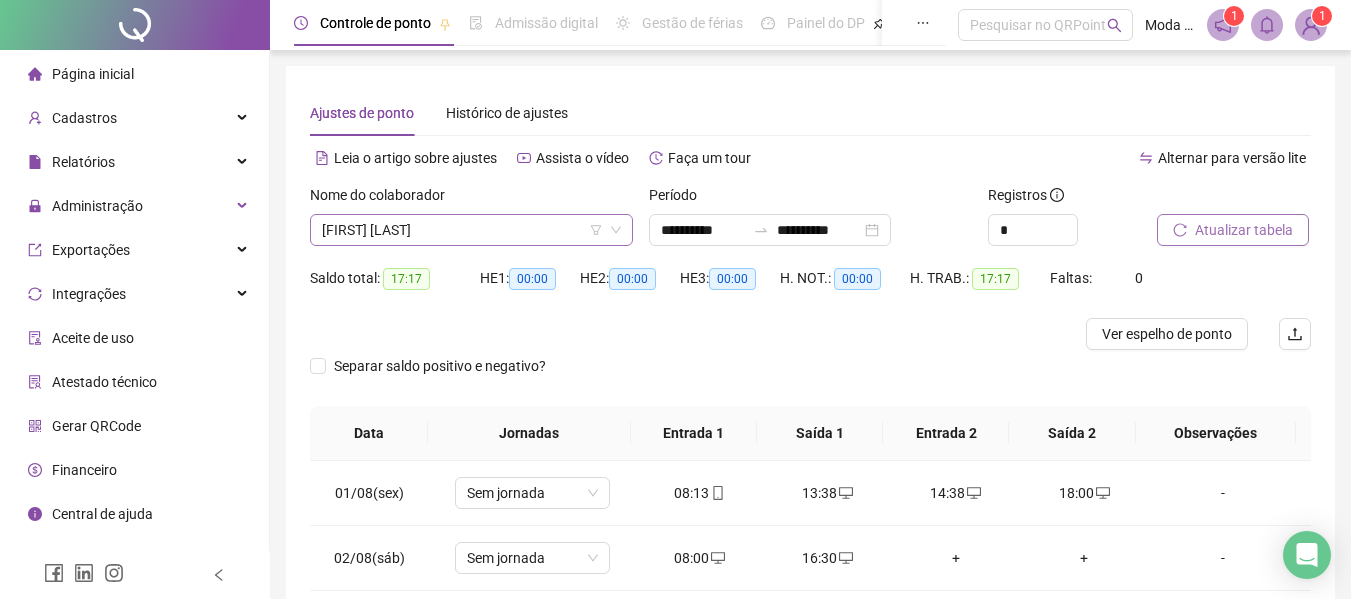 click on "[FIRST] [LAST]" at bounding box center [471, 230] 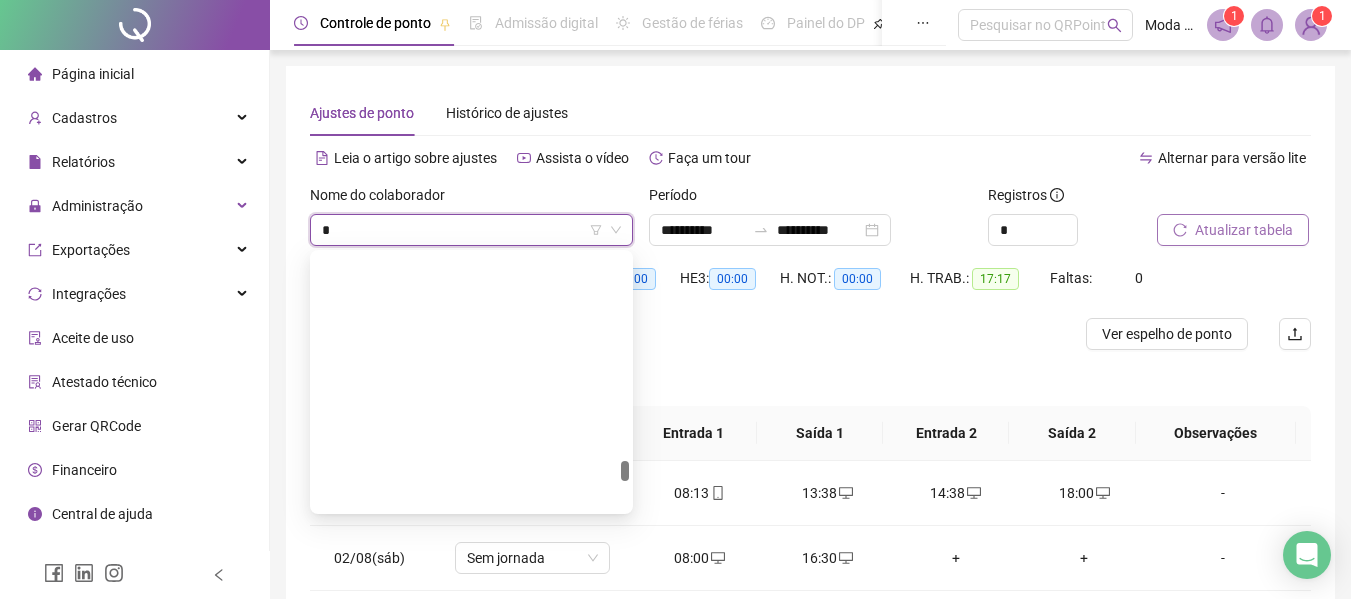 scroll, scrollTop: 0, scrollLeft: 0, axis: both 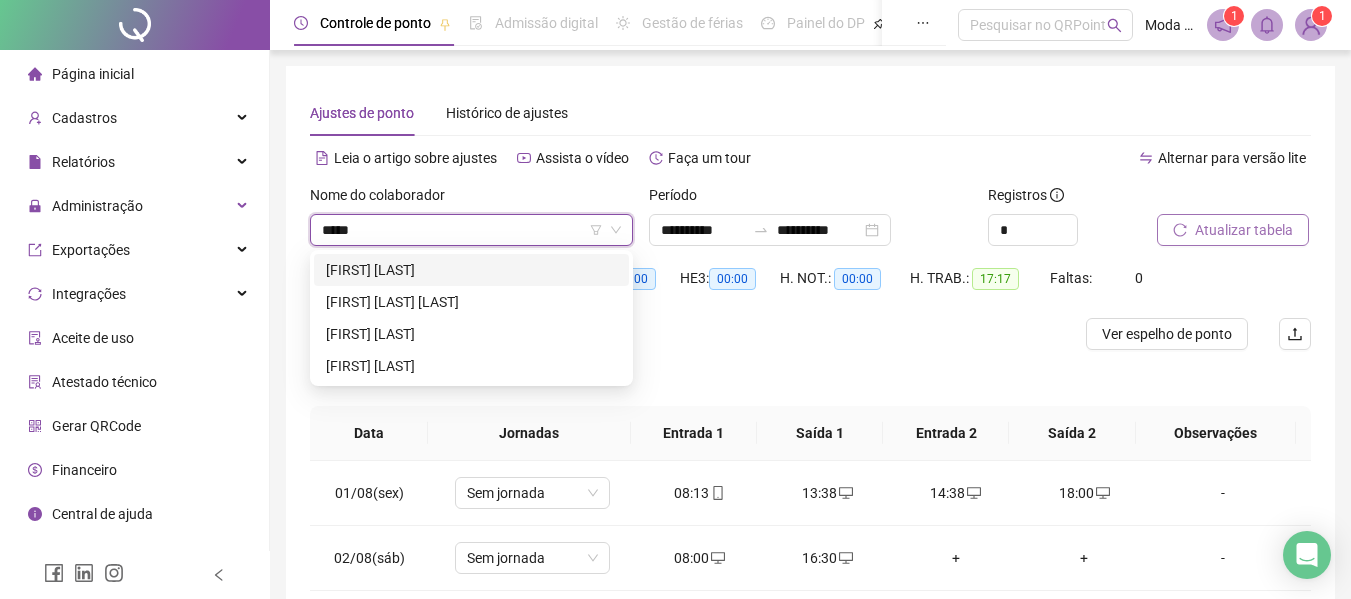type on "******" 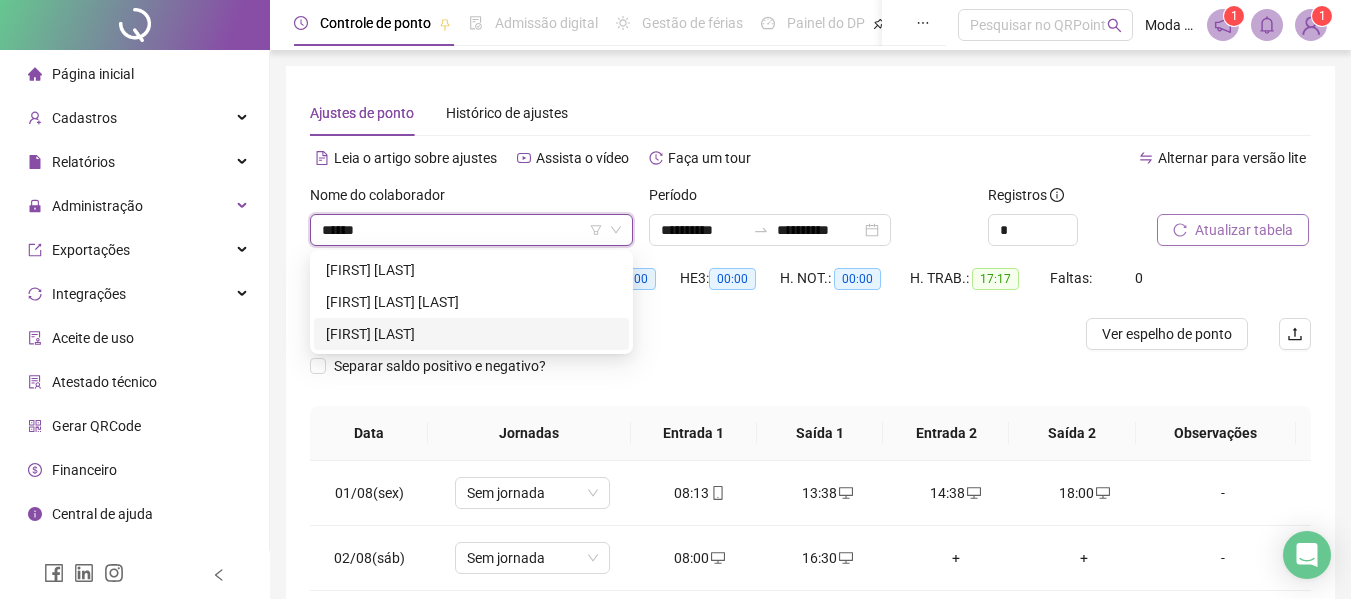 click on "[FIRST] [LAST]" at bounding box center (471, 334) 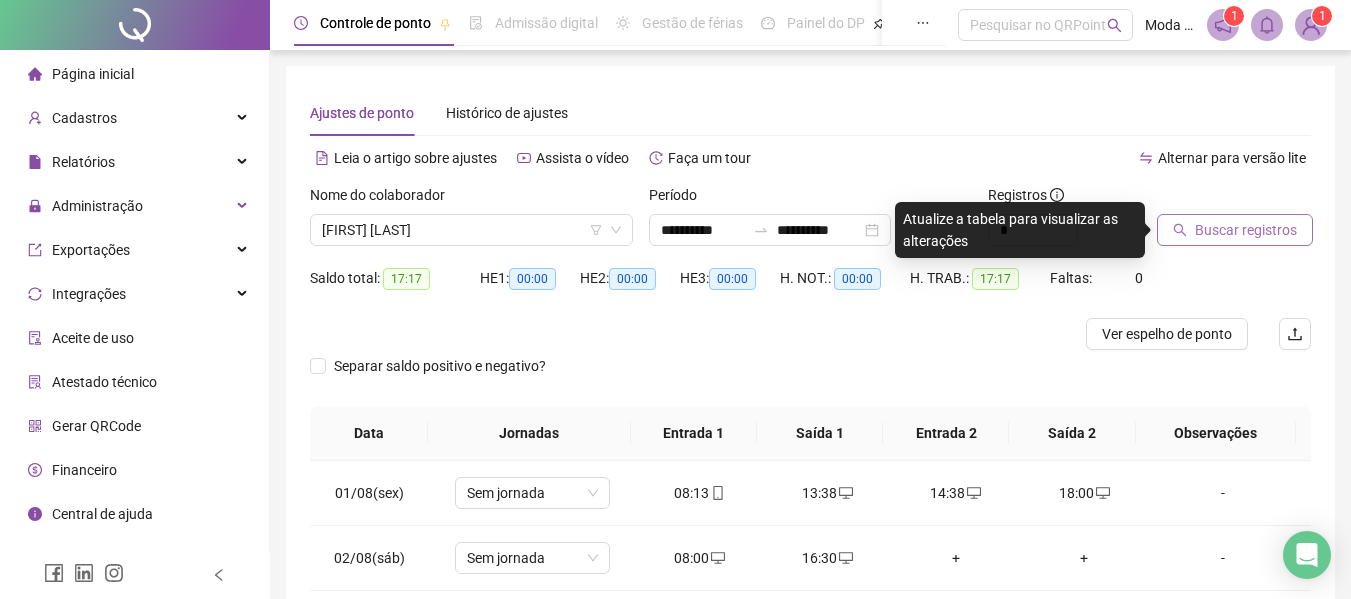 click on "Buscar registros" at bounding box center [1246, 230] 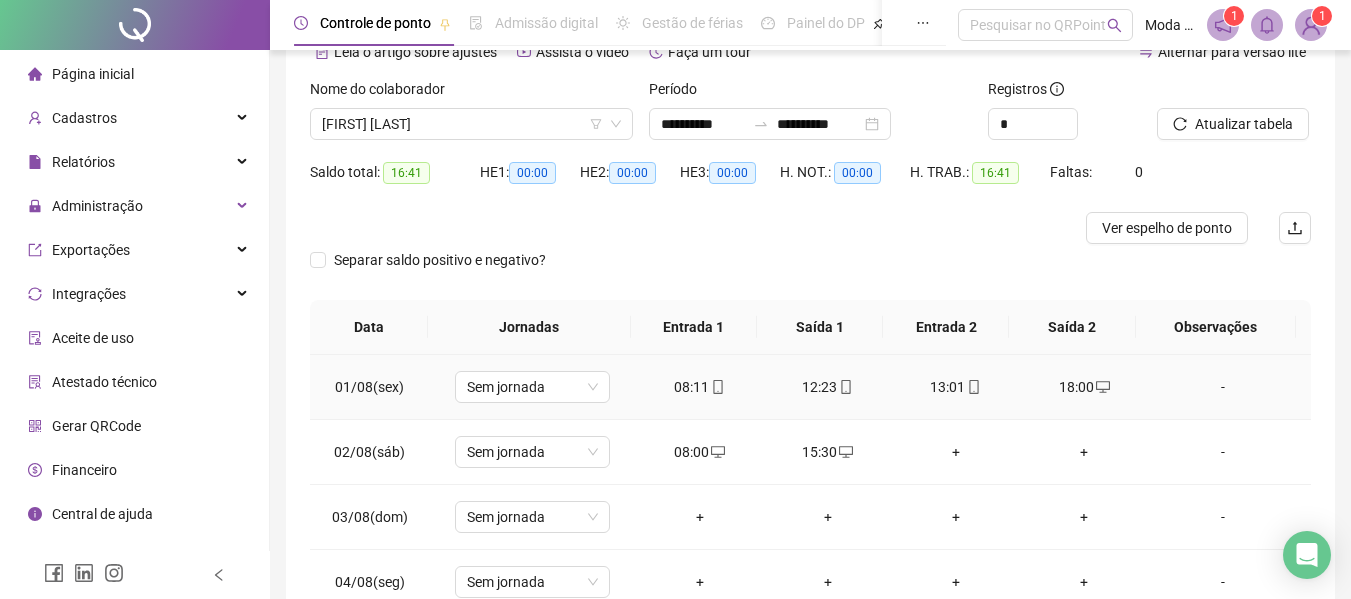 scroll, scrollTop: 200, scrollLeft: 0, axis: vertical 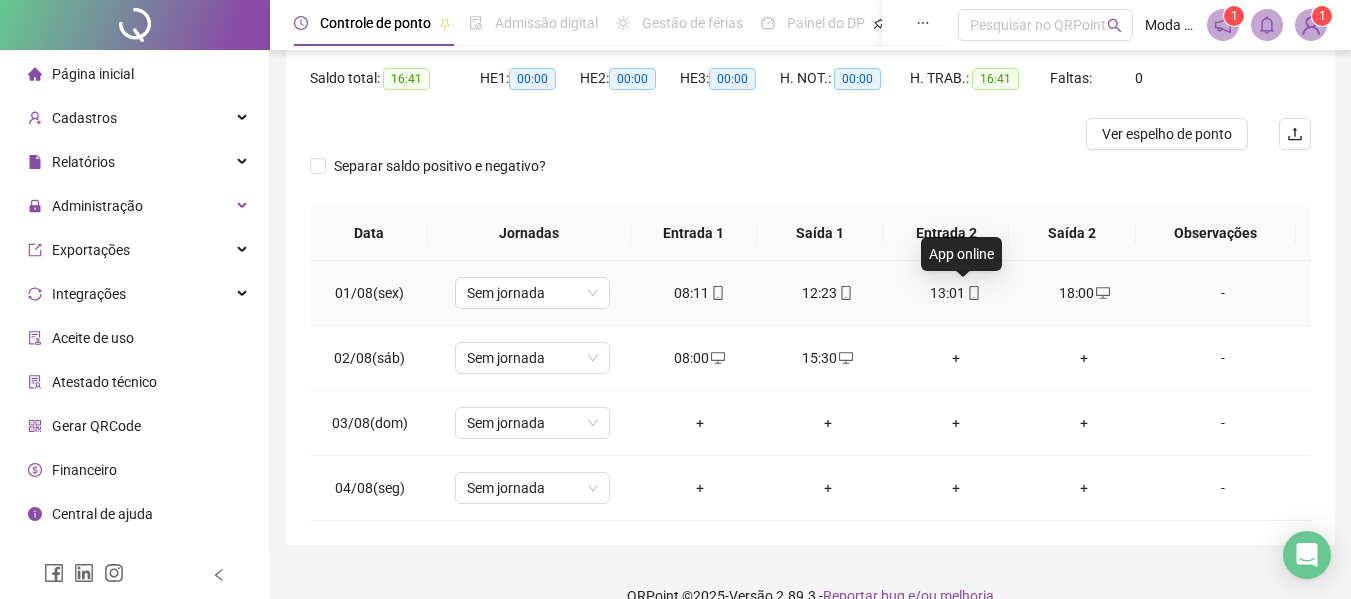 click 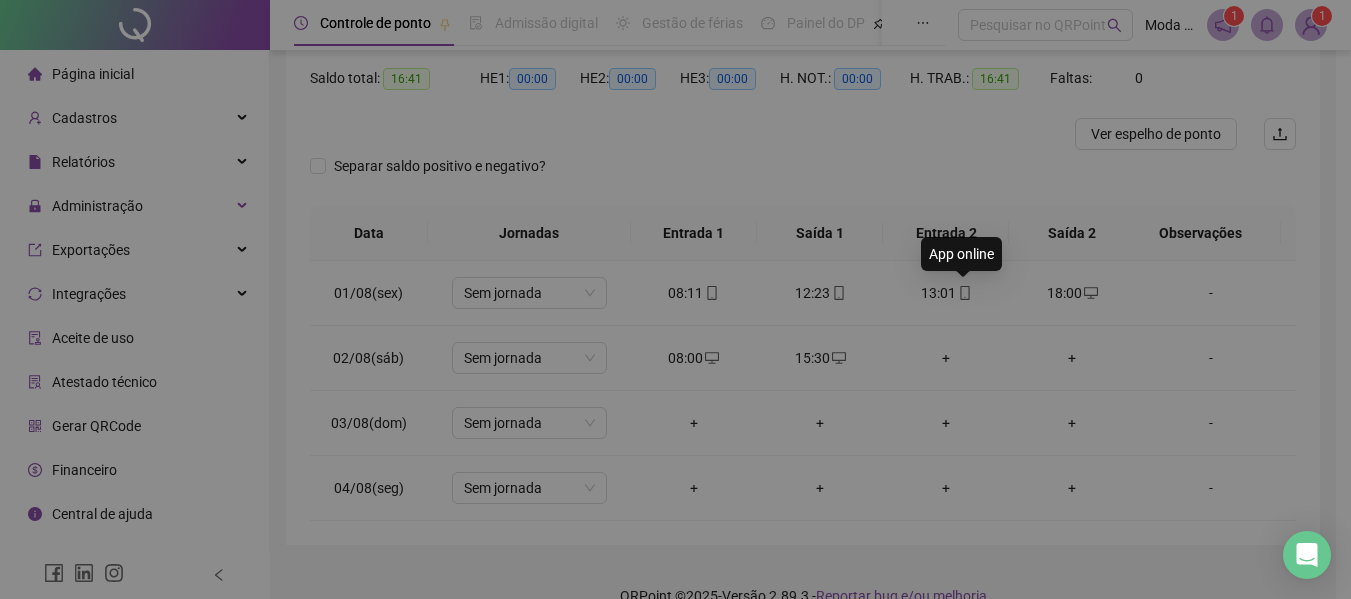 type on "**********" 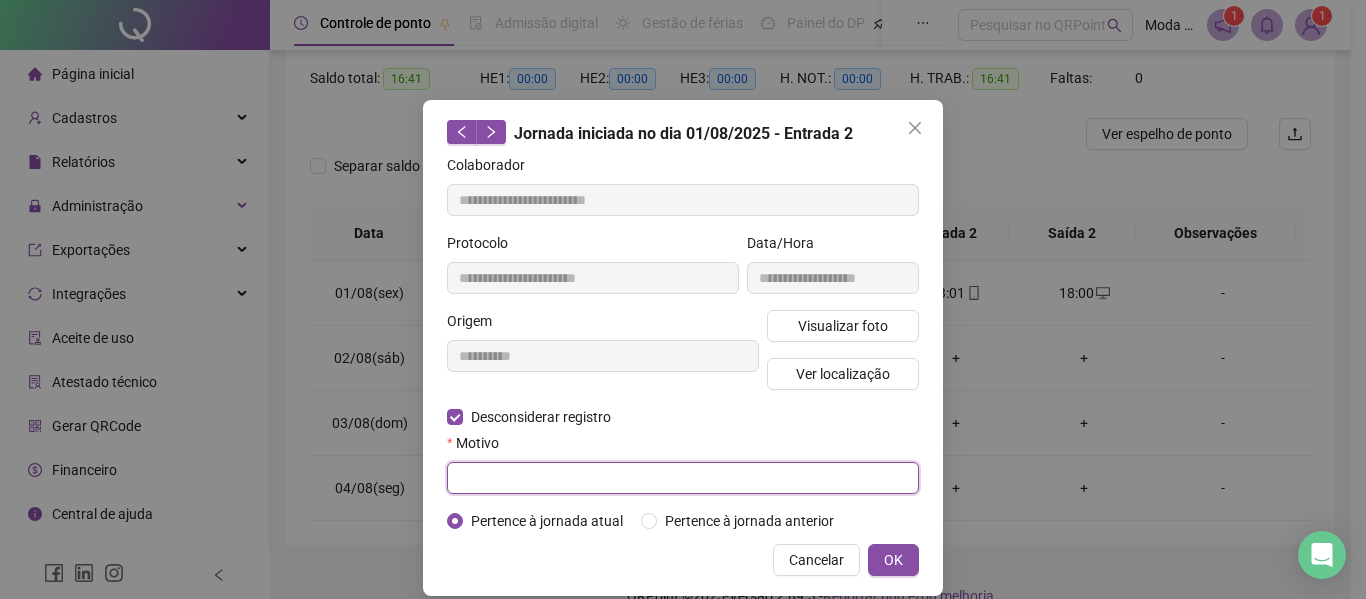 click at bounding box center [683, 478] 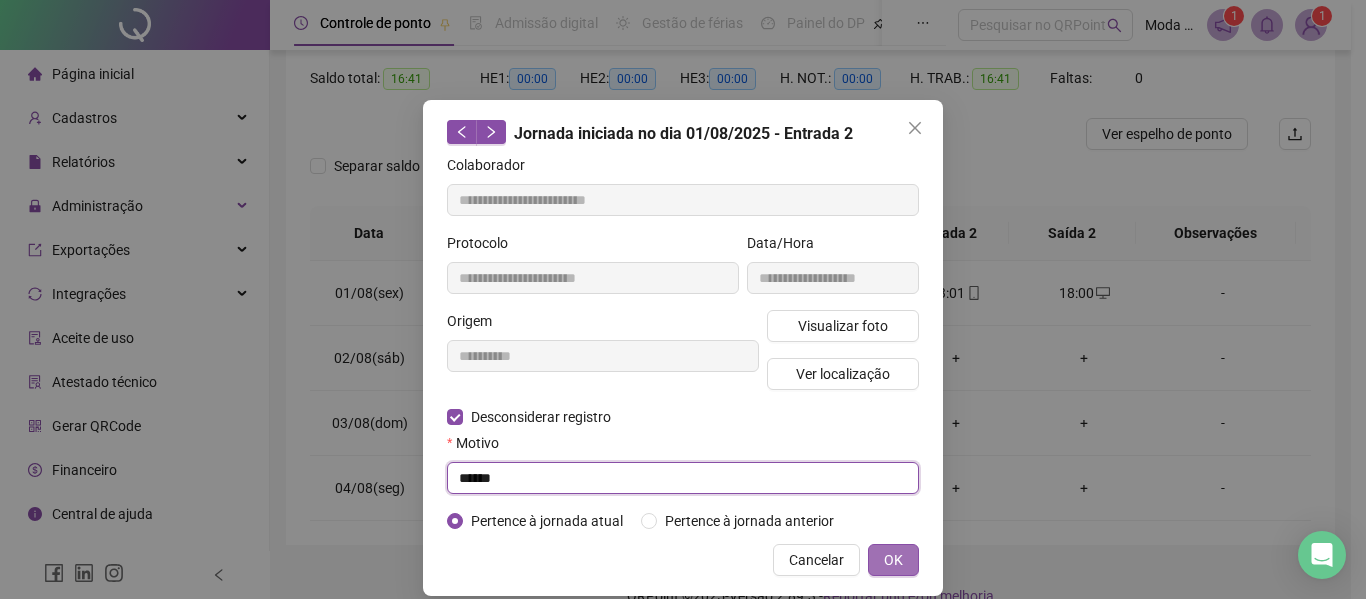 type on "******" 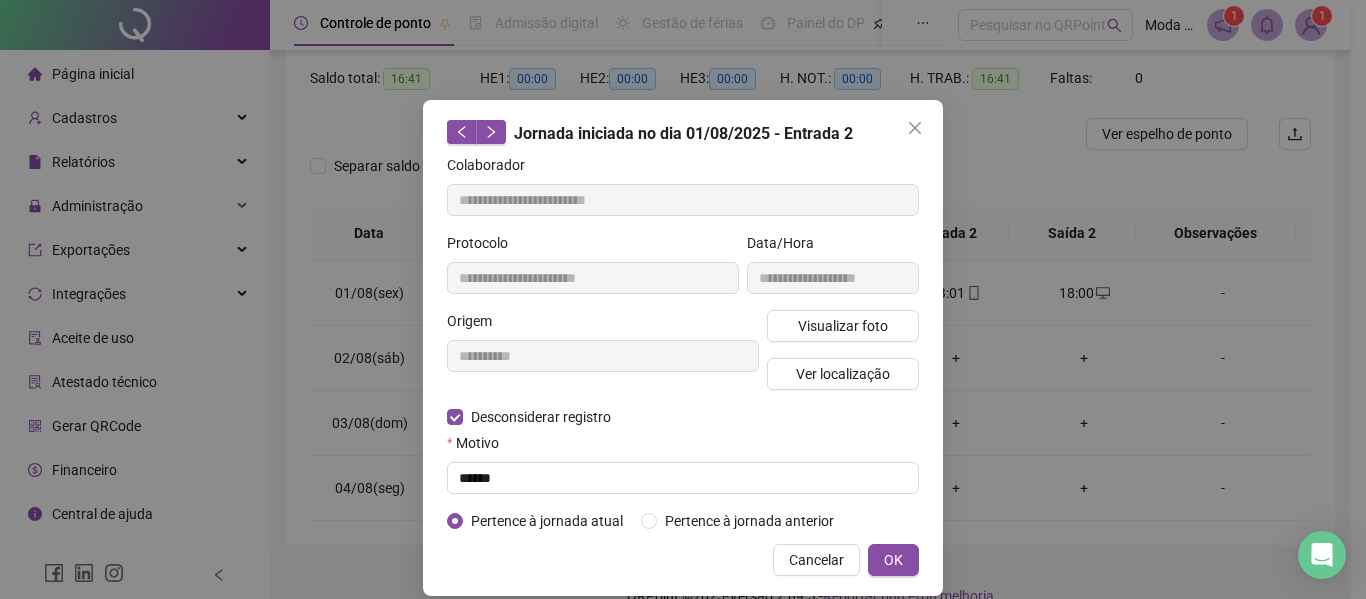 drag, startPoint x: 887, startPoint y: 558, endPoint x: 932, endPoint y: 427, distance: 138.51353 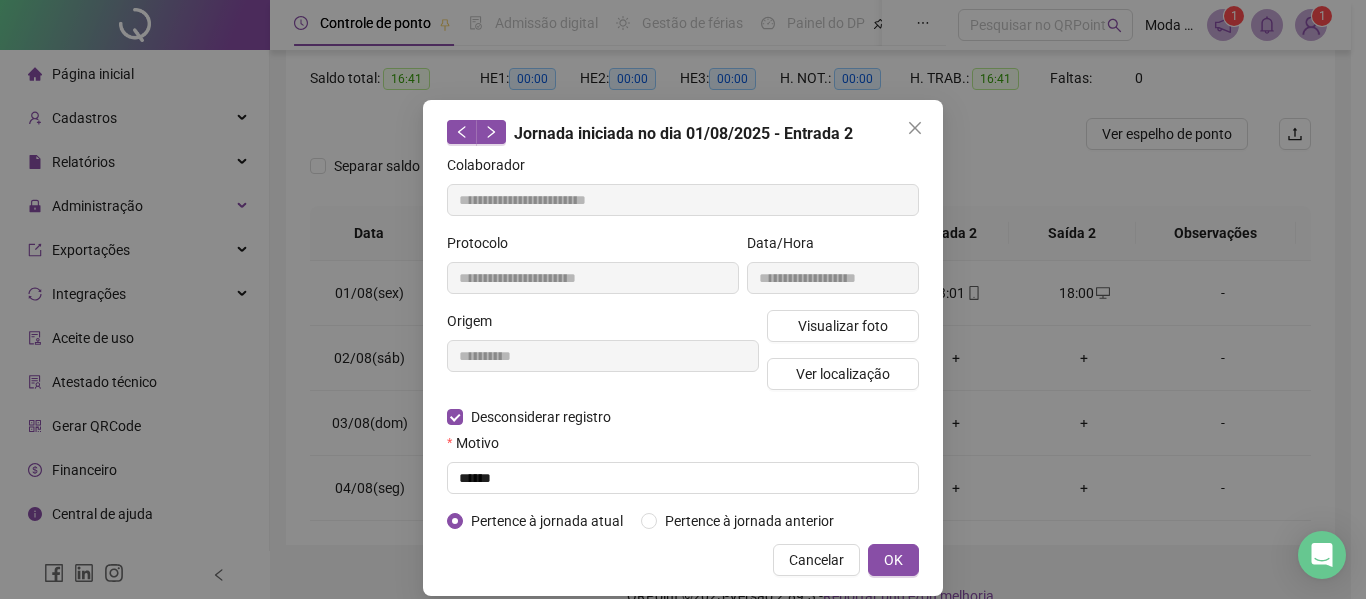 click on "OK" at bounding box center [893, 560] 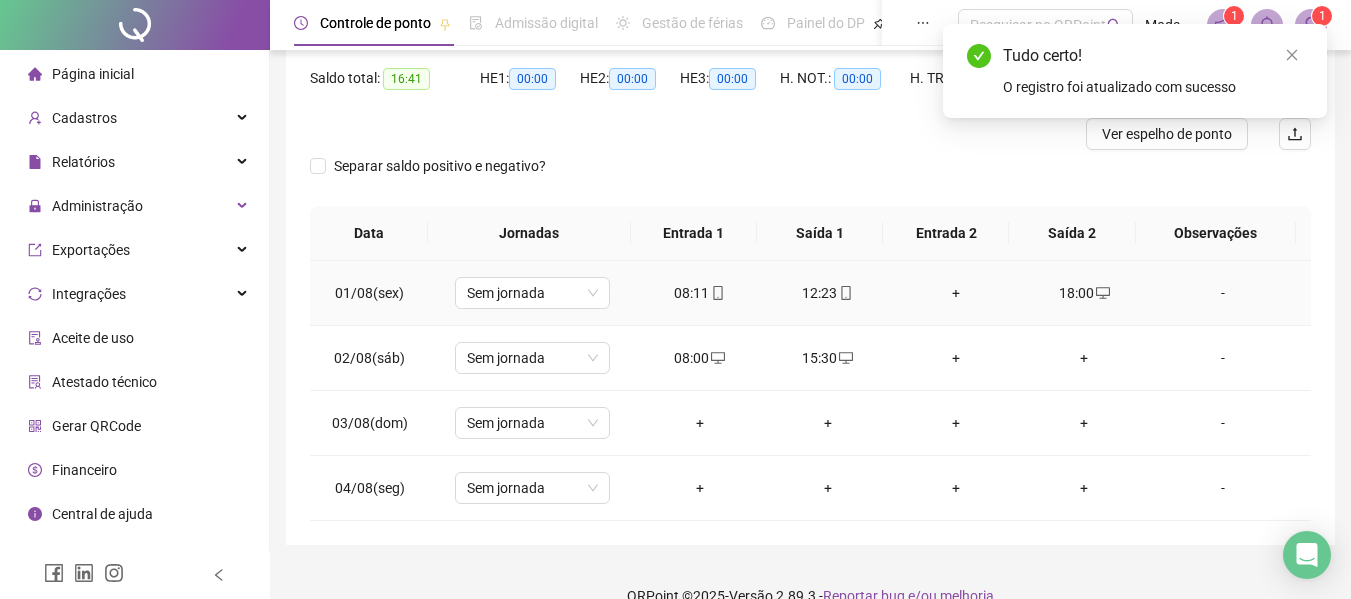 click on "+" at bounding box center [956, 293] 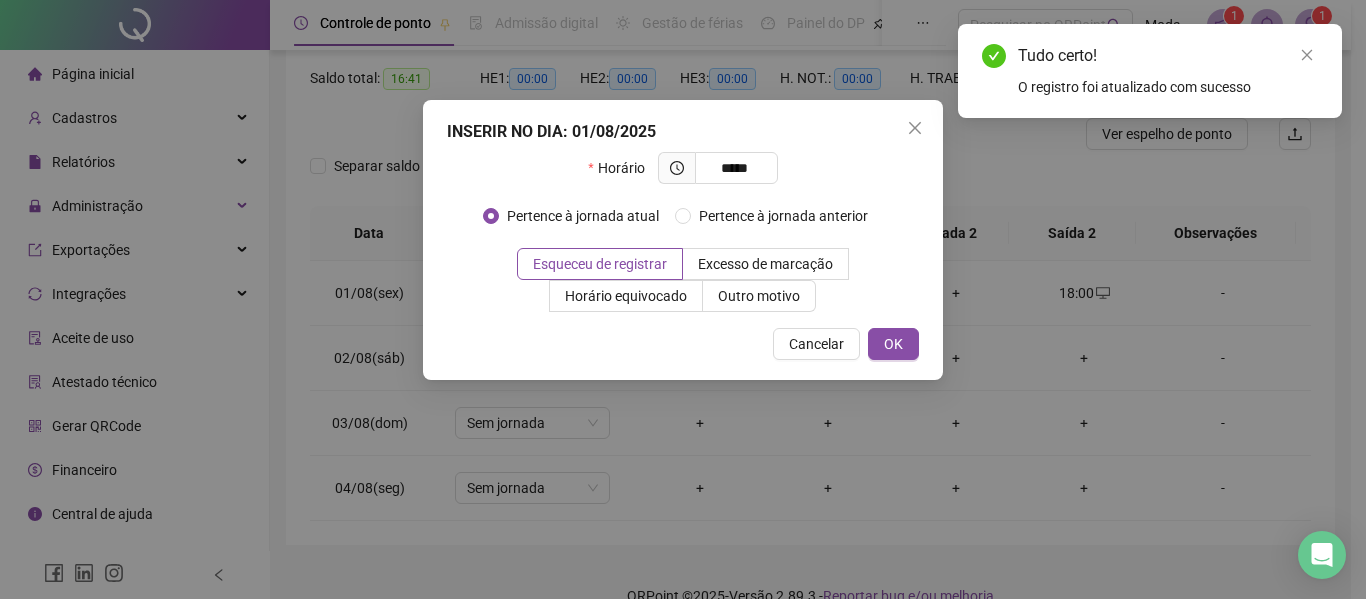 type on "*****" 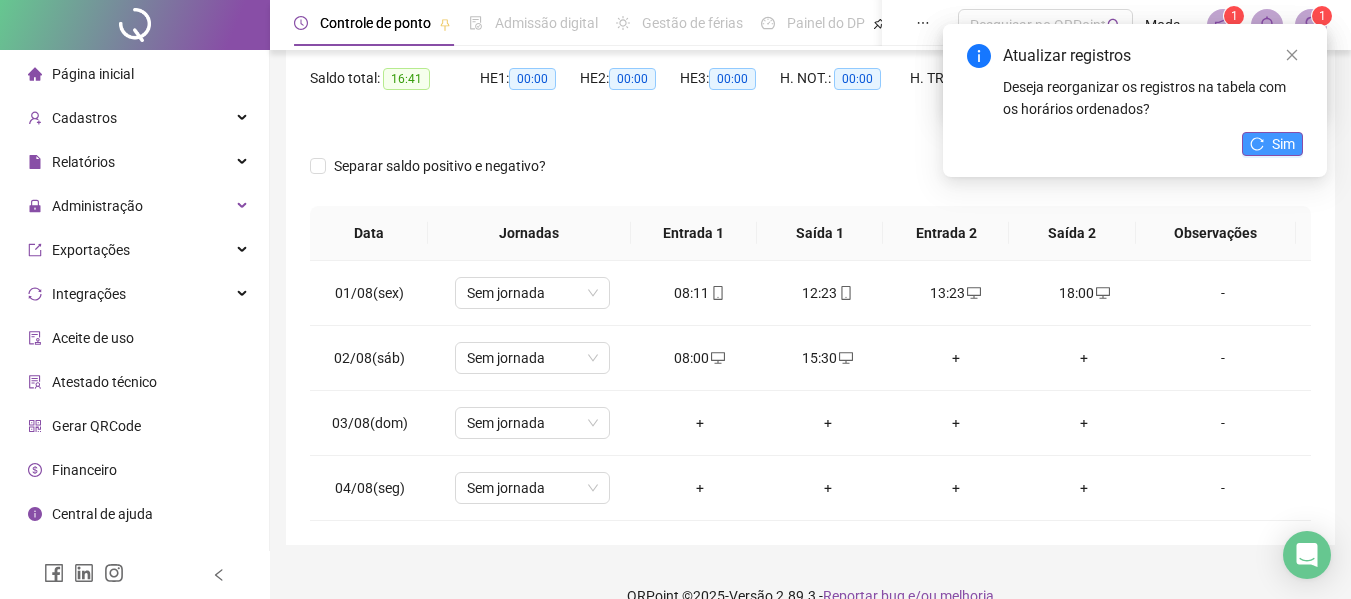 click on "Sim" at bounding box center [1283, 144] 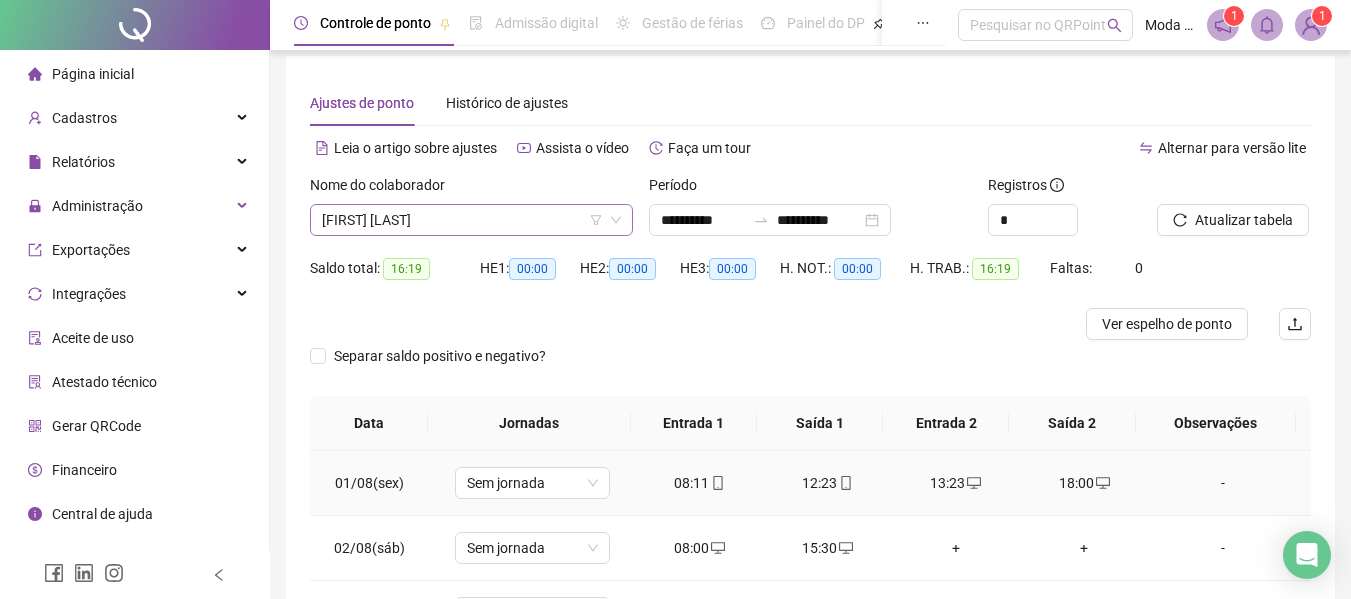 scroll, scrollTop: 0, scrollLeft: 0, axis: both 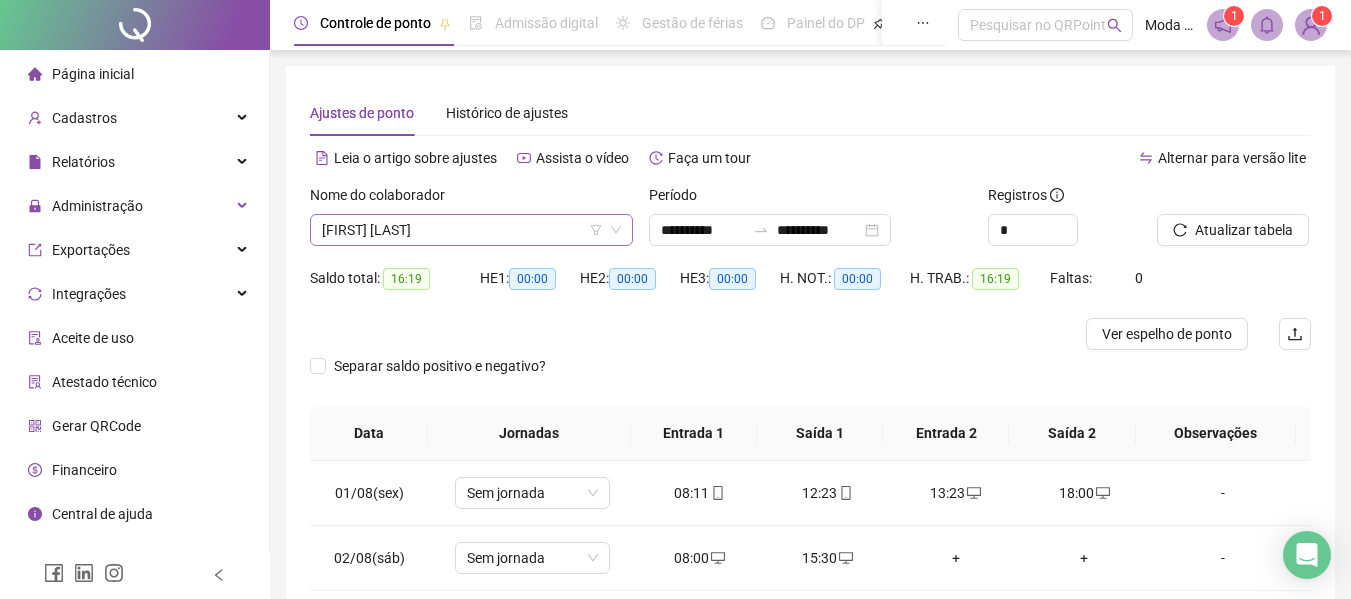 click on "[FIRST] [LAST]" at bounding box center (471, 230) 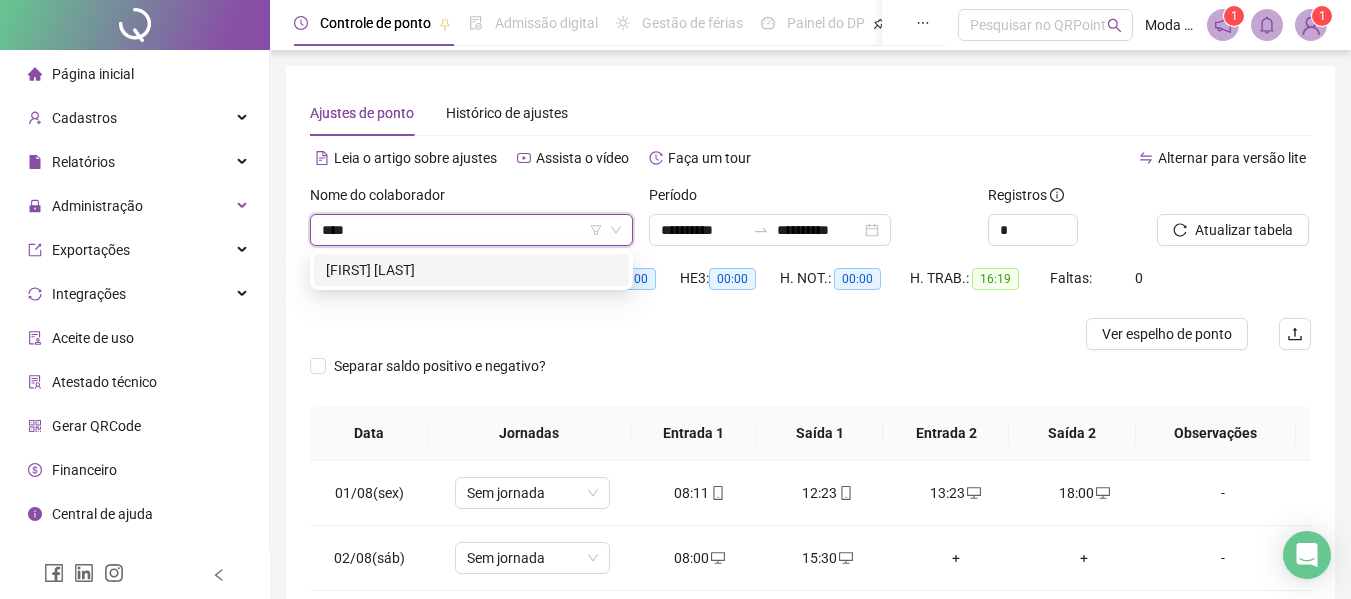 scroll, scrollTop: 0, scrollLeft: 0, axis: both 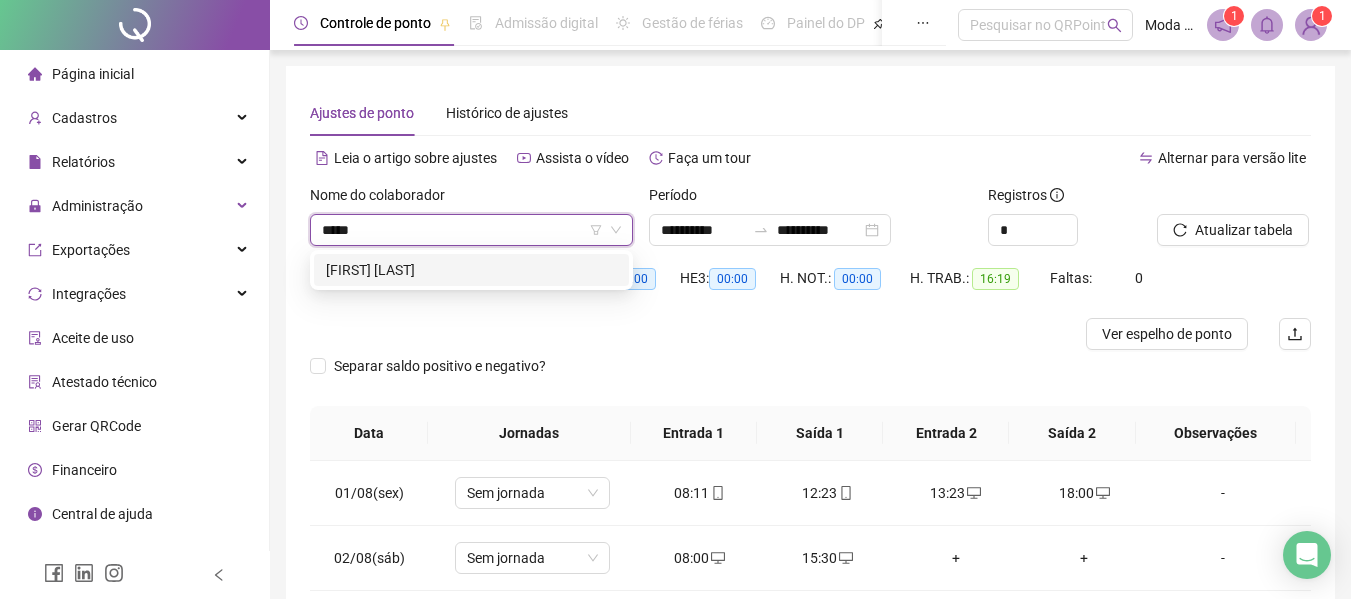click on "[FIRST] [LAST]" at bounding box center [471, 270] 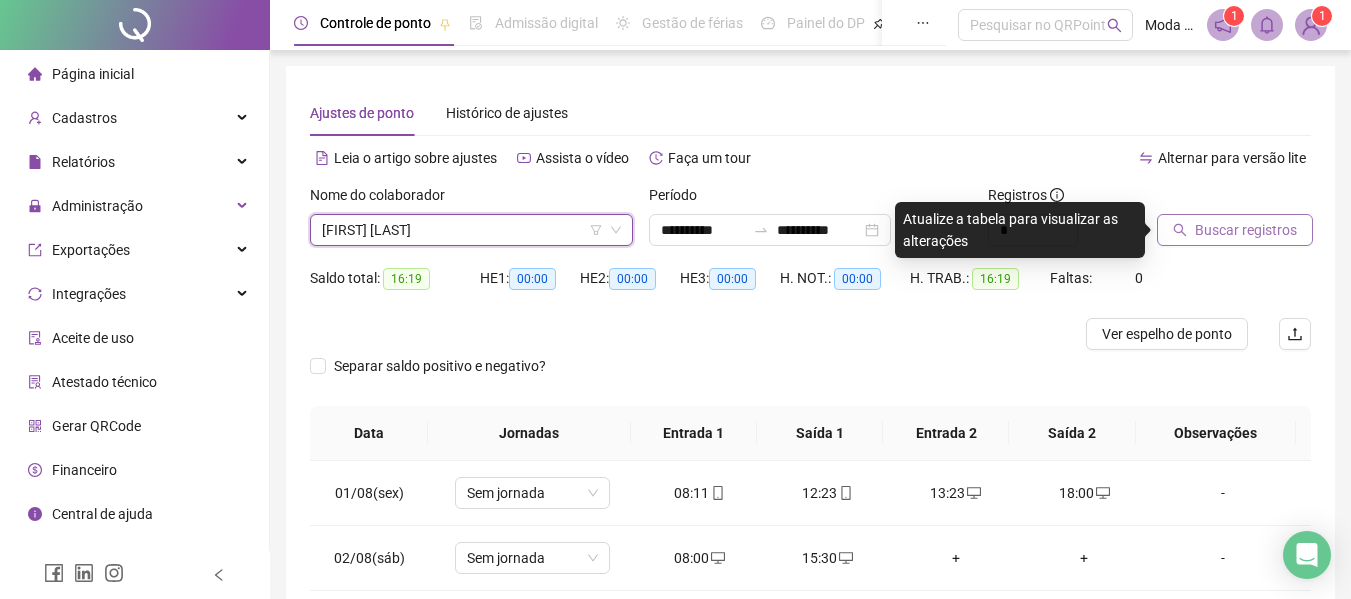 click on "Buscar registros" at bounding box center [1235, 230] 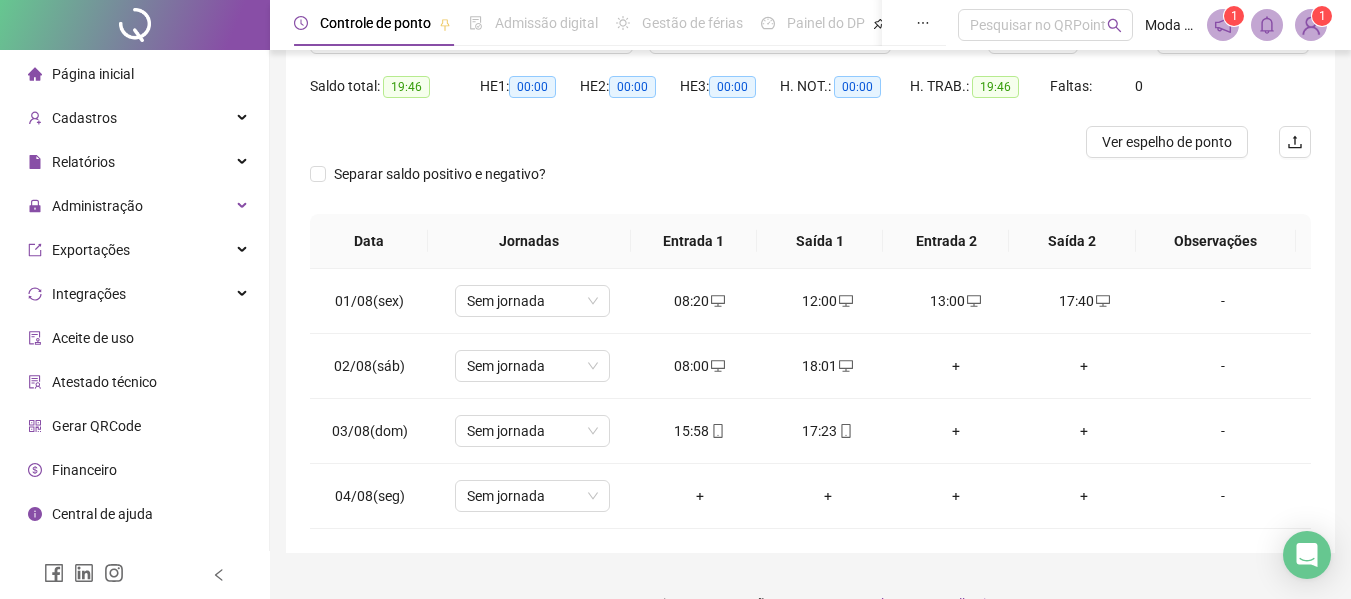 scroll, scrollTop: 200, scrollLeft: 0, axis: vertical 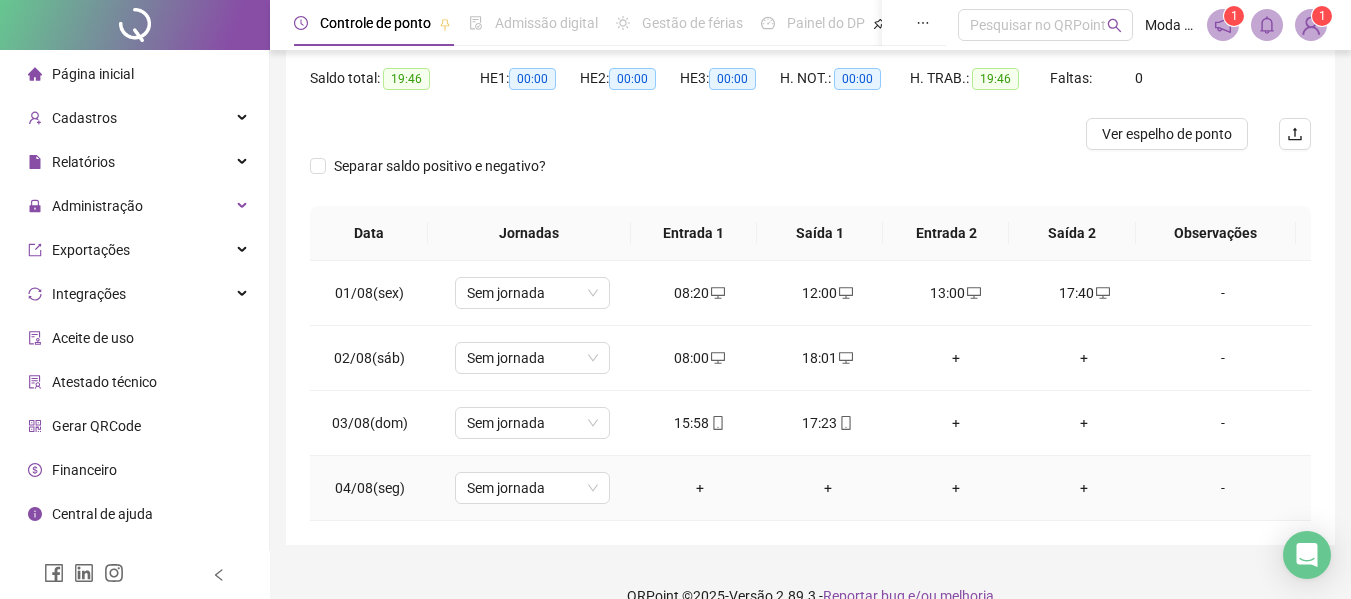 click on "+" at bounding box center (700, 488) 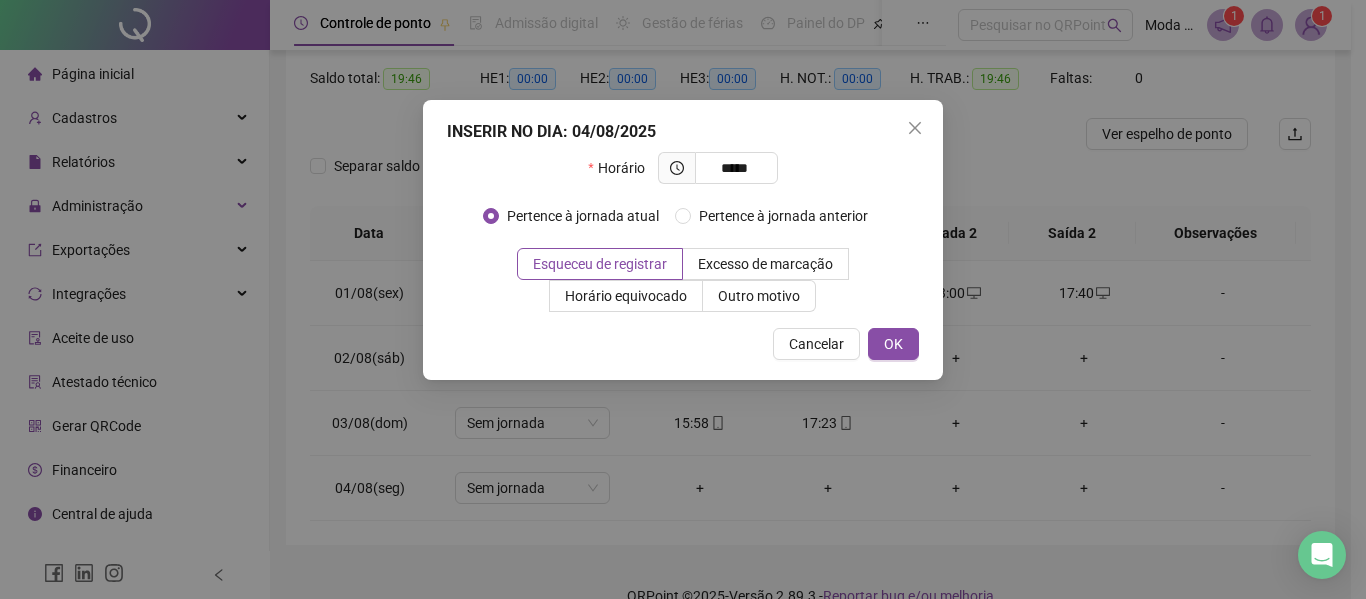 type on "*****" 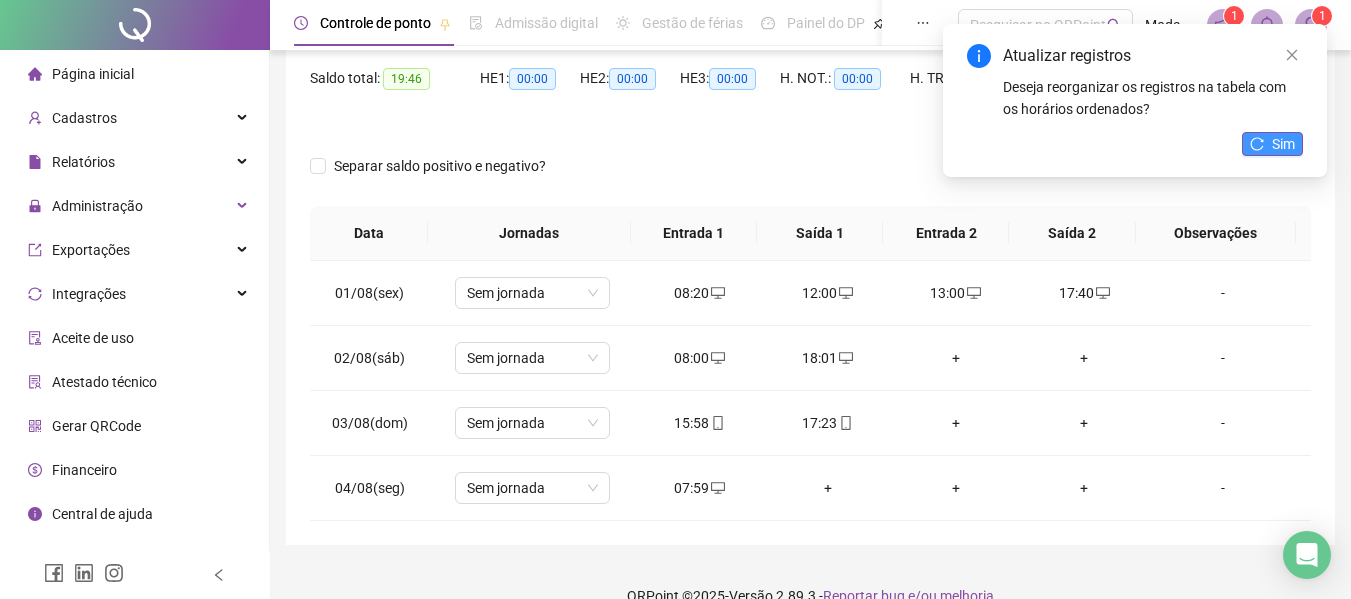 drag, startPoint x: 1276, startPoint y: 141, endPoint x: 1269, endPoint y: 153, distance: 13.892444 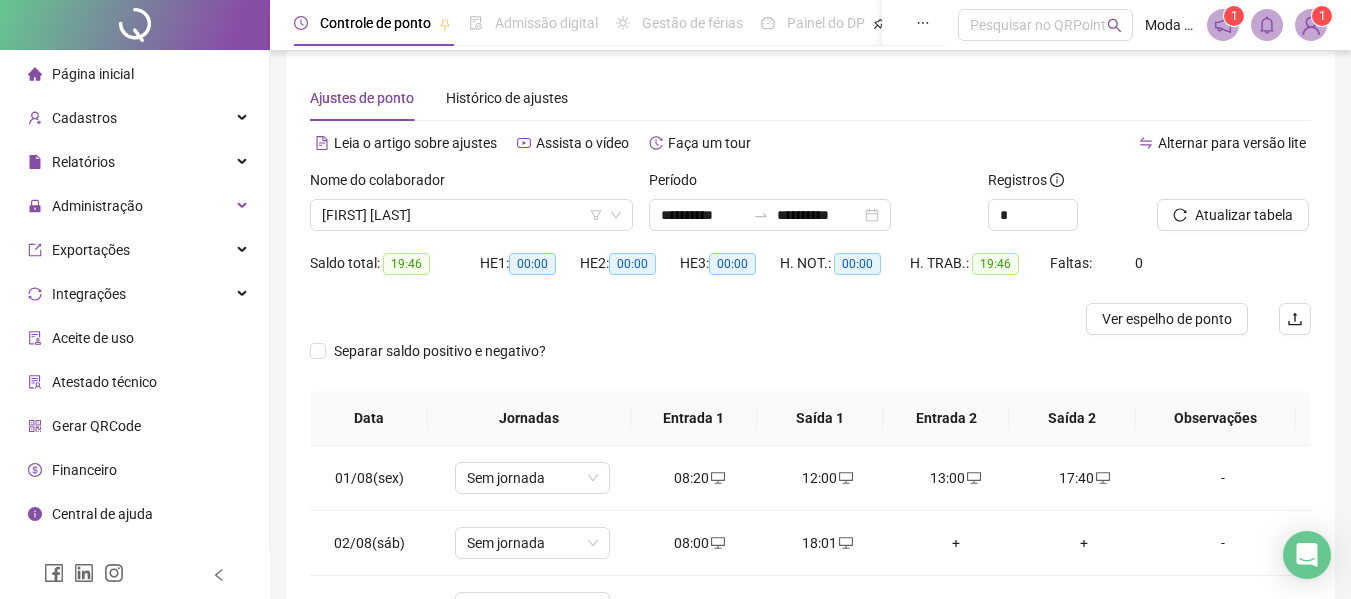 scroll, scrollTop: 0, scrollLeft: 0, axis: both 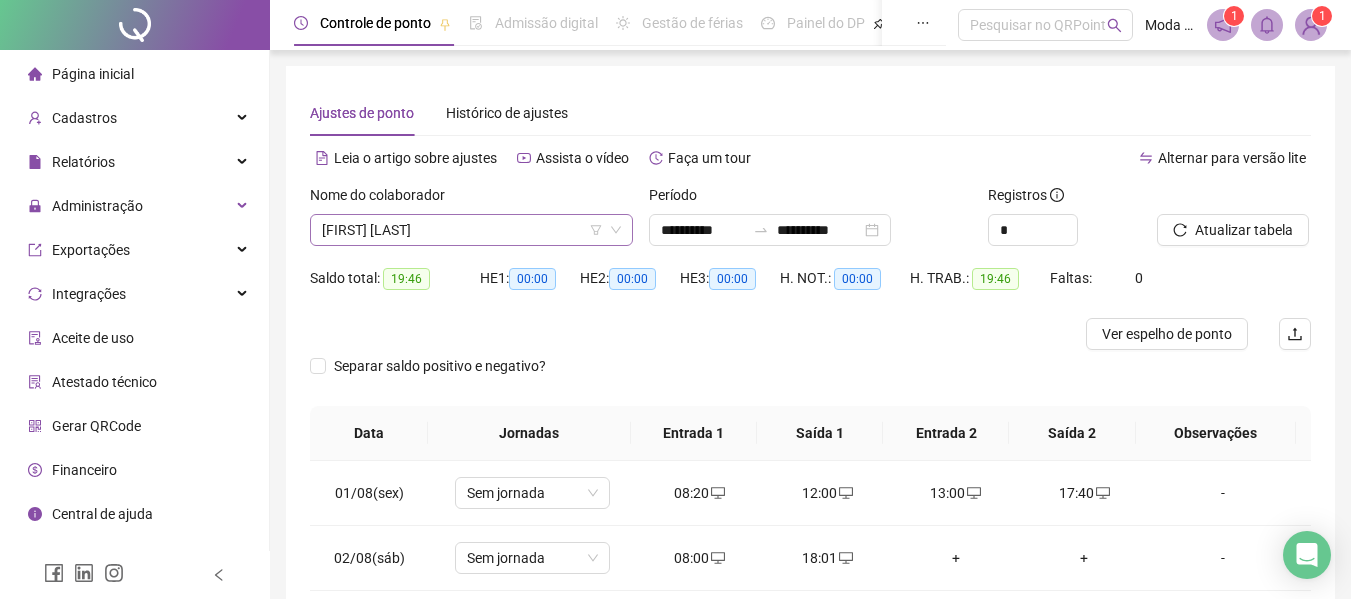 click on "[FIRST] [LAST]" at bounding box center (471, 230) 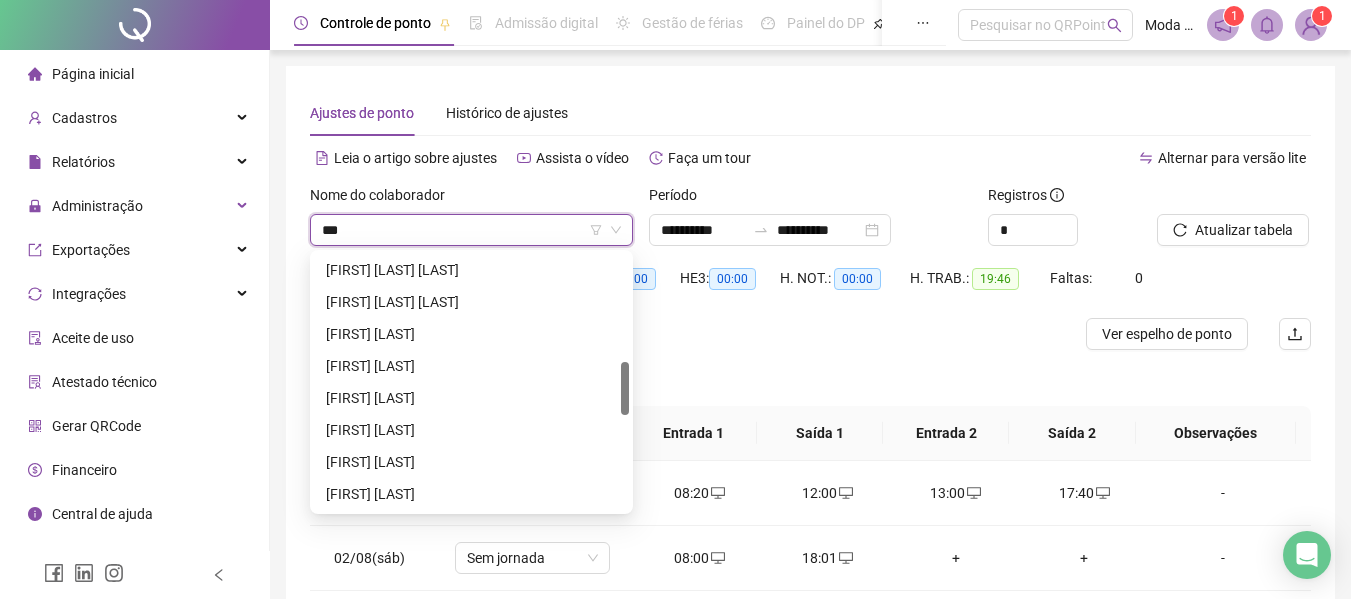 scroll, scrollTop: 0, scrollLeft: 0, axis: both 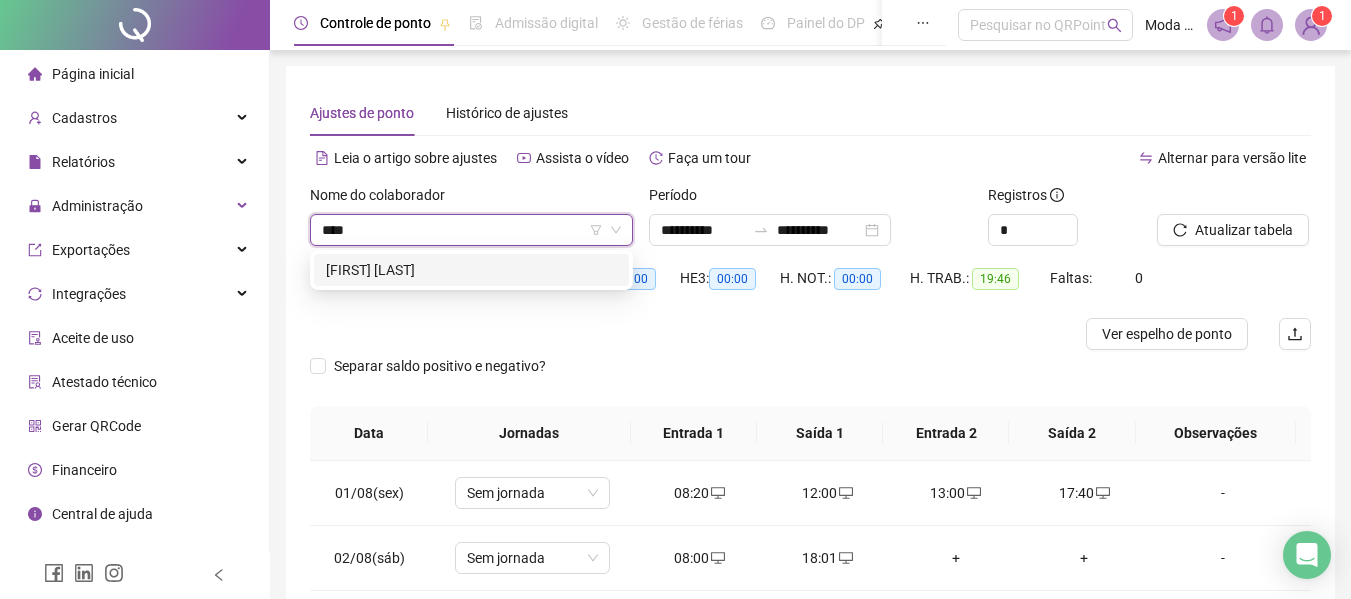 type on "*****" 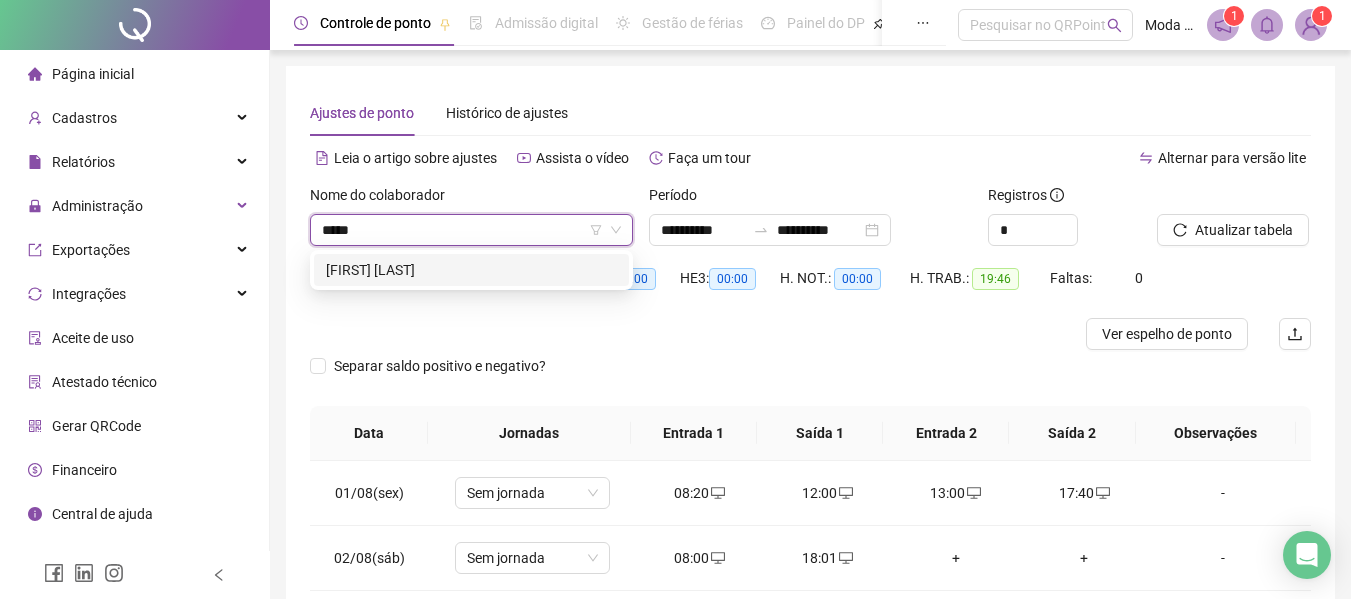 click on "[FIRST] [LAST]" at bounding box center [471, 270] 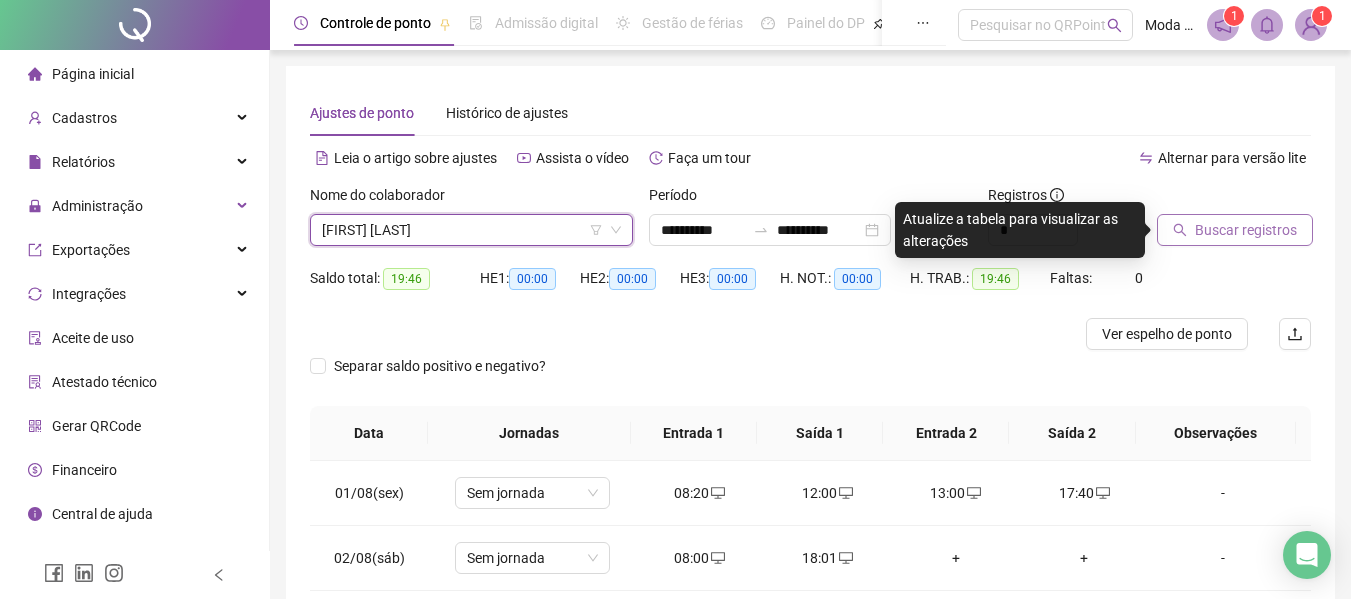 click on "Buscar registros" at bounding box center [1246, 230] 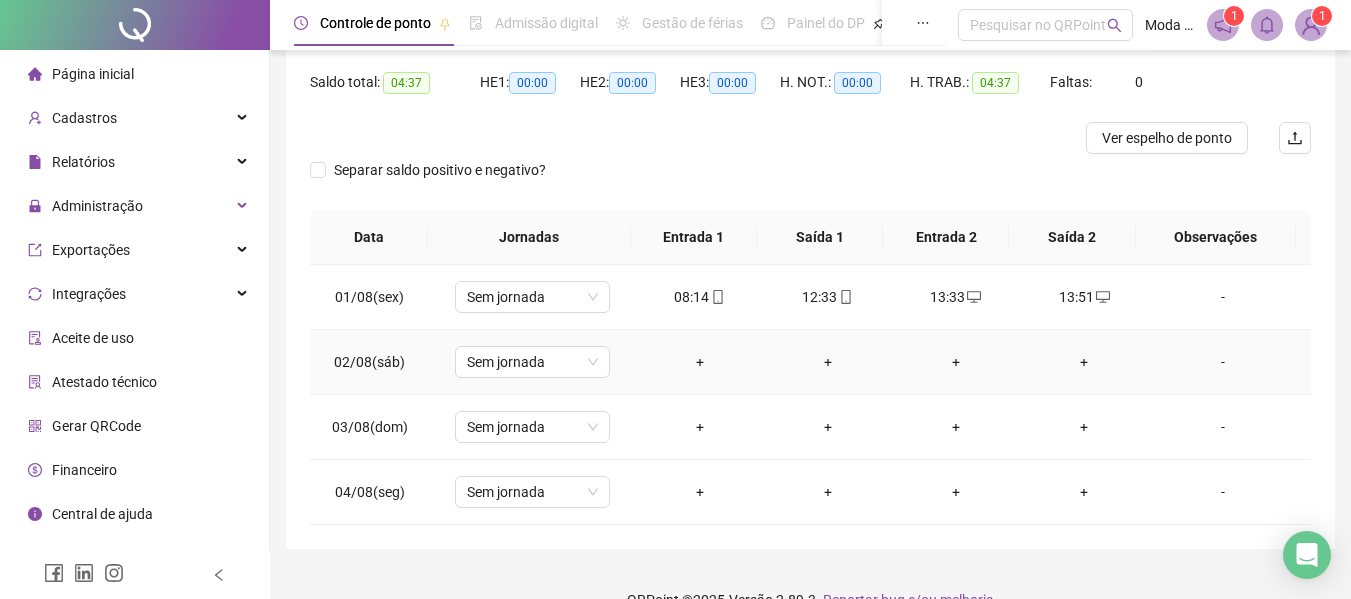 scroll, scrollTop: 232, scrollLeft: 0, axis: vertical 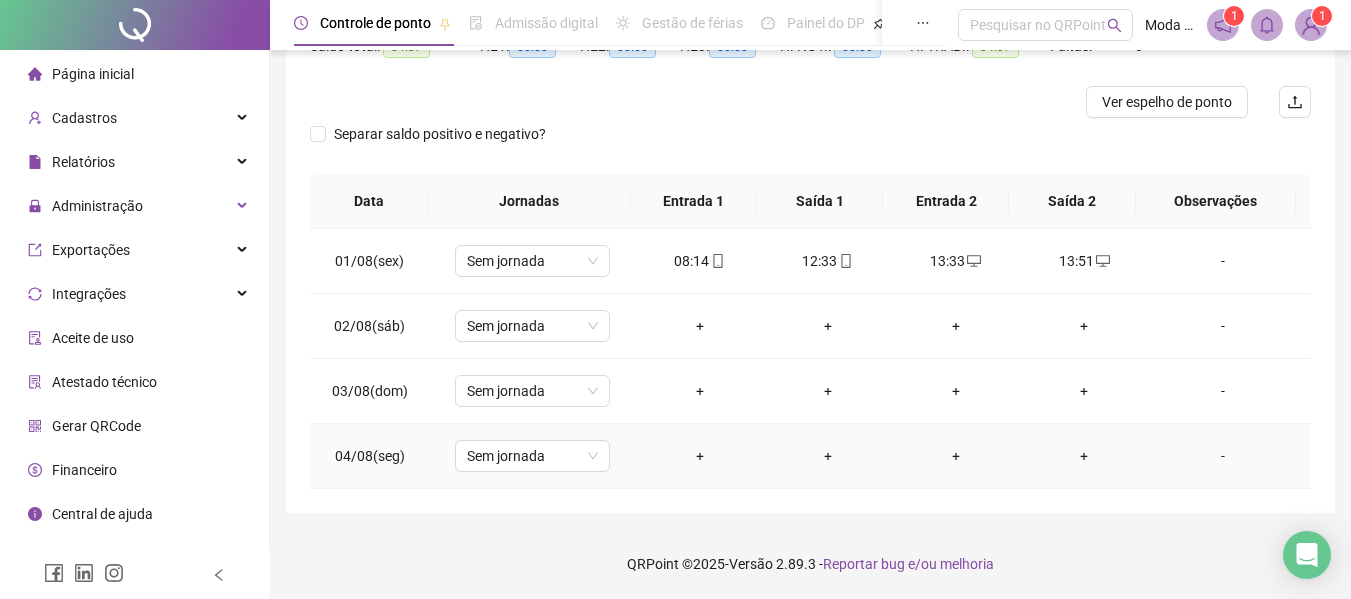 click on "+" at bounding box center (700, 456) 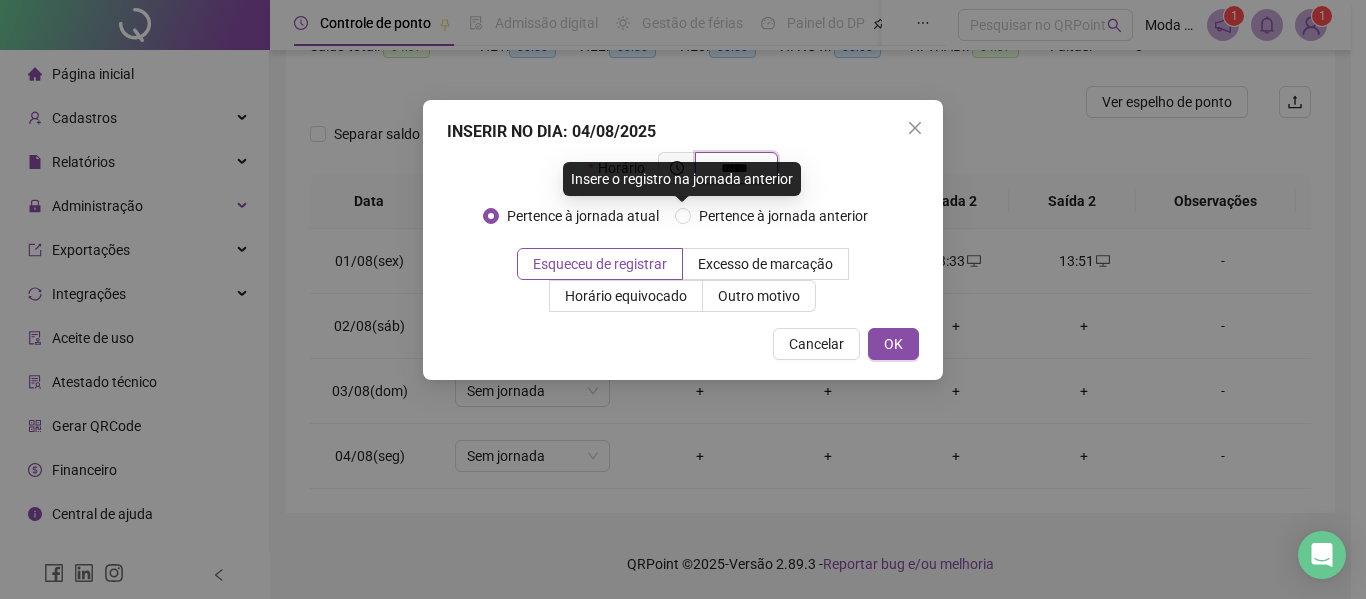 type on "*****" 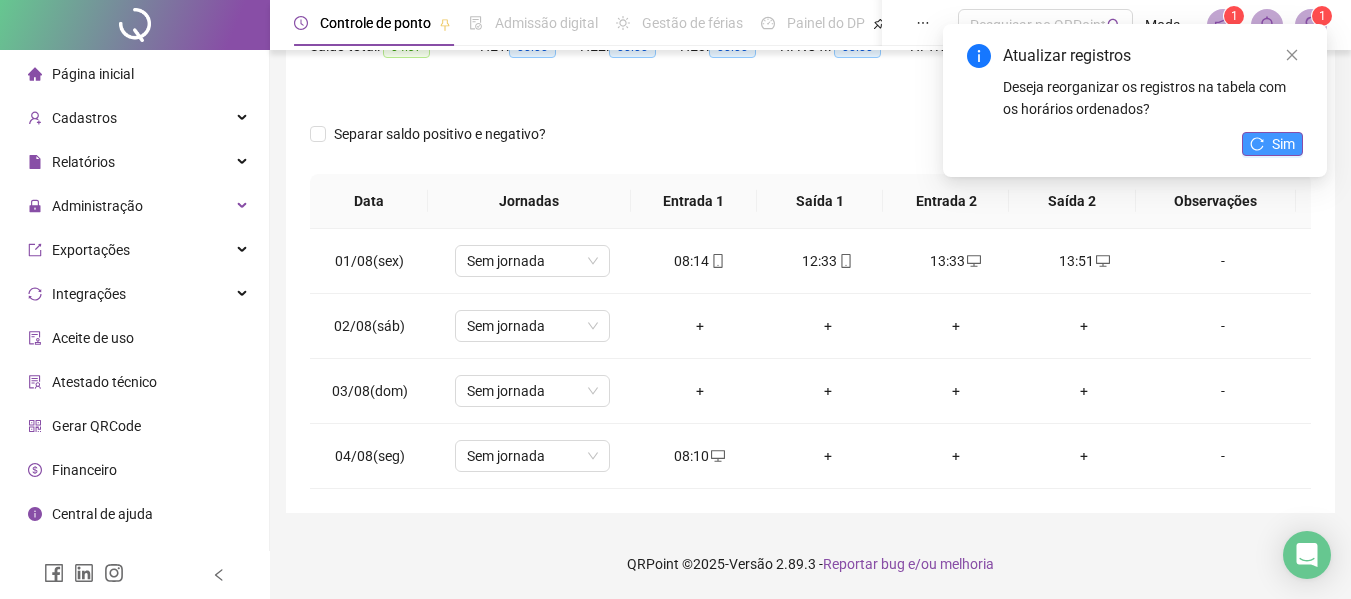 click on "Sim" at bounding box center [1283, 144] 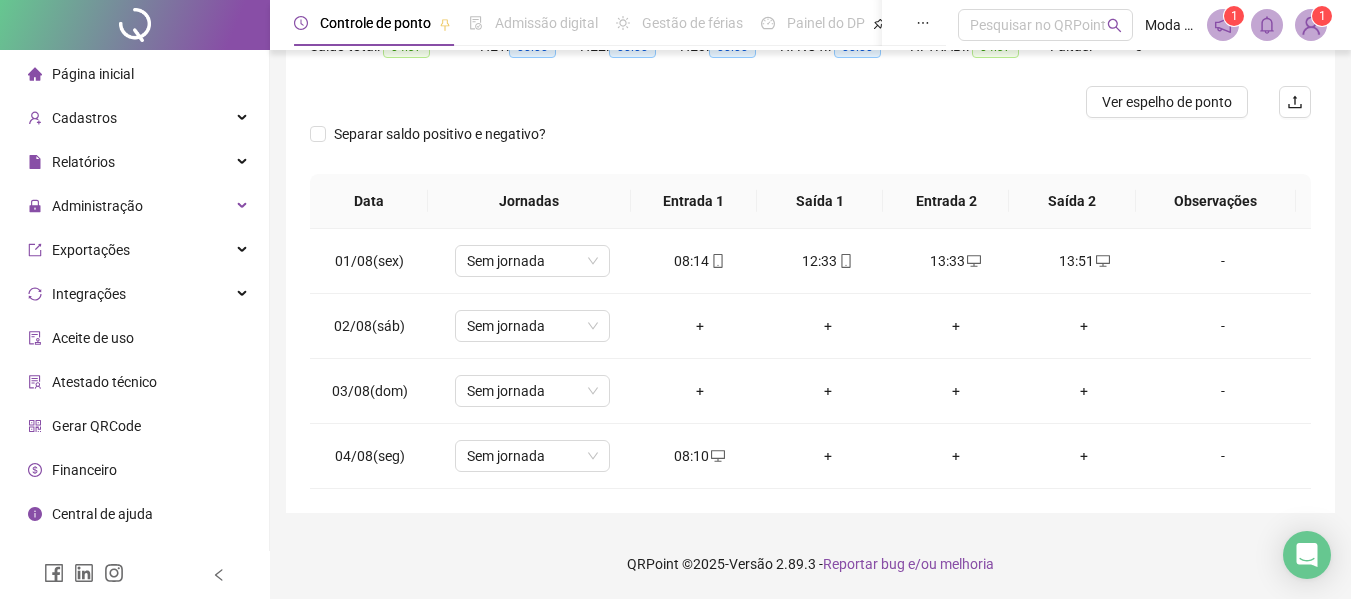 click at bounding box center [685, 102] 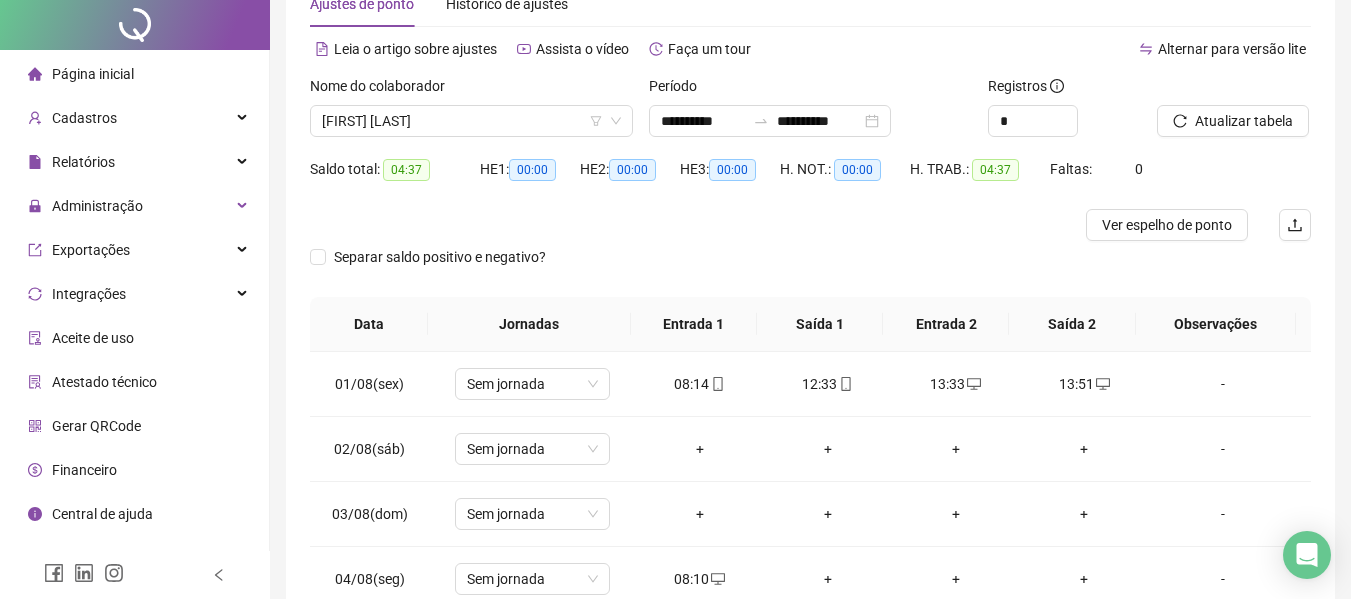 scroll, scrollTop: 0, scrollLeft: 0, axis: both 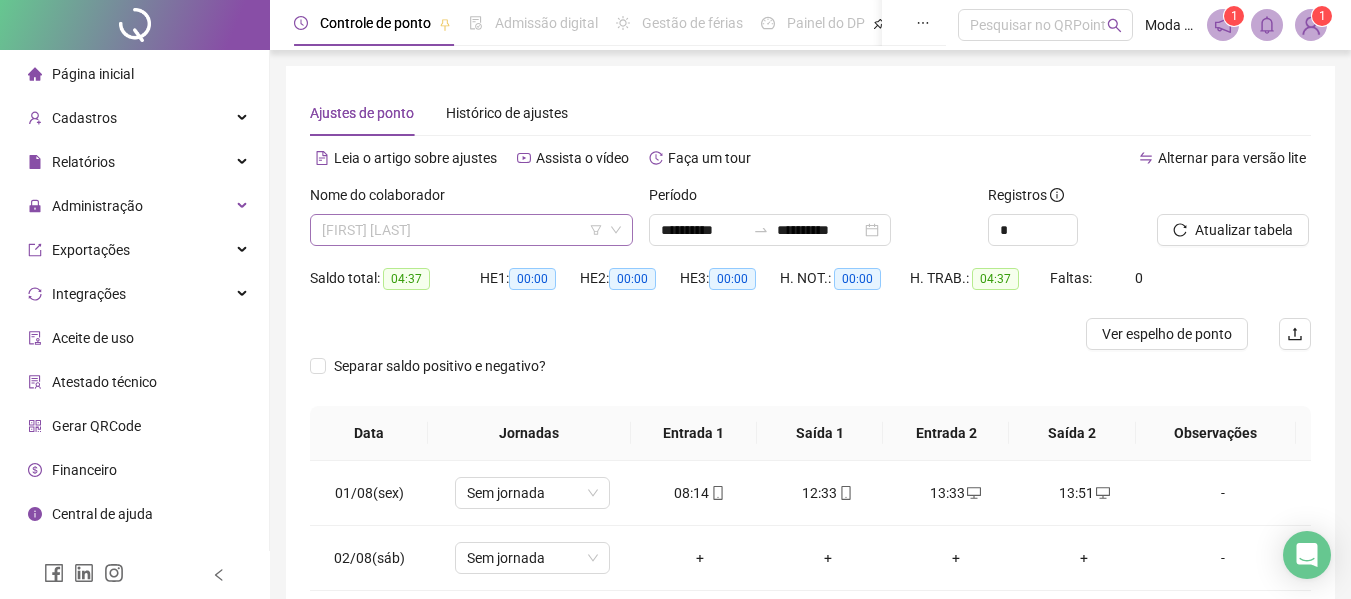 click on "[FIRST] [LAST]" at bounding box center [471, 230] 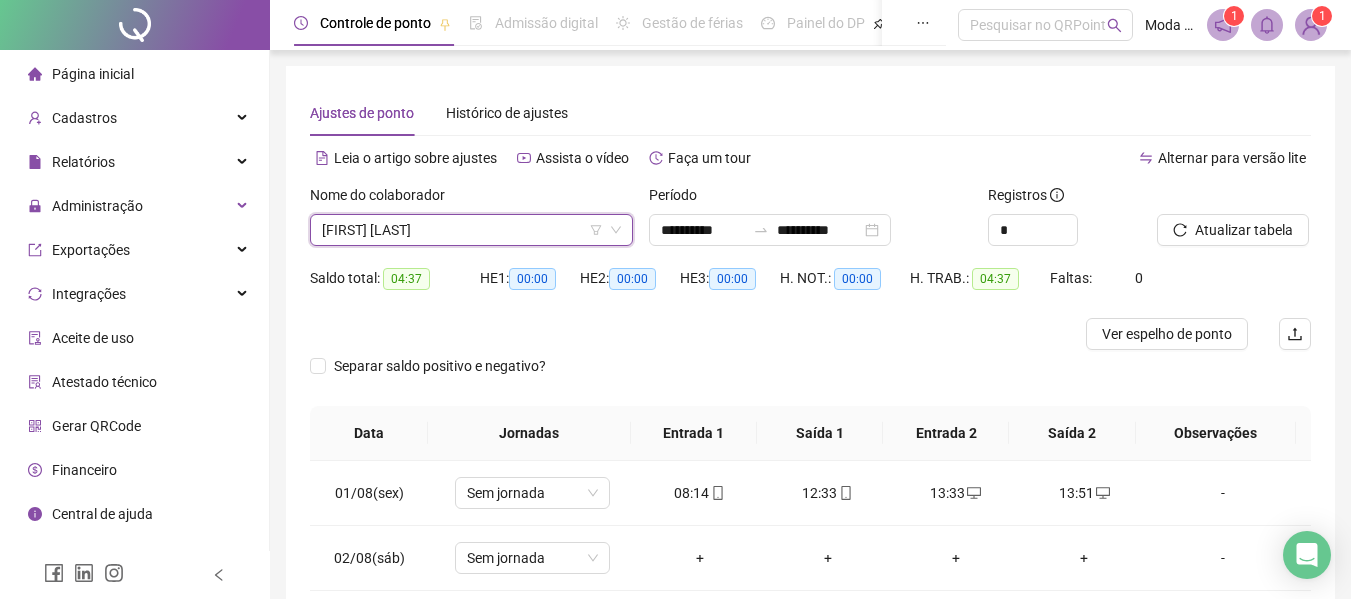 scroll, scrollTop: 416, scrollLeft: 0, axis: vertical 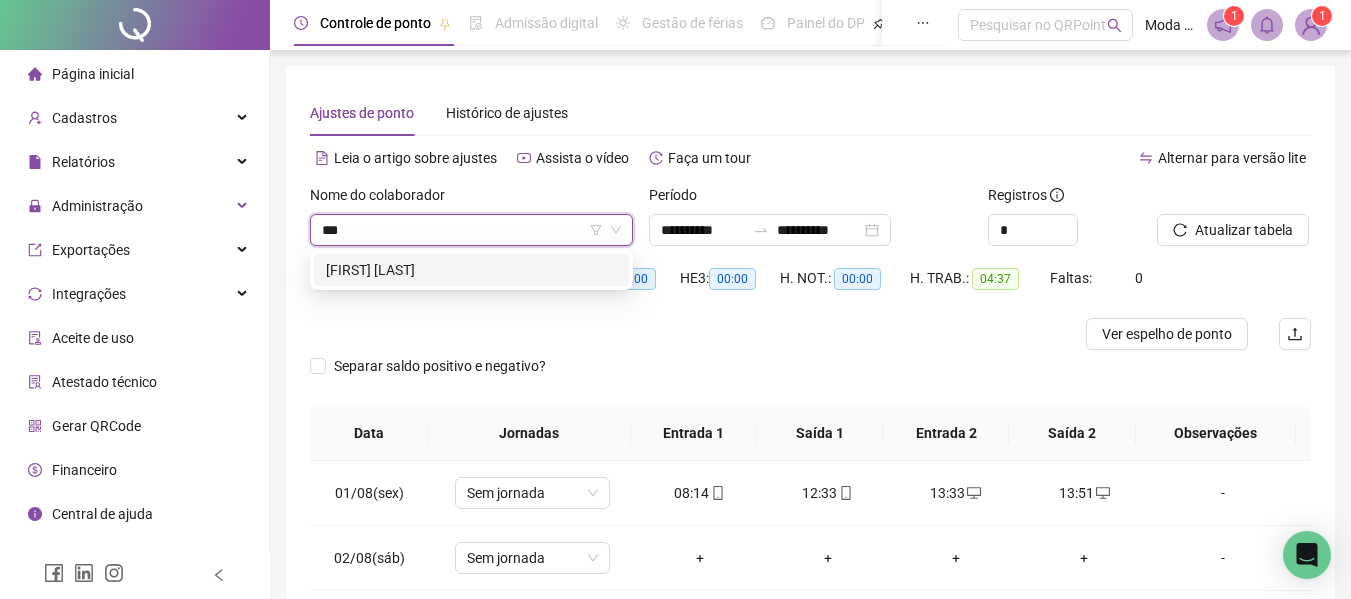 type on "****" 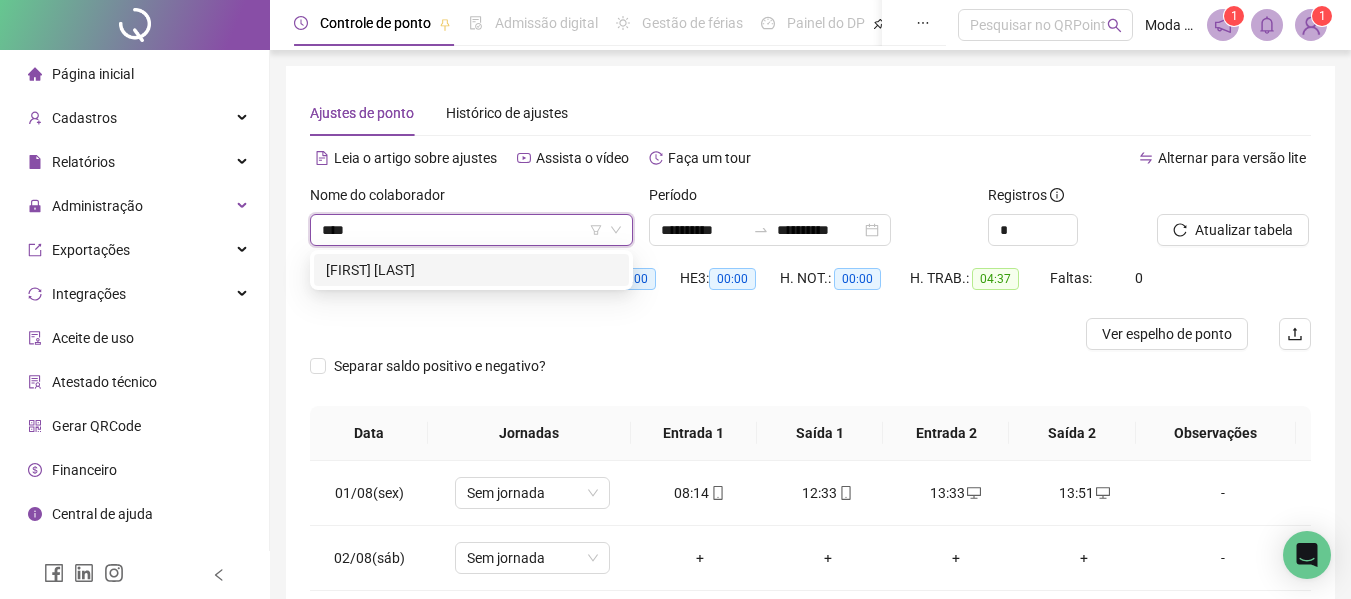 click on "[FIRST] [LAST]" at bounding box center [471, 270] 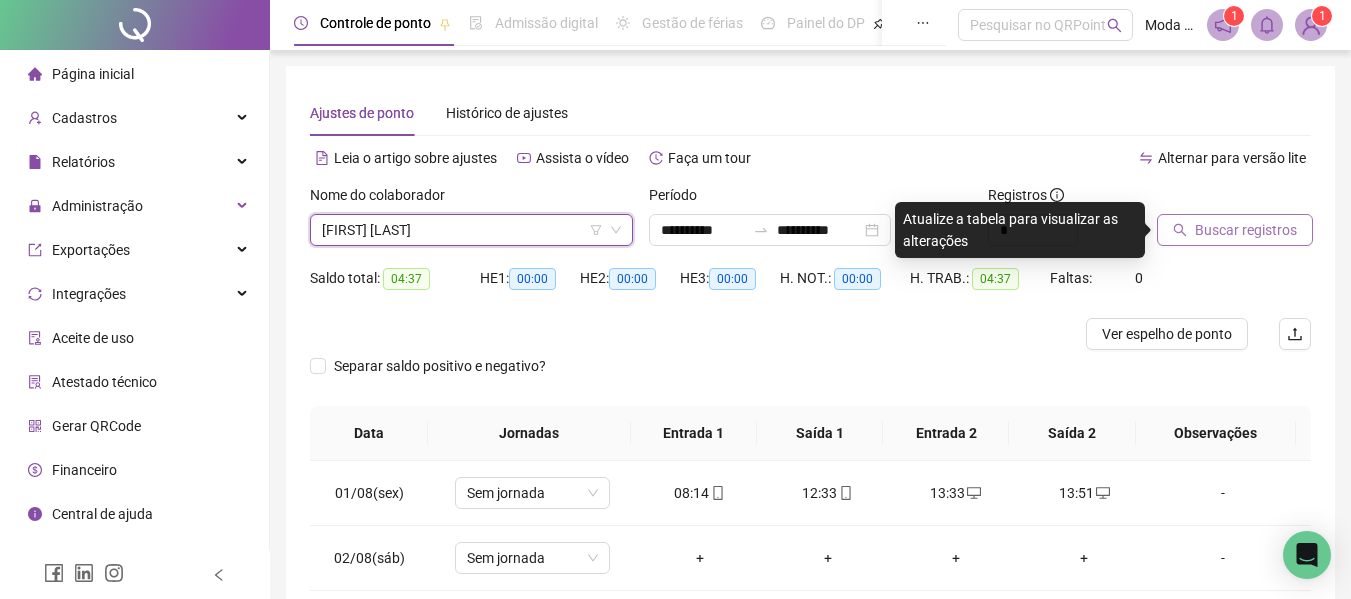 click on "Buscar registros" at bounding box center (1246, 230) 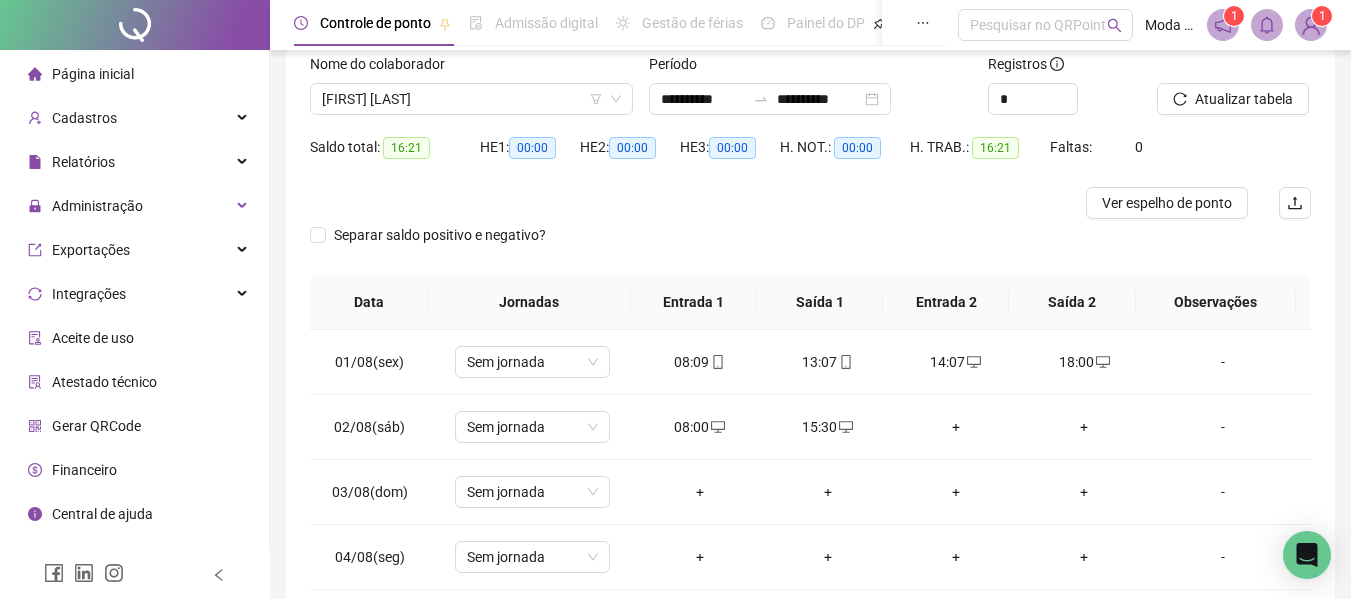 scroll, scrollTop: 200, scrollLeft: 0, axis: vertical 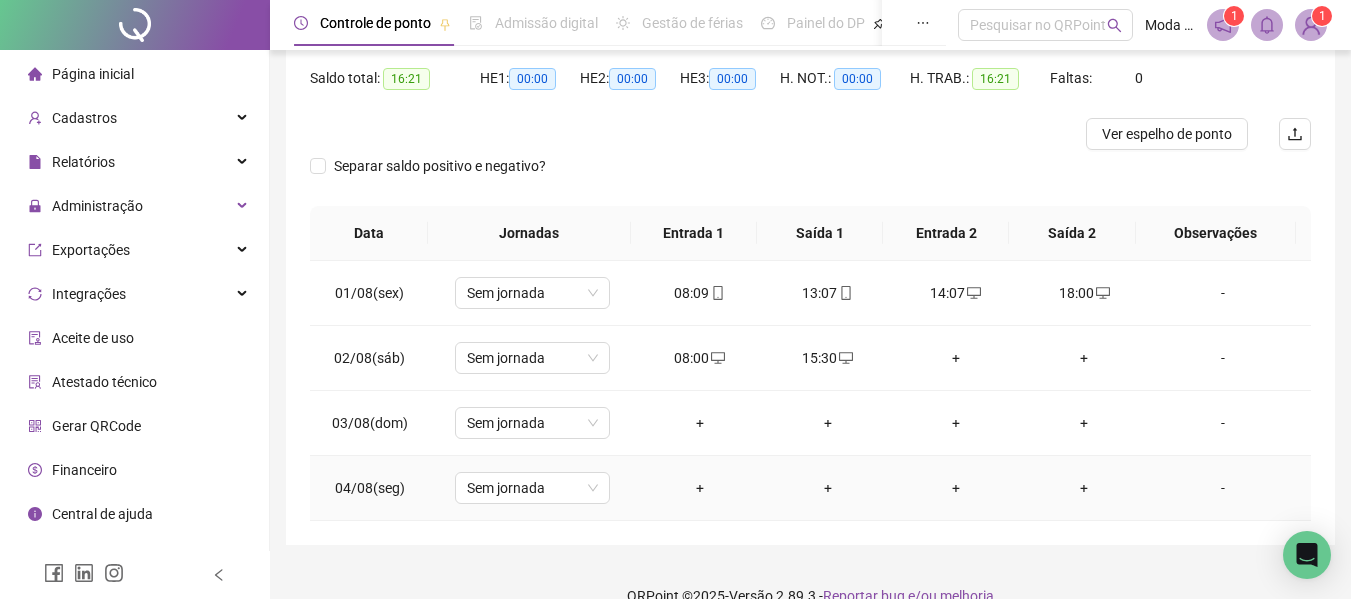 click on "+" at bounding box center [700, 488] 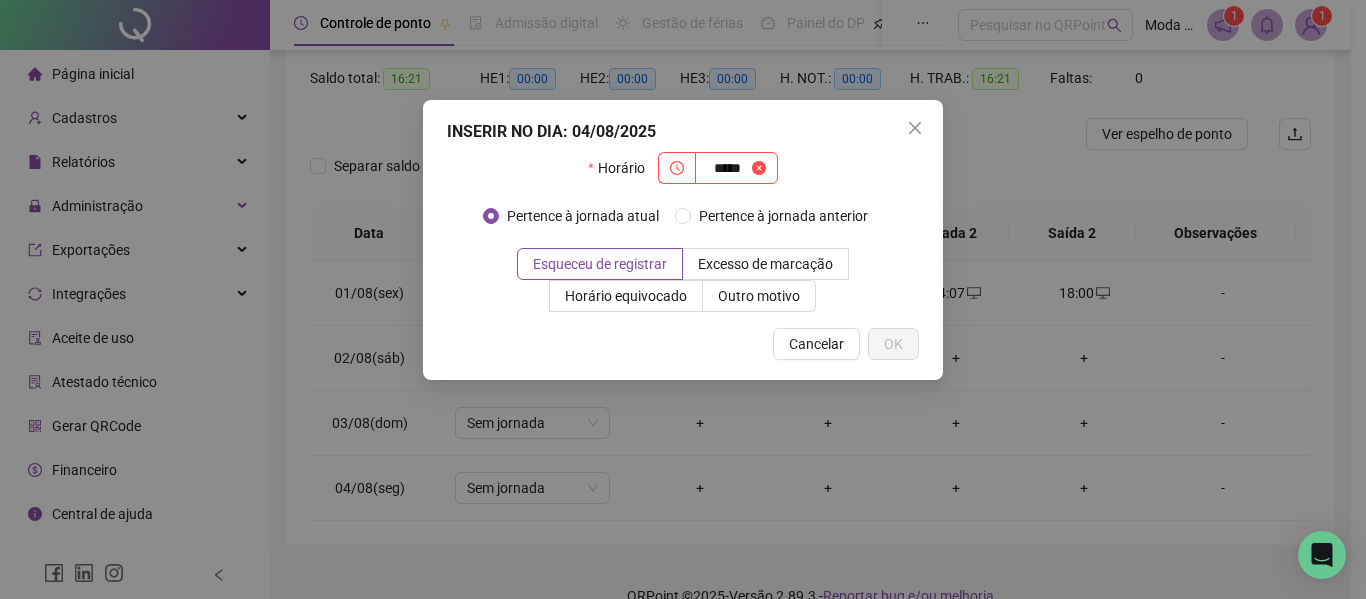 type on "*****" 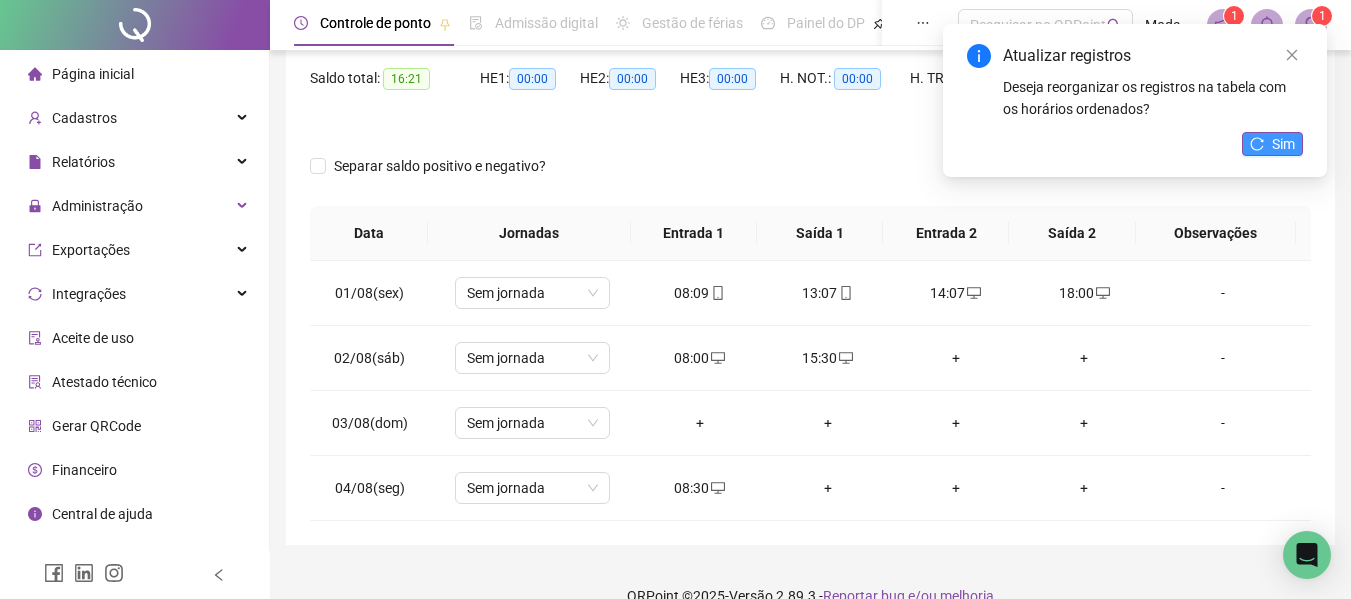 click on "Sim" at bounding box center (1283, 144) 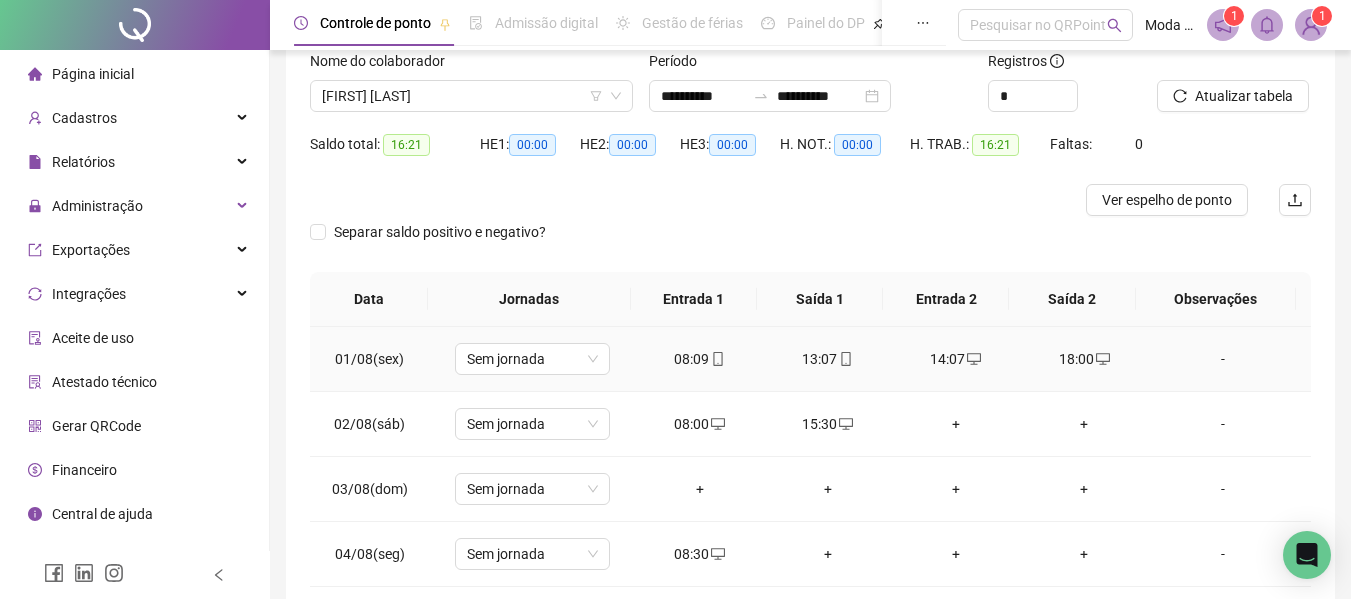 scroll, scrollTop: 0, scrollLeft: 0, axis: both 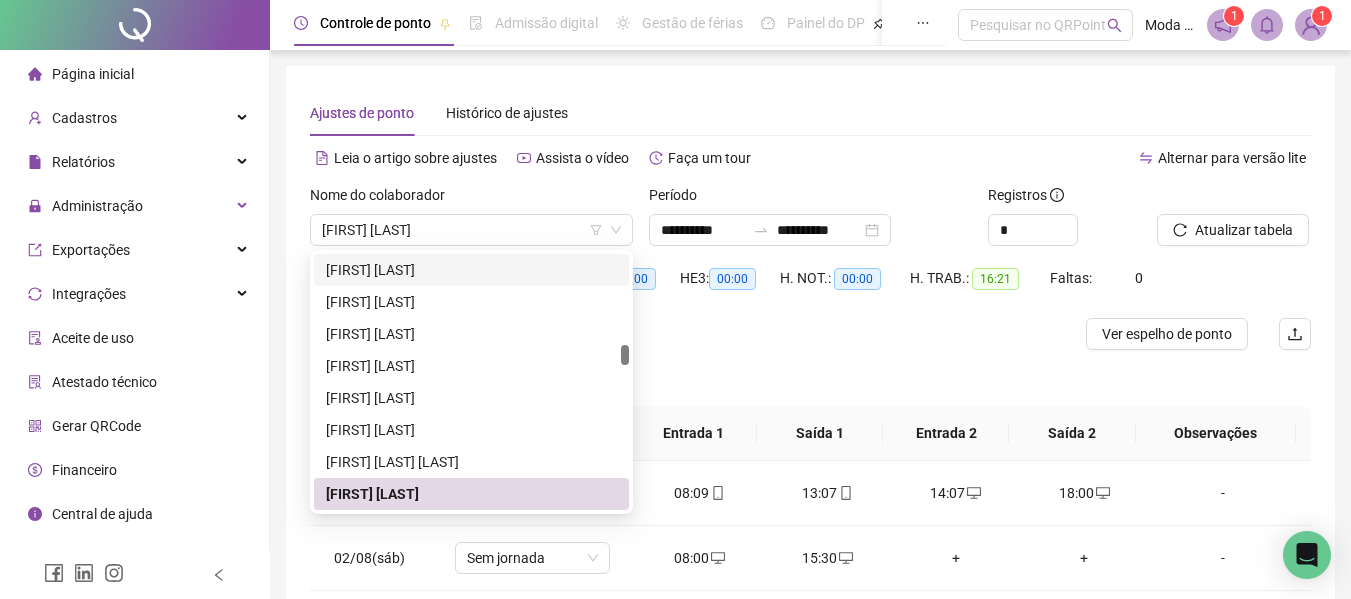 click on "Alternar para versão lite" at bounding box center (1061, 158) 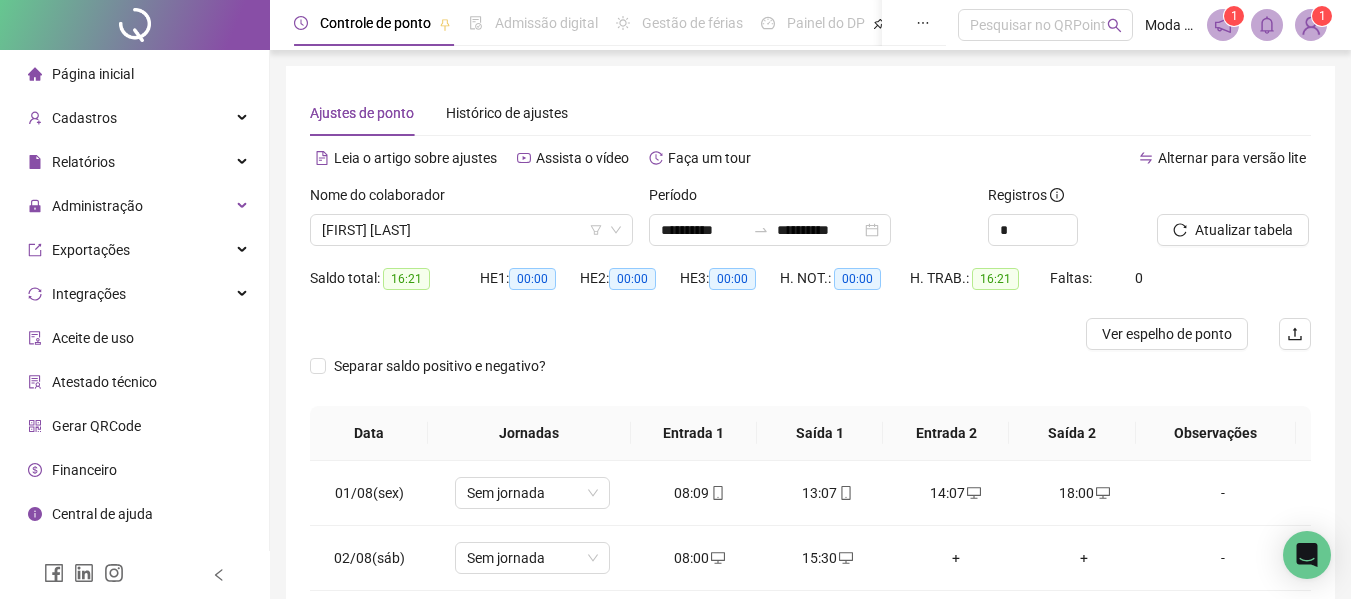 click at bounding box center (685, 334) 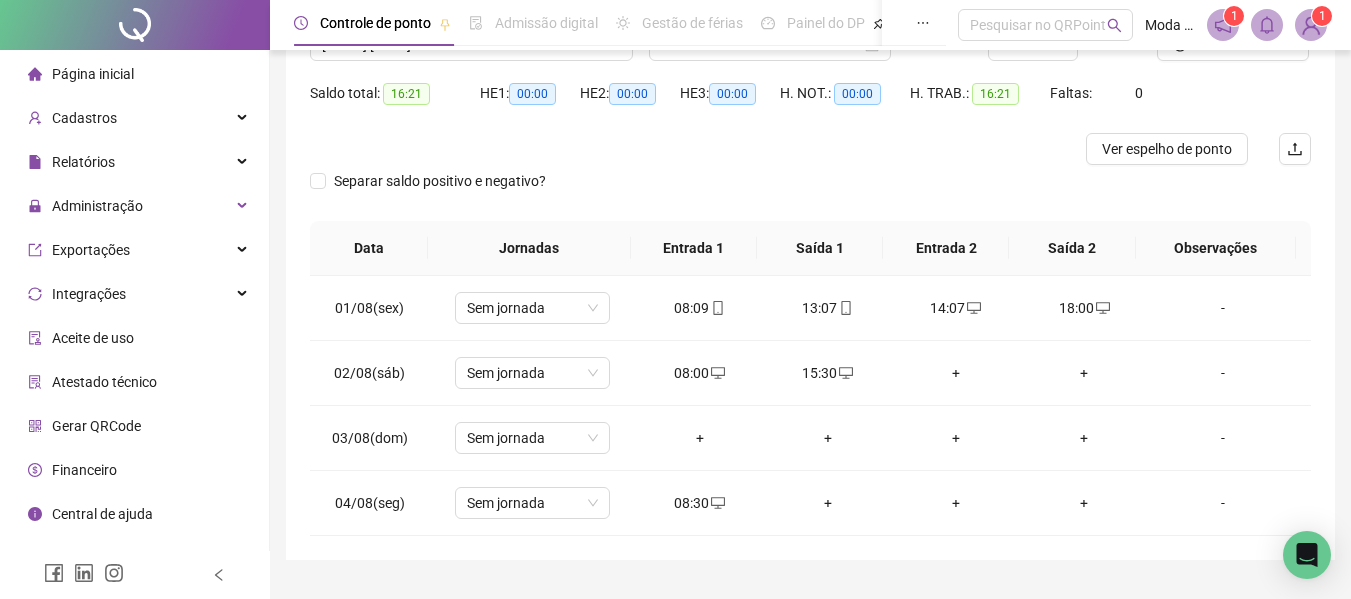scroll, scrollTop: 232, scrollLeft: 0, axis: vertical 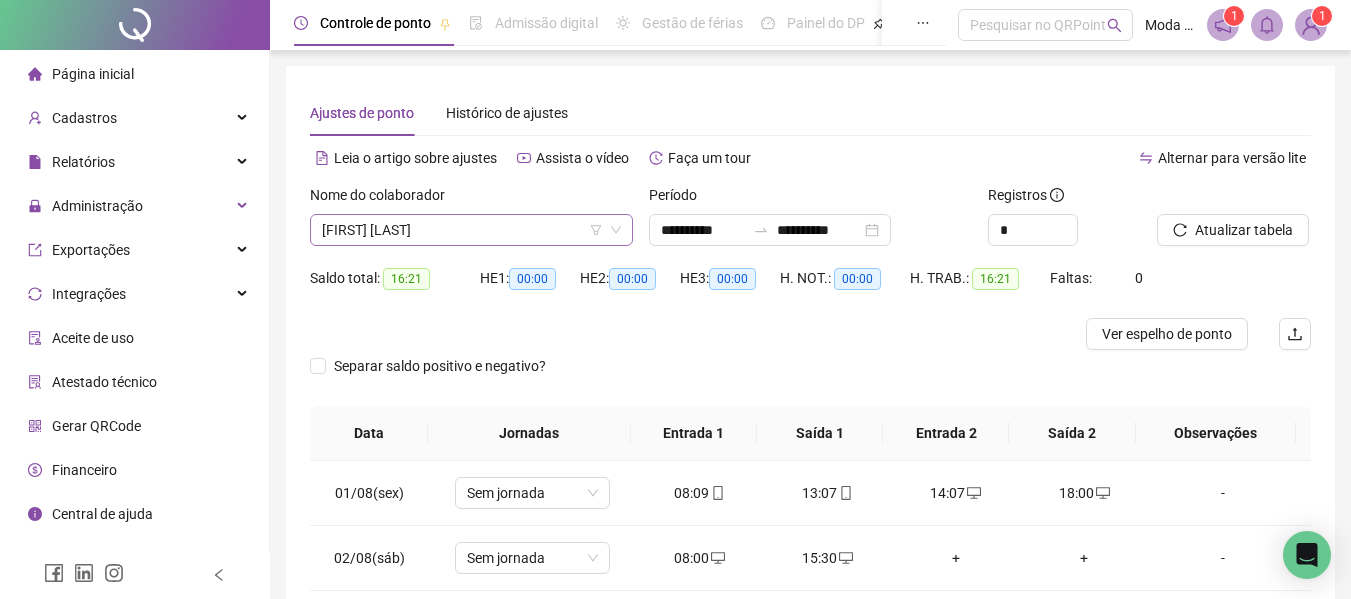 click on "[FIRST] [LAST]" at bounding box center (471, 230) 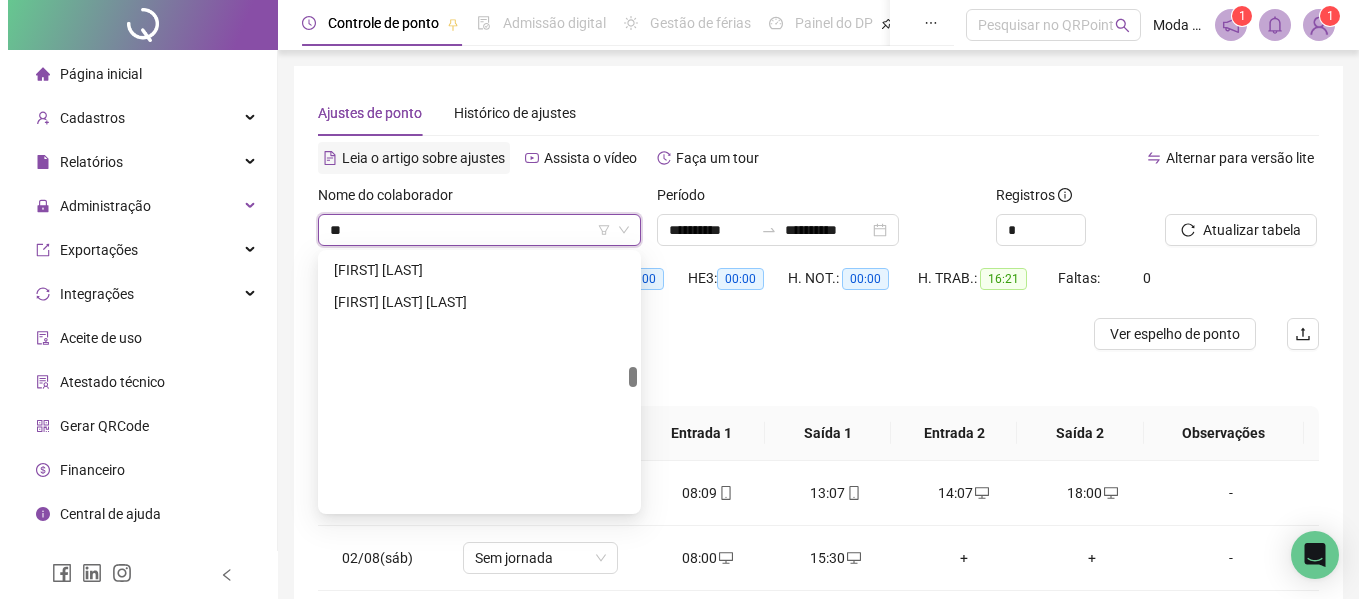 scroll, scrollTop: 0, scrollLeft: 0, axis: both 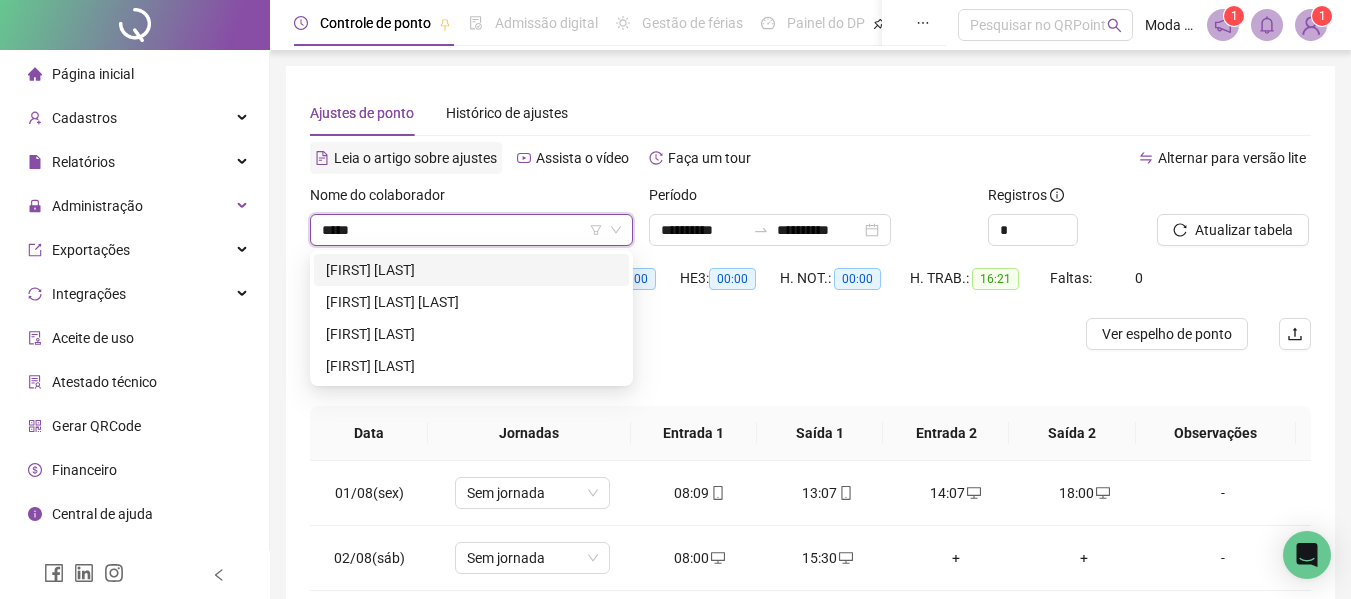 type on "******" 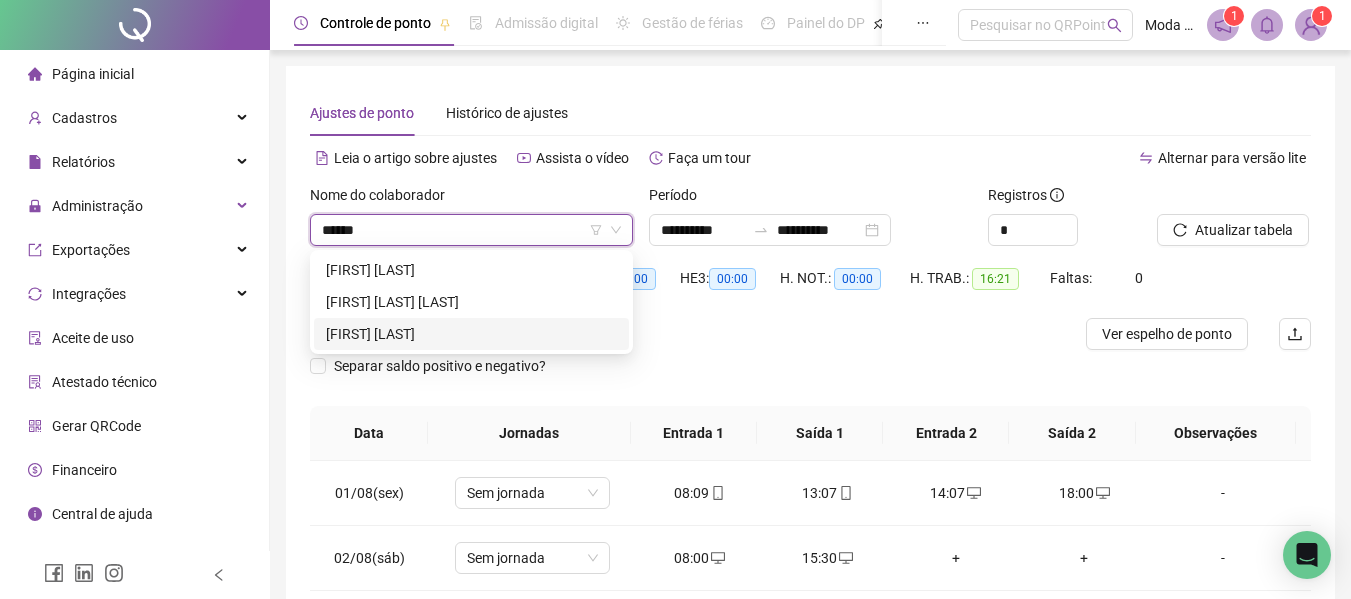 click on "[FIRST] [LAST]" at bounding box center [471, 334] 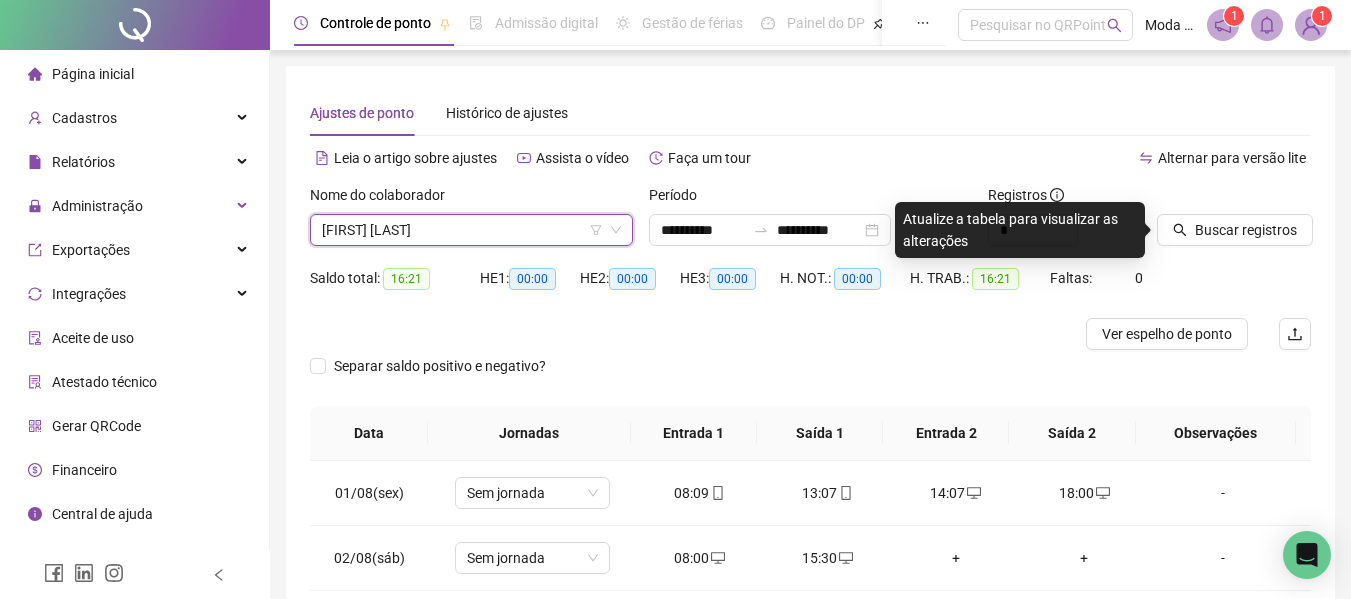 click on "Buscar registros" at bounding box center [1246, 230] 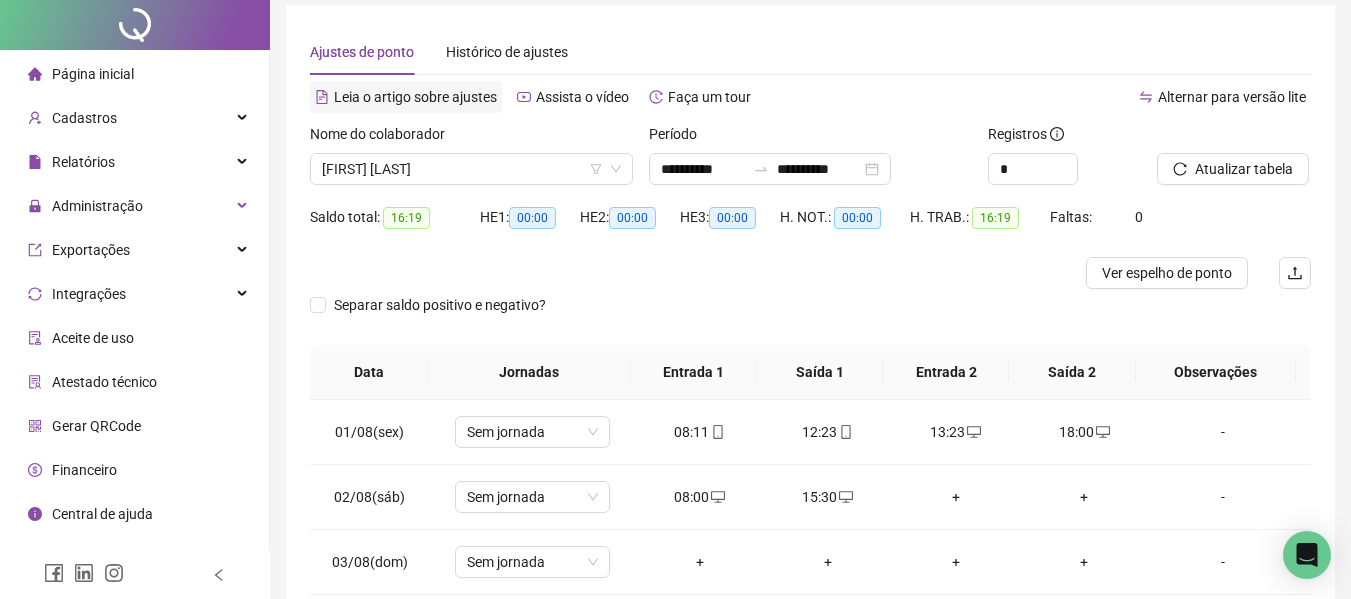 scroll, scrollTop: 0, scrollLeft: 0, axis: both 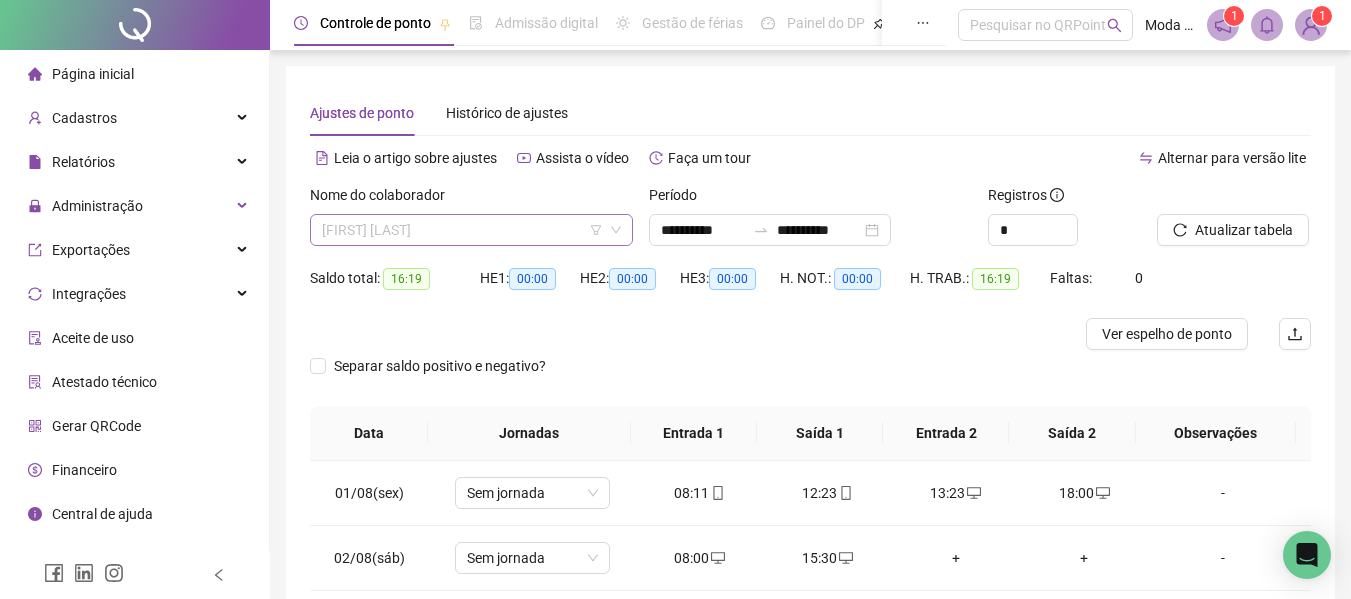 click on "[FIRST] [LAST]" at bounding box center [471, 230] 